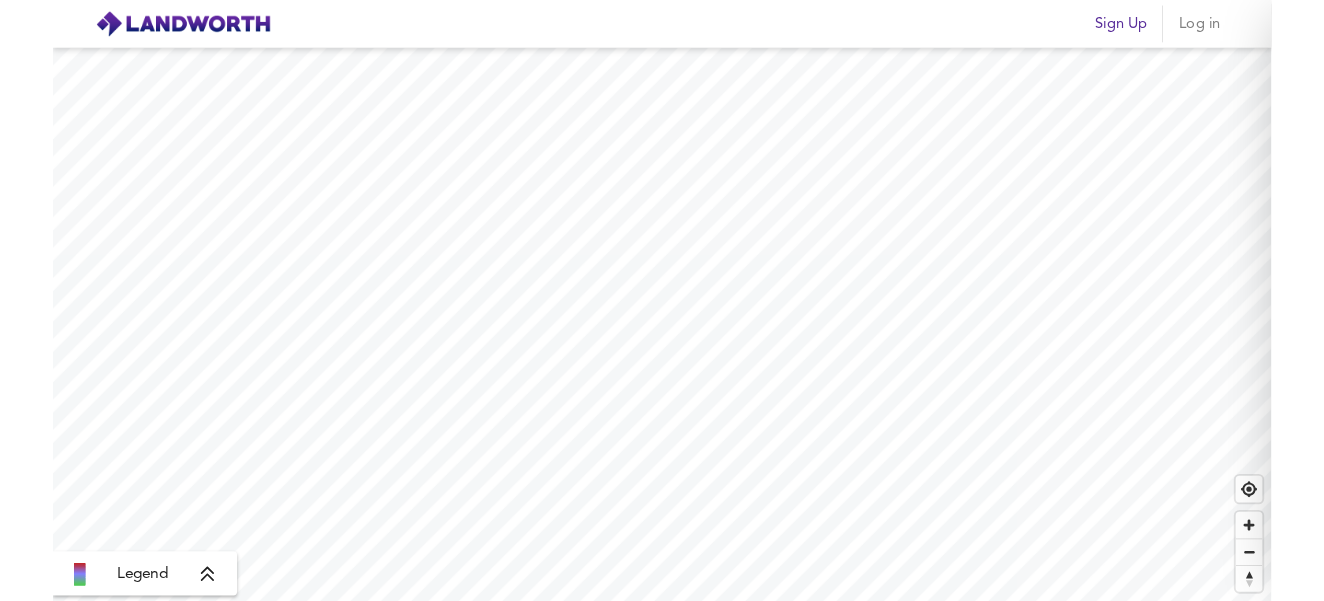 scroll, scrollTop: 0, scrollLeft: 0, axis: both 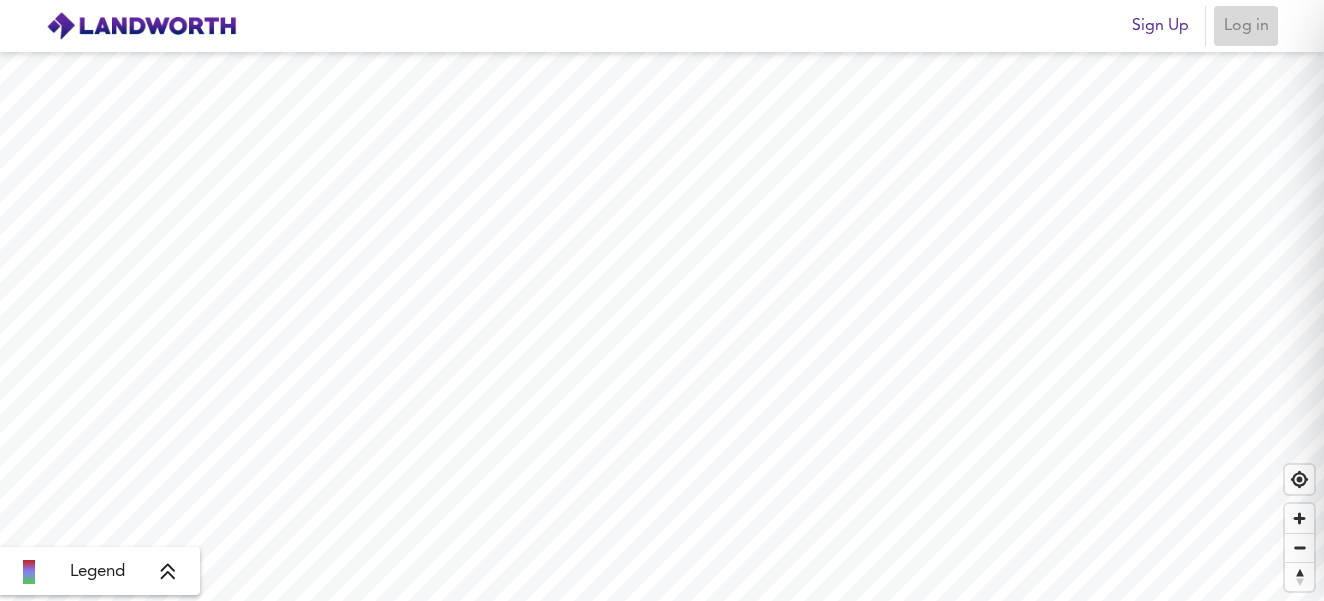 click on "Log in" at bounding box center [1246, 26] 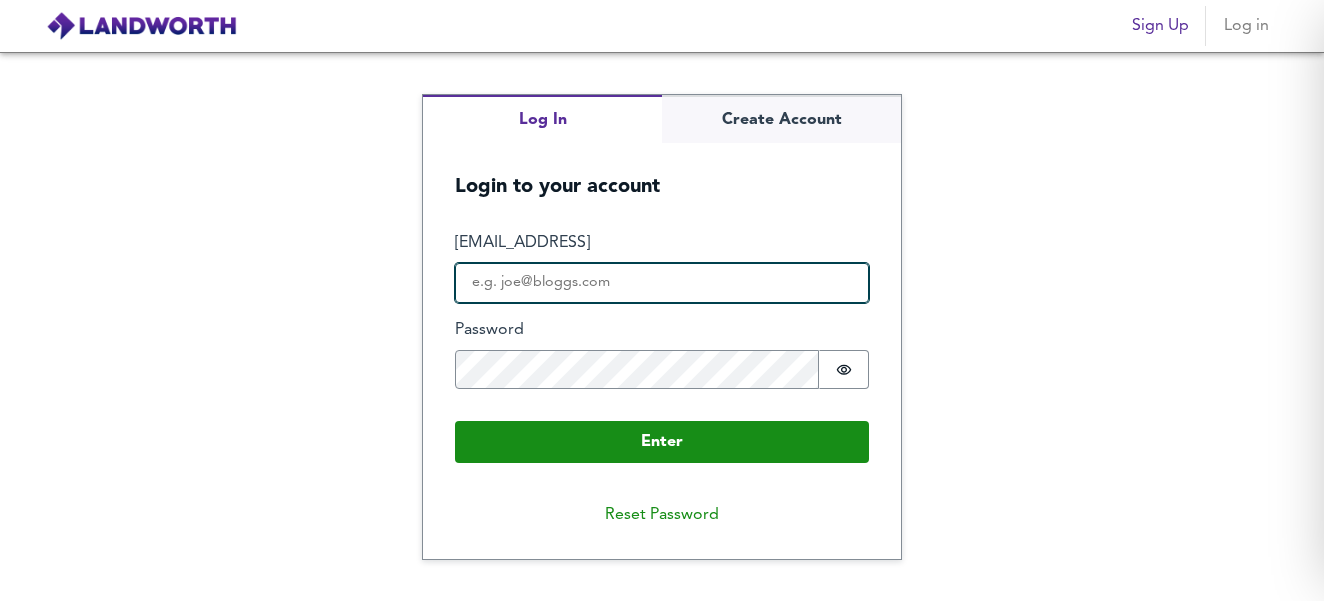click on "[EMAIL_ADDRESS]" at bounding box center [662, 283] 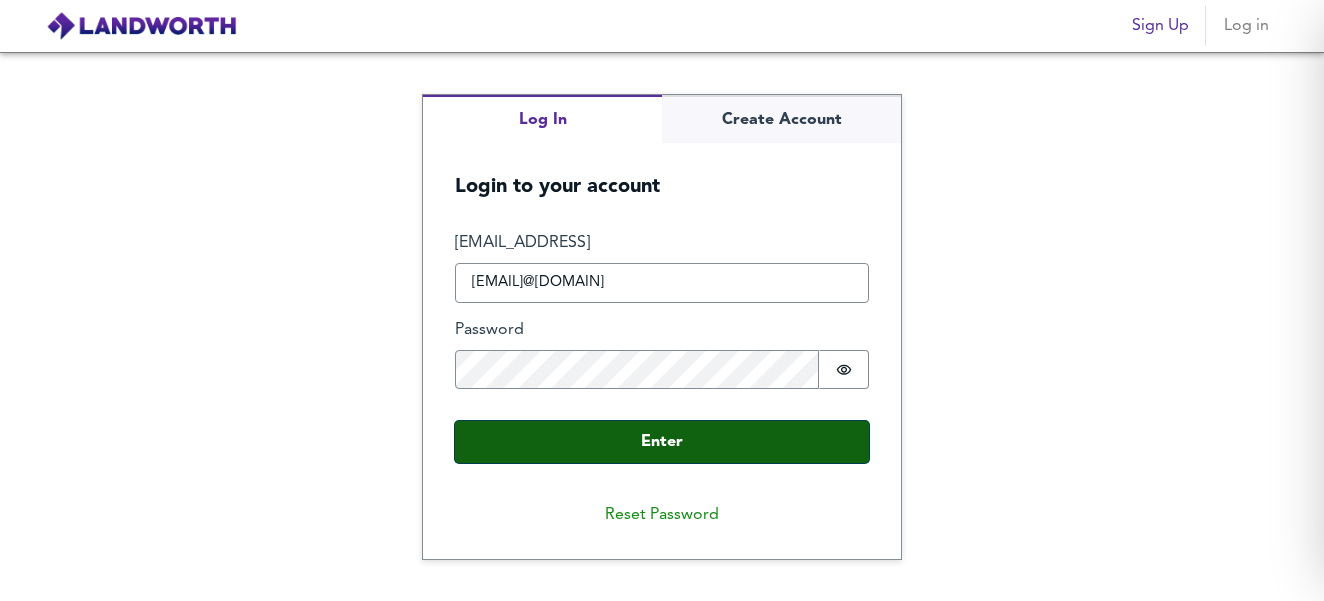 click on "Enter" at bounding box center (662, 442) 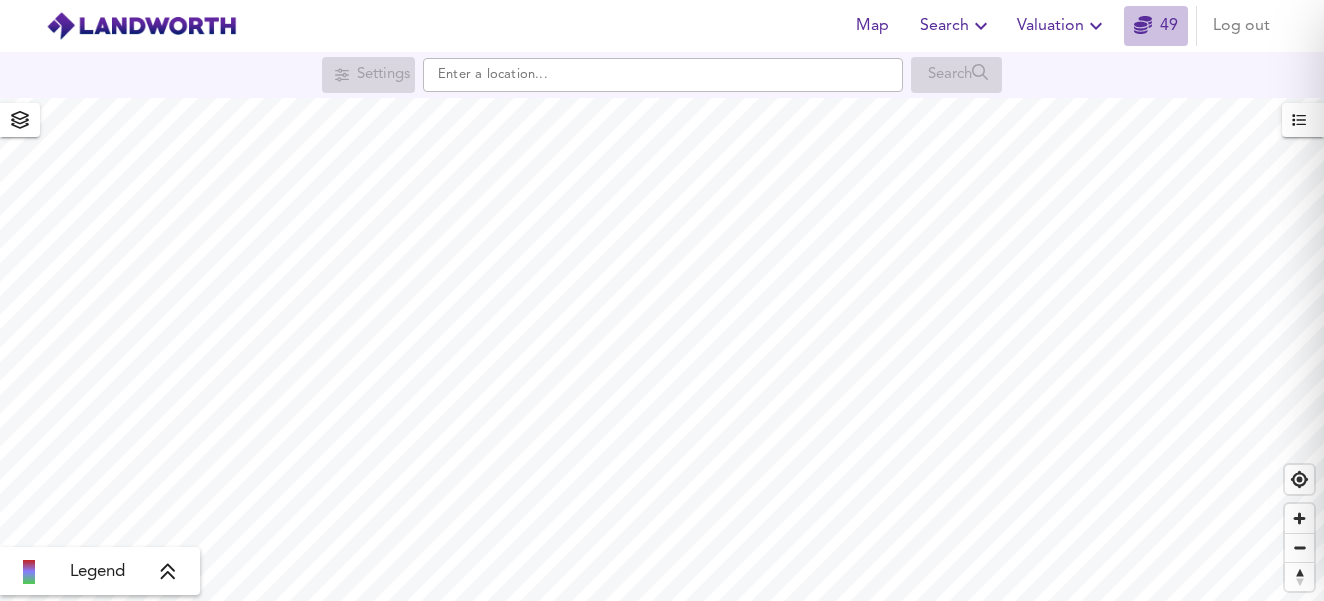 click at bounding box center (1143, 25) 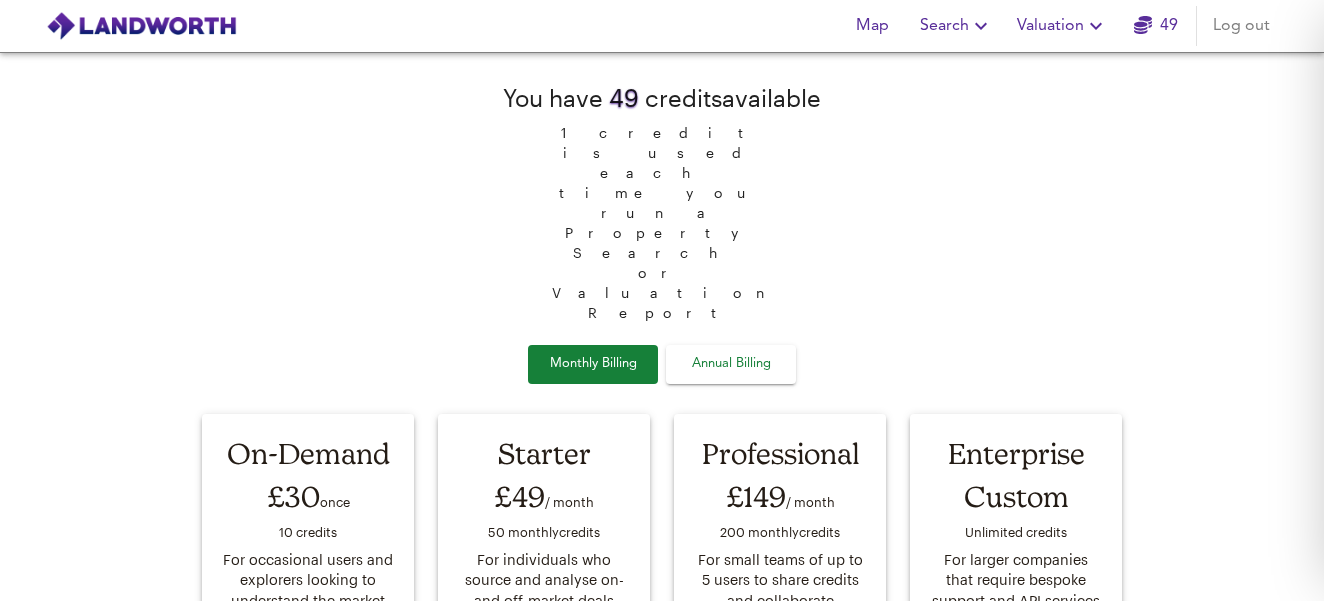 click at bounding box center [1143, 25] 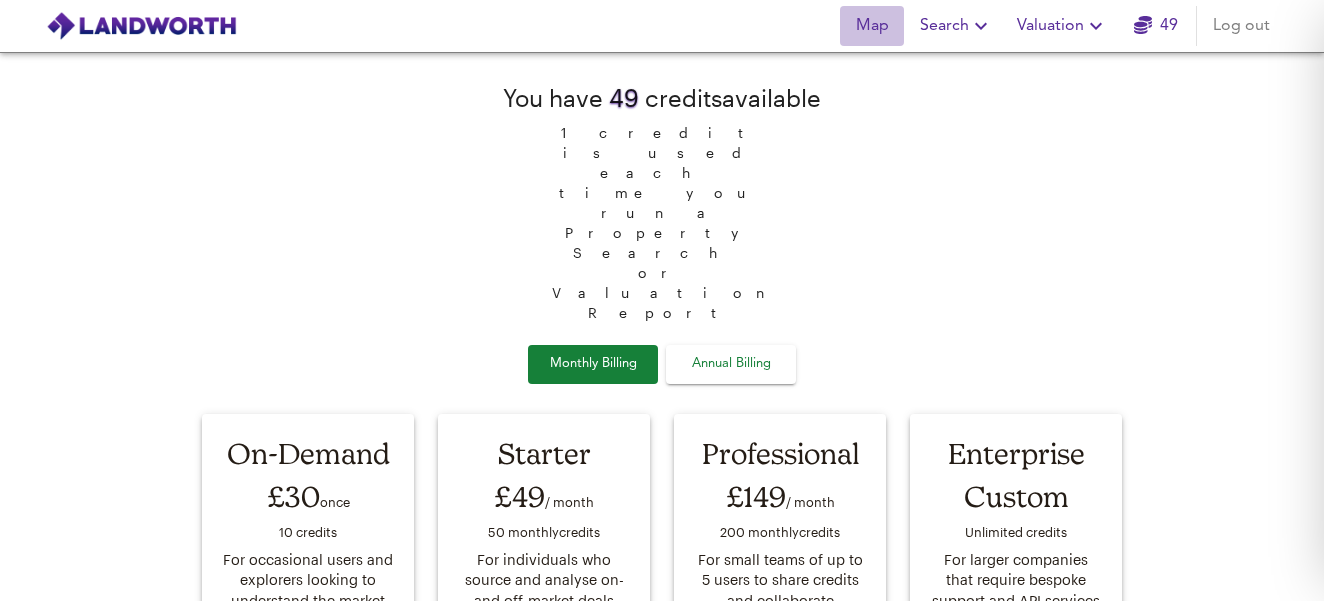 click on "Map" at bounding box center (872, 26) 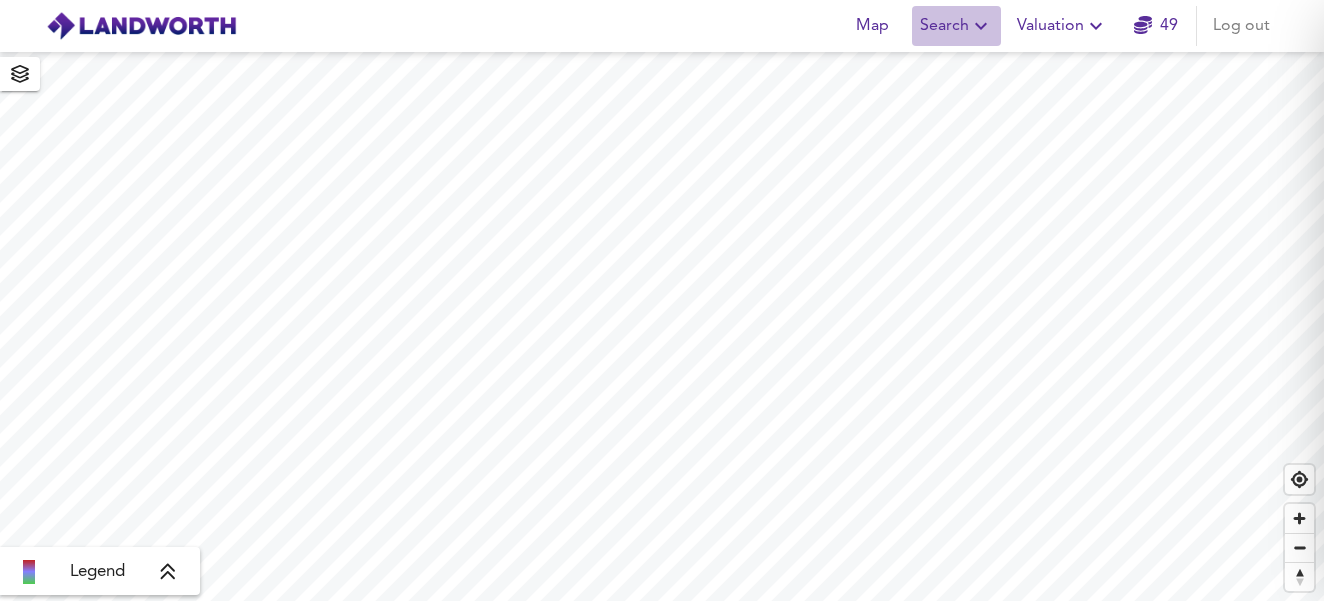 click at bounding box center (981, 26) 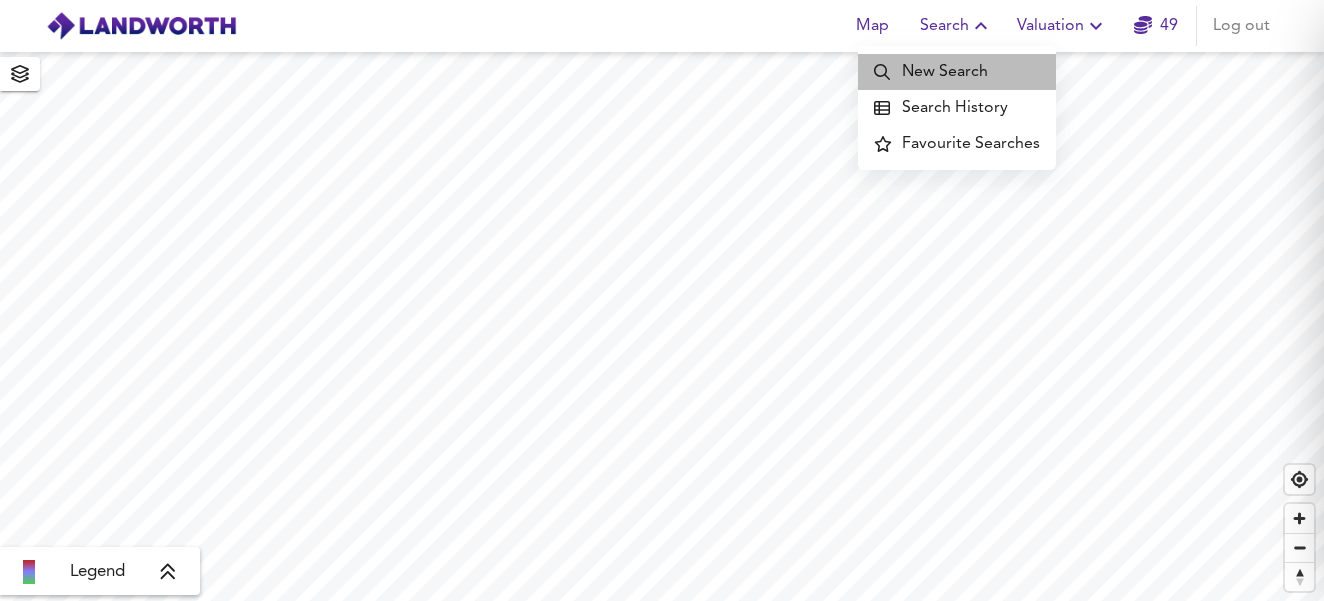 click on "New Search" at bounding box center (957, 72) 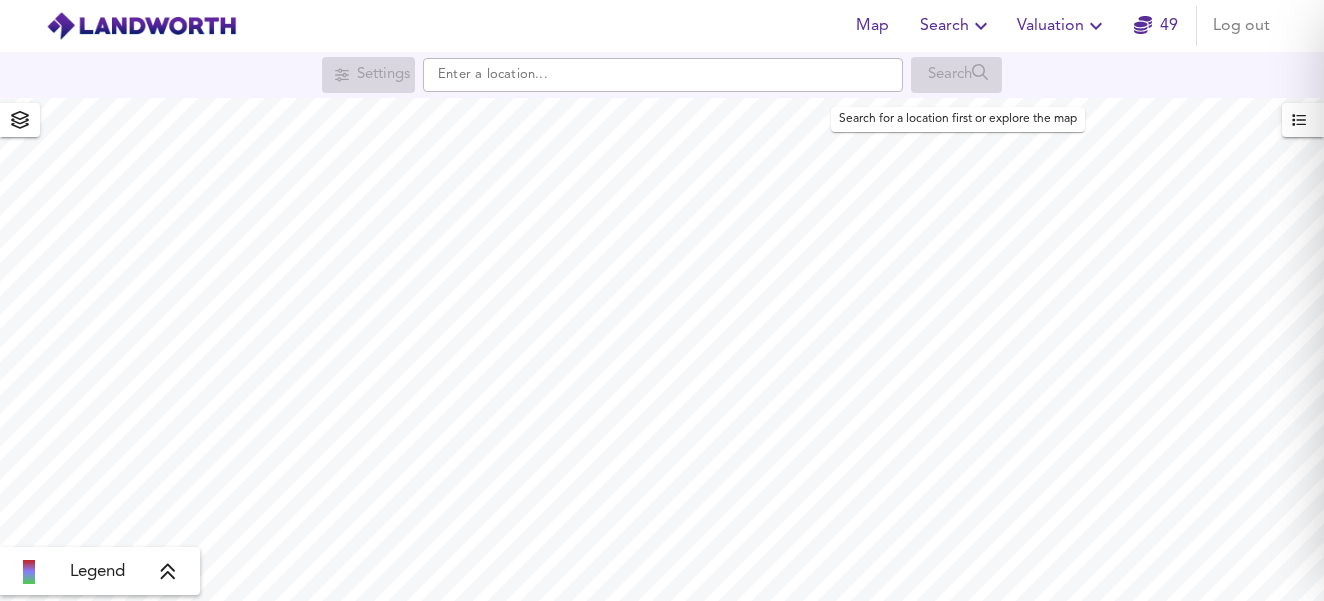 scroll, scrollTop: 0, scrollLeft: 0, axis: both 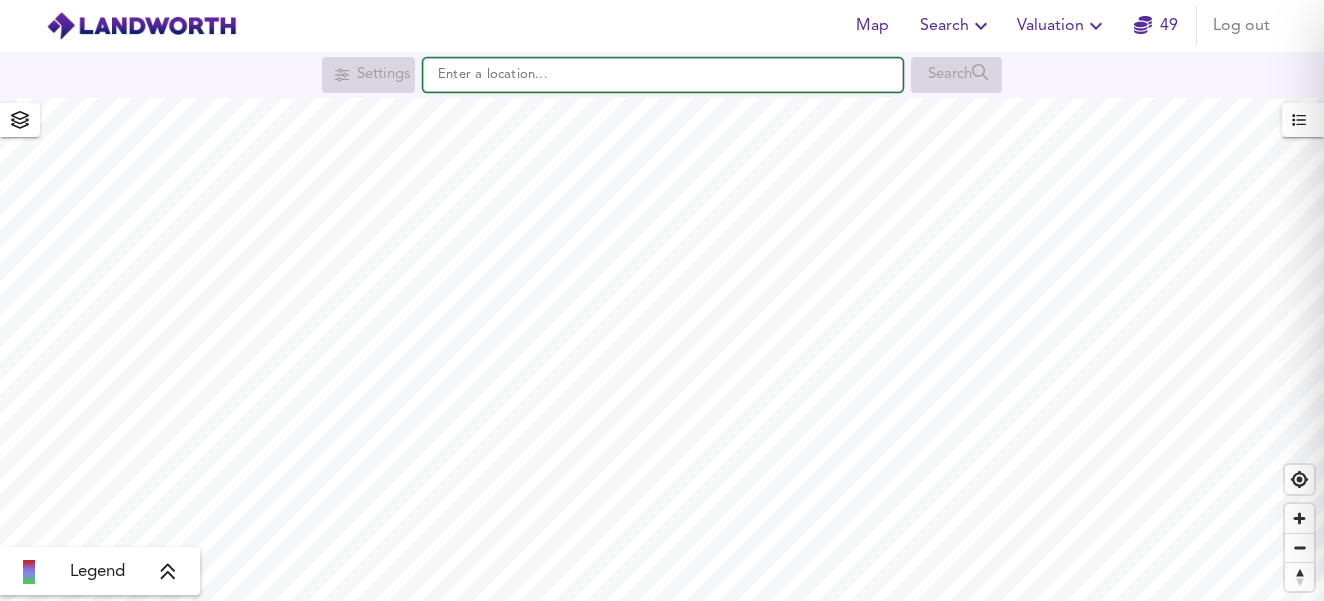 click at bounding box center [663, 75] 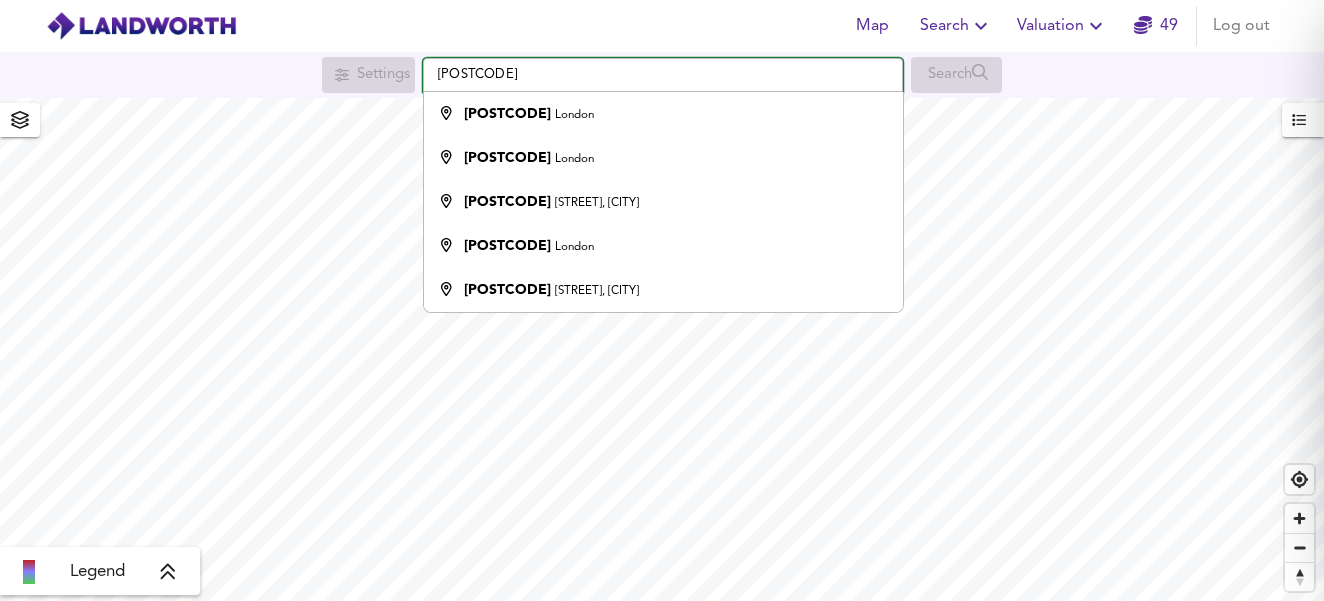 click on "[POSTCODE]" at bounding box center (663, 75) 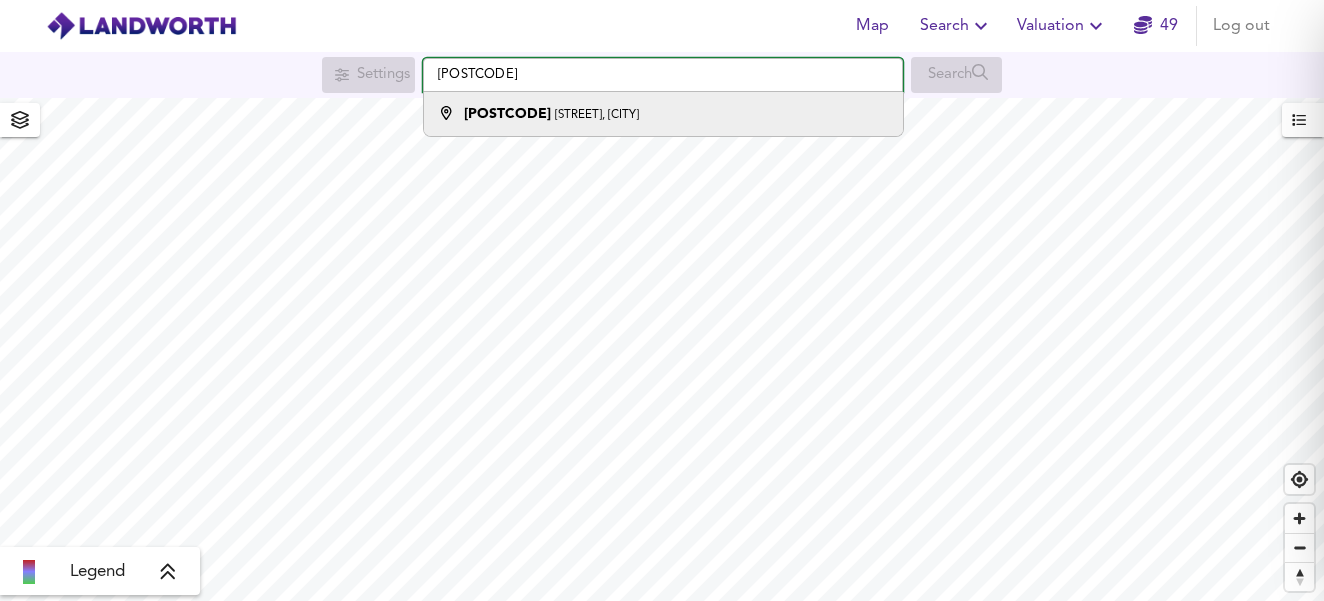 type on "[POSTCODE]" 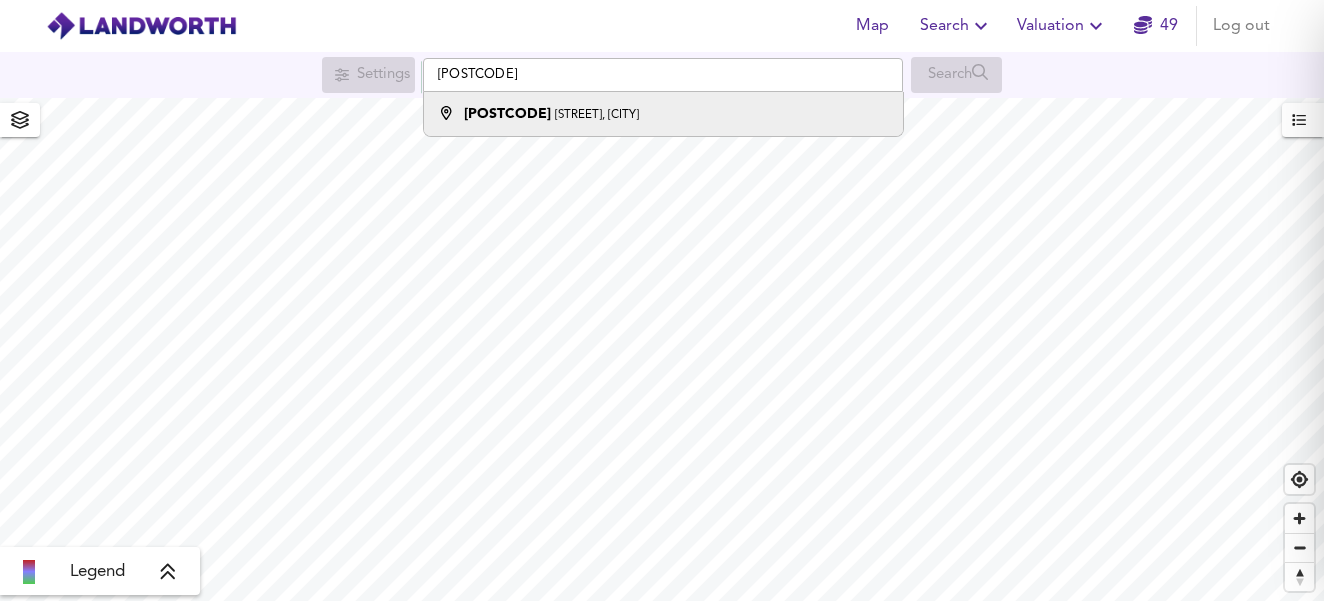 click on "[POSTCODE]" at bounding box center [507, 114] 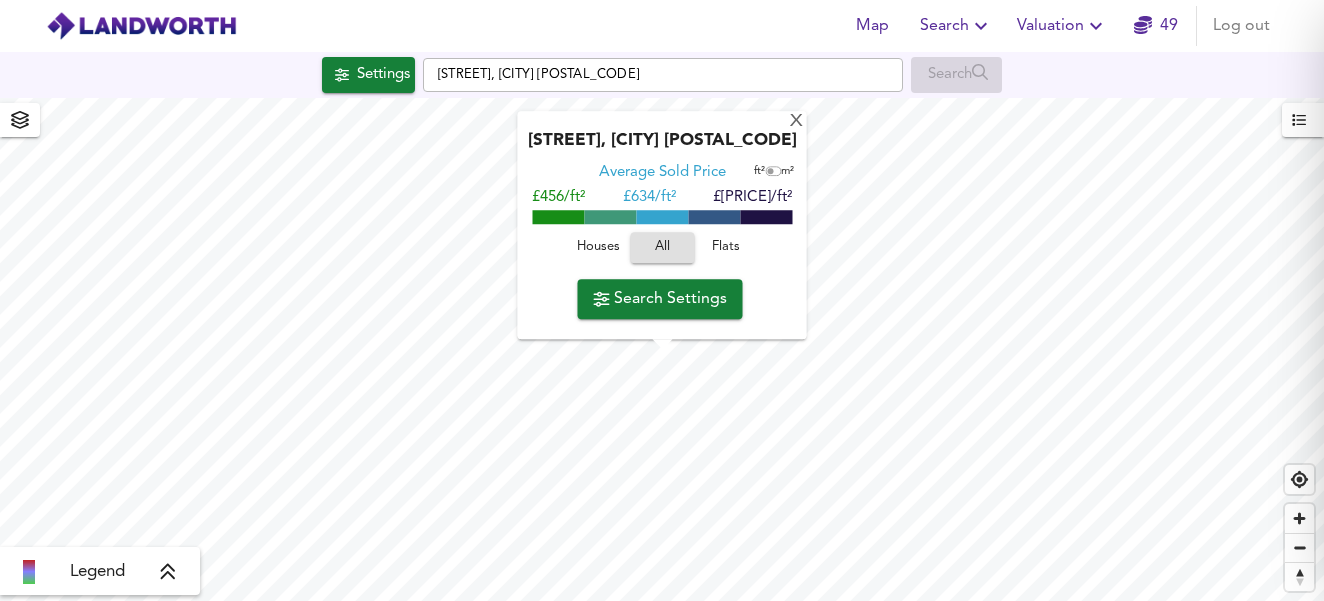 click on "Search Settings" at bounding box center [660, 299] 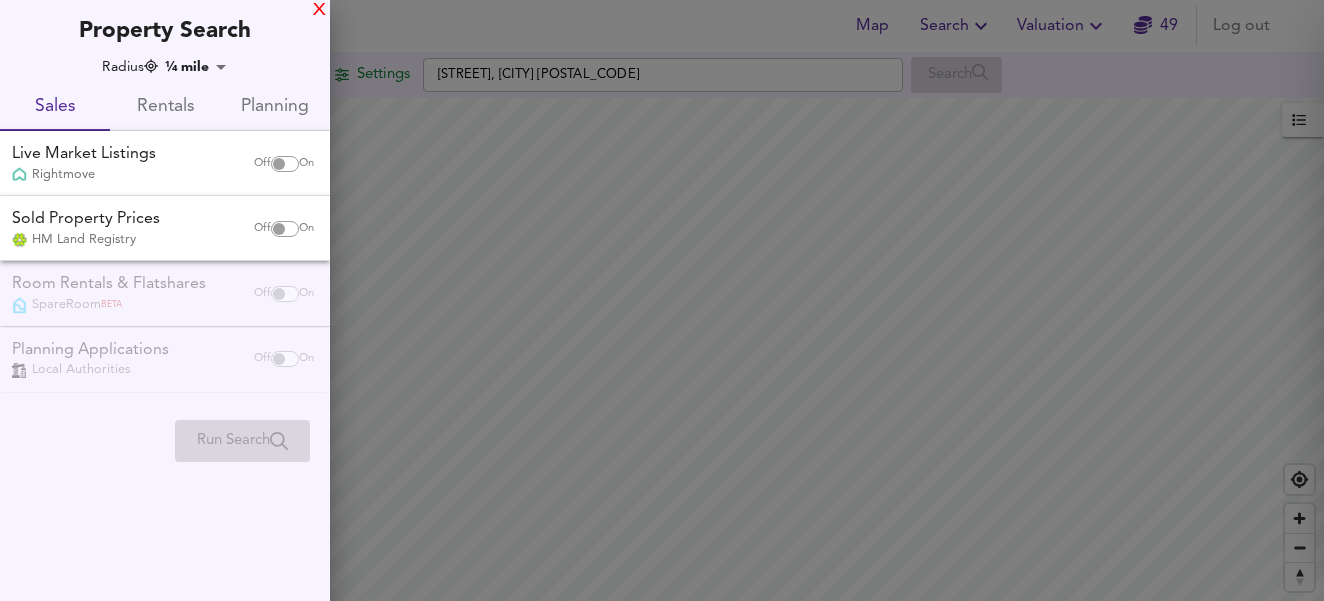 click on "X" at bounding box center (319, 11) 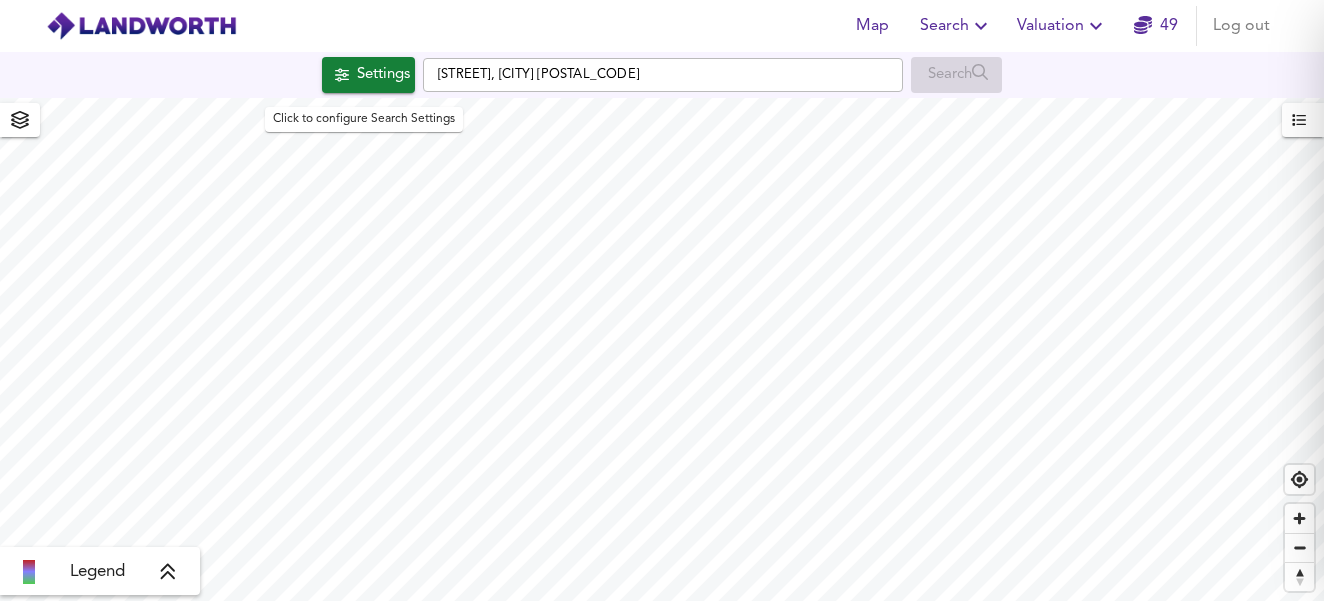 click on "Settings" at bounding box center (383, 75) 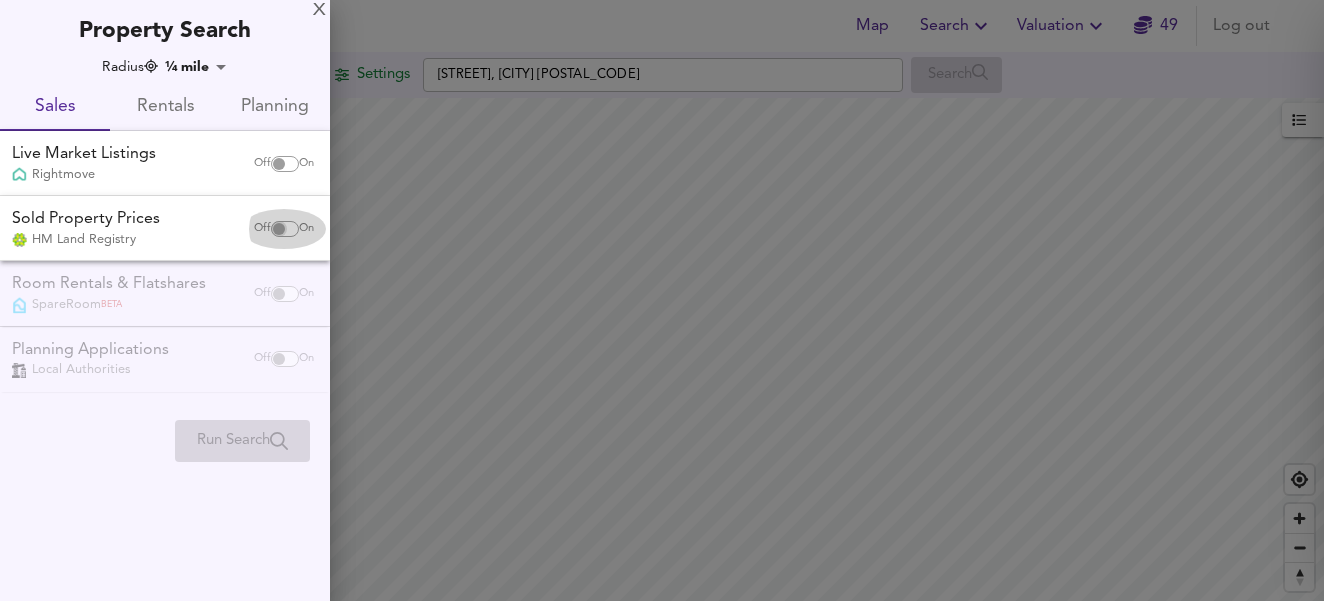 click at bounding box center [279, 164] 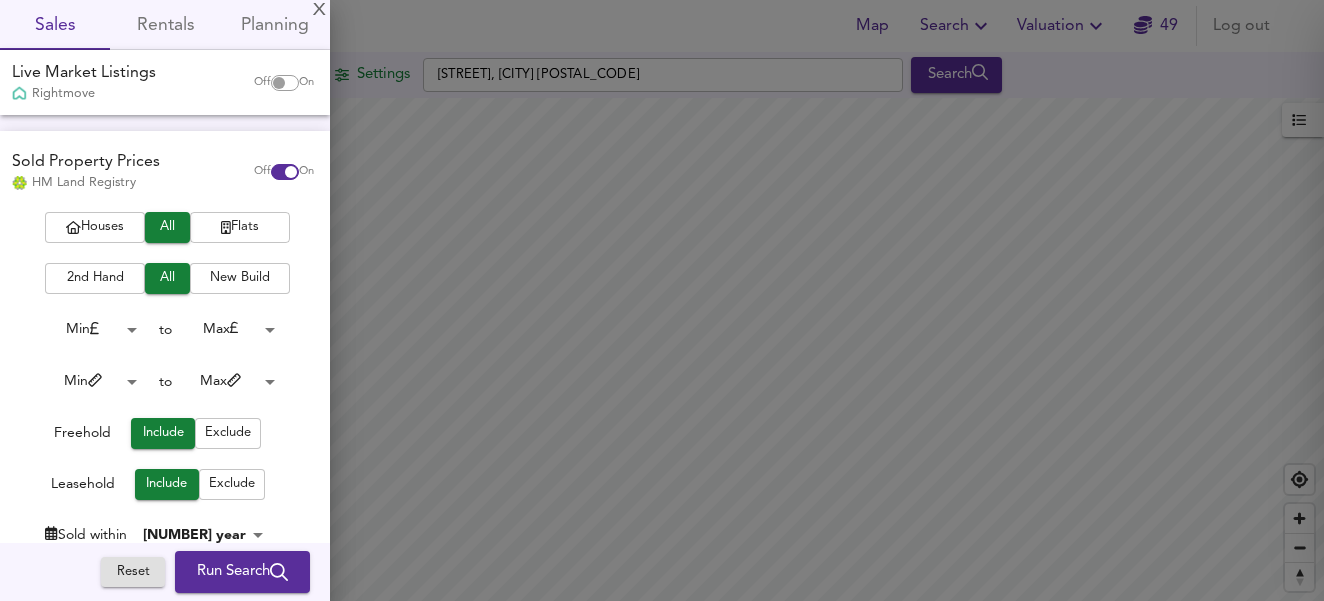scroll, scrollTop: 131, scrollLeft: 0, axis: vertical 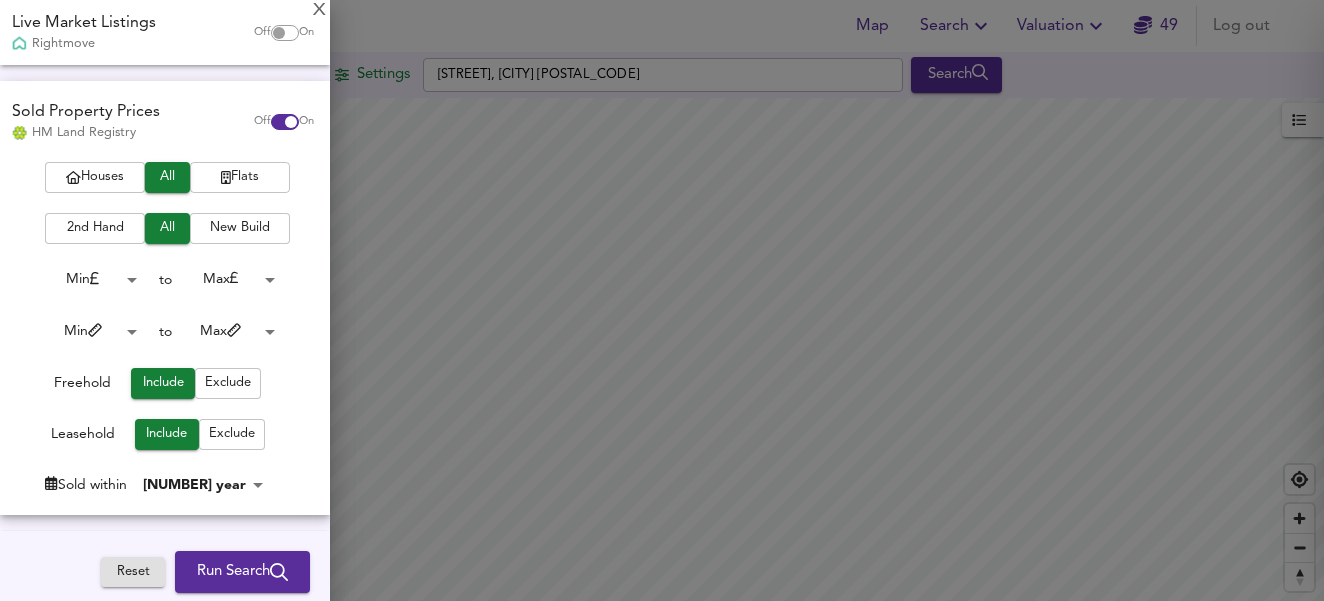 click on "Flats" at bounding box center [240, 177] 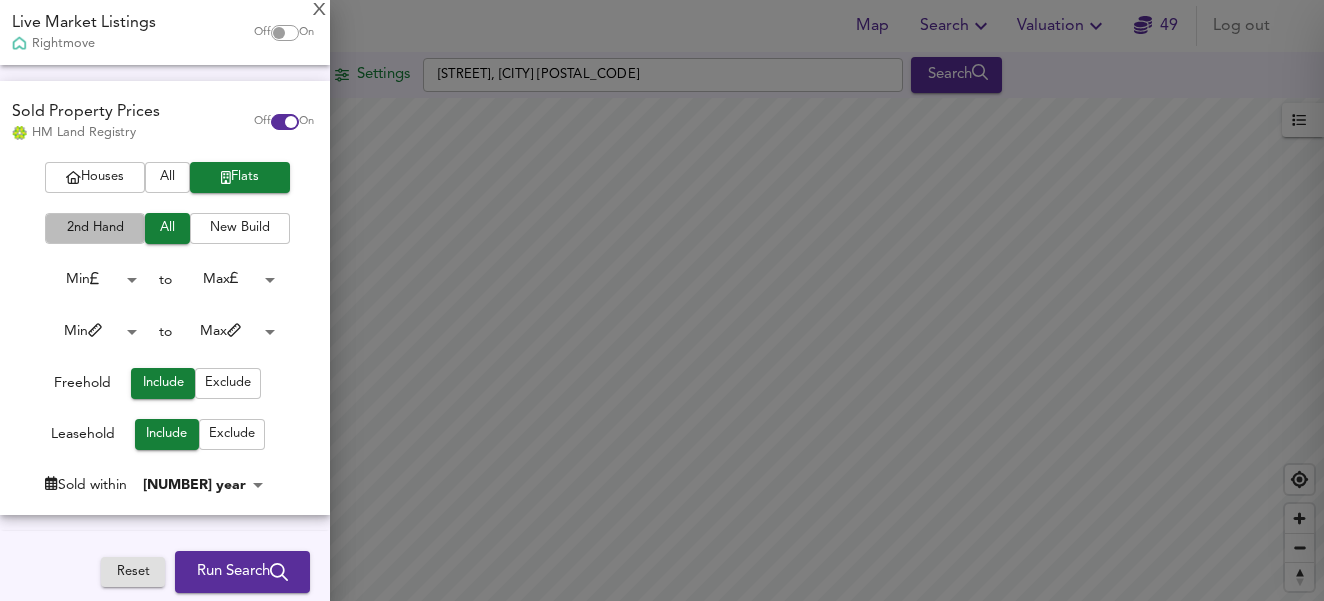 click on "2nd Hand" at bounding box center (95, 228) 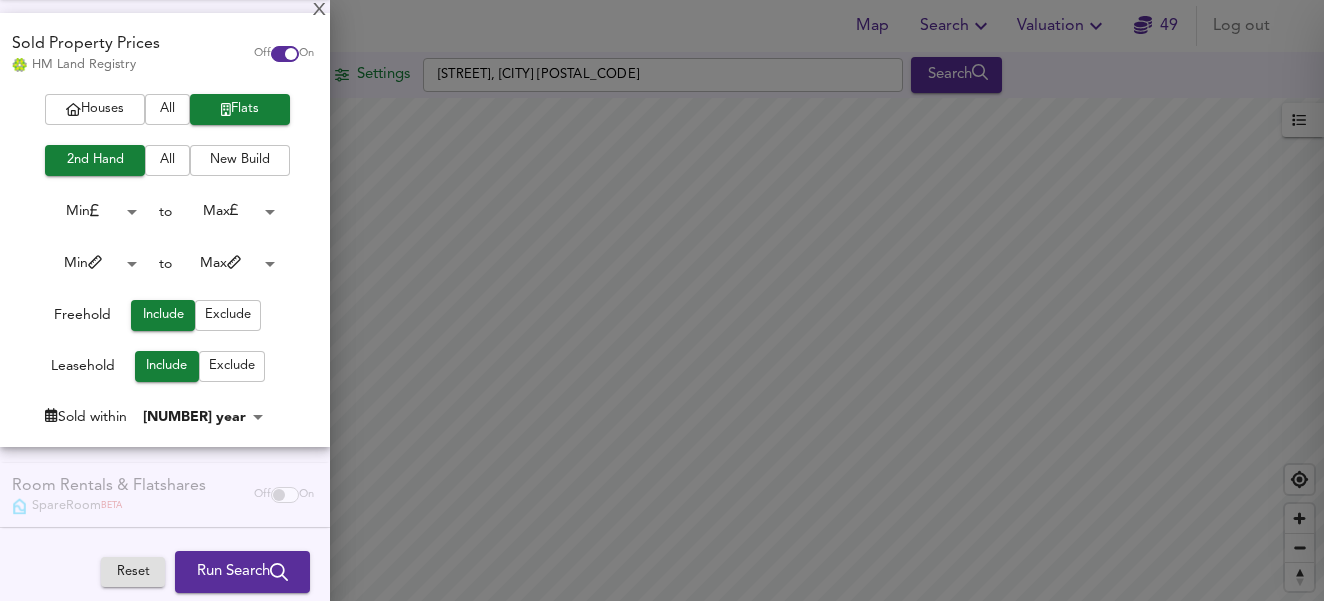 scroll, scrollTop: 203, scrollLeft: 0, axis: vertical 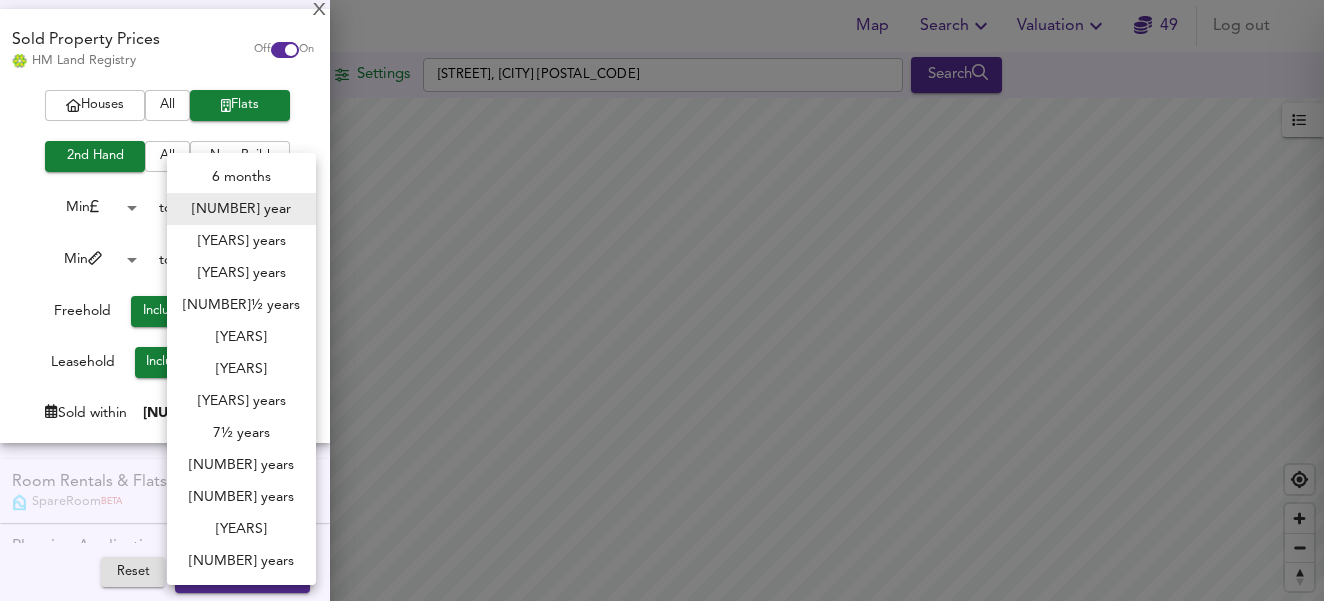click on "Map Search Valuation    49 Log out        Settings     [STREET], [CITY] [POSTCODE]        Search              Legend       UK Average Price   for [DATE] £ 339 / ft²      +6.1% Source:   Land Registry Data - [DATE] England & Wales - Average £/ ft²  History England & Wales - Total Quarterly Sales History X Map Settings Basemap          Default hybrid Heatmap          Average Price landworth 2D   View Dynamic Heatmap   On Show Postcodes Show Boroughs 2D 3D Find Me X Property Search Radius   ¼ mile 402 Sales Rentals Planning    Live Market Listings   Rightmove Off   On     Sold Property Prices   HM Land Registry Off   On     Houses All   Flats 2nd Hand All New Build Min   0 to Max   200000000 Min   0 to Max   100000 Freehold   Include Exclude Leasehold  Include Exclude   Sold within [YEARS] 12    Room Rentals & Flatshares   SpareRoom   BETA Off   On     Planning Applications Local Authorities Off   On  Reset 1 year" at bounding box center (662, 300) 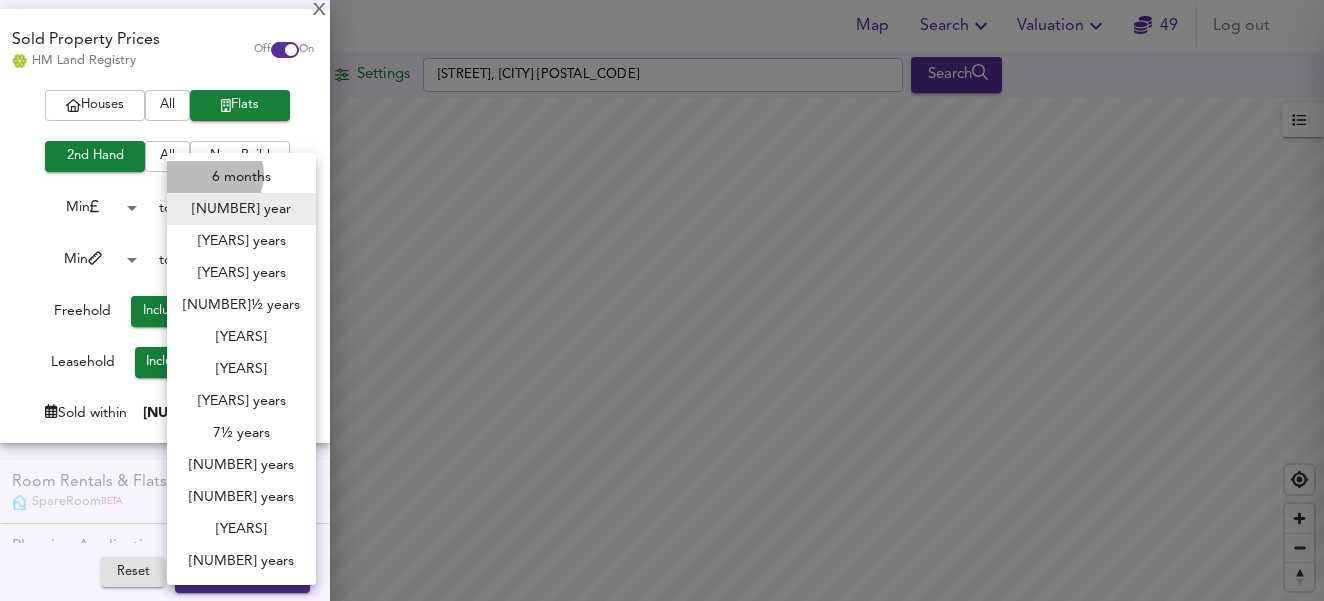 click on "6 months" at bounding box center [241, 177] 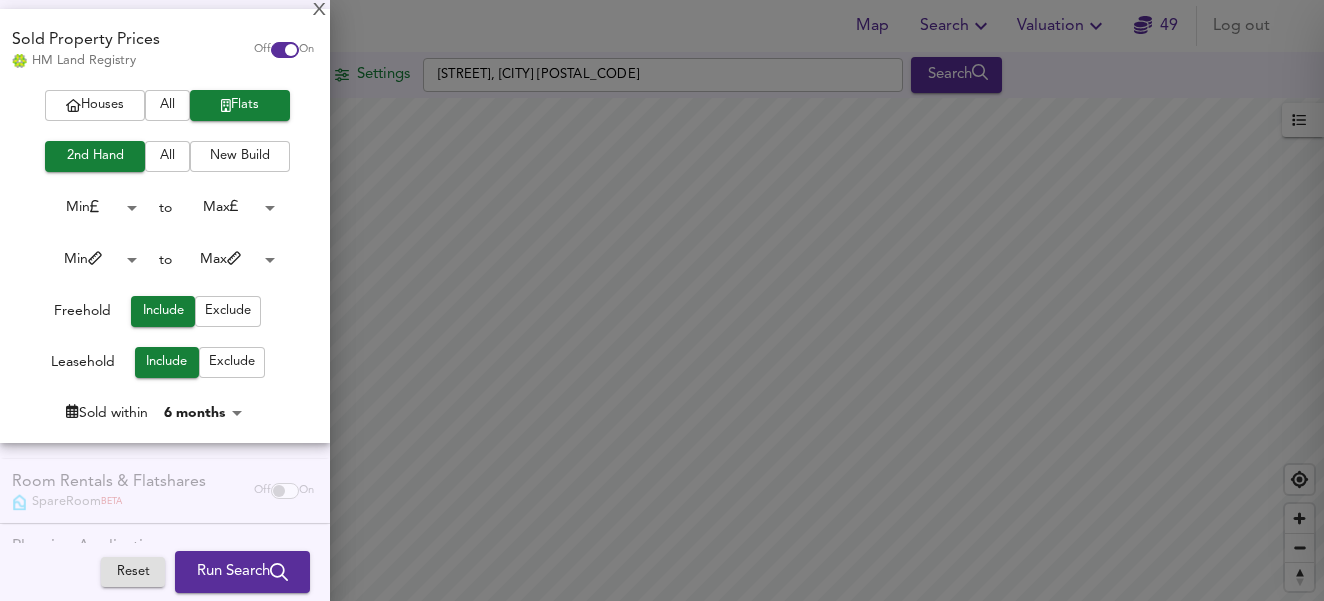 click on "Map Search Valuation    49 Log out        Settings     [STREET], [CITY] [POSTCODE]        Search              Legend       UK Average Price   for [DATE] £ [PRICE] / ft²      [PERCENTAGE]% Source:   Land Registry Data - [DATE] England & Wales - Average £/ ft²  History England & Wales - Total Quarterly Sales History X Map Settings Basemap          Default hybrid Heatmap          Average Price landworth 2D   View Dynamic Heatmap   On Show Postcodes Show Boroughs 2D 3D Find Me X Property Search Radius   ¼ mile 402 Sales Rentals Planning    Live Market Listings   Rightmove Off   On     Sold Property Prices   HM Land Registry Off   On    Houses All   Flats 2nd Hand All New Build Min   0 to Max   [PRICE] [SQFT] sqft [SQFT] to [SQFT] sqft [SQFT] Freehold    Include Exclude Leasehold  Include Exclude   Sold within  6 months 6    Room Rentals & Flatshares   SpareRoom   BETA Off   On     Planning Applications Local Authorities Off   On  Reset" at bounding box center (662, 300) 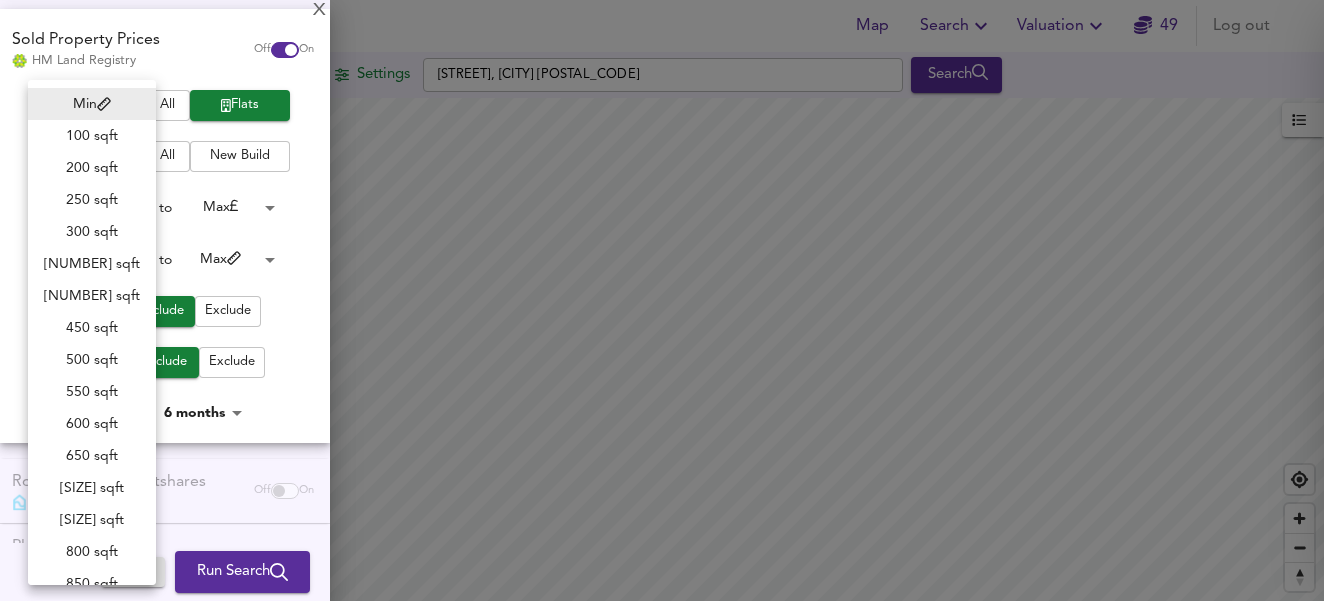 click on "450 sqft" at bounding box center (92, 328) 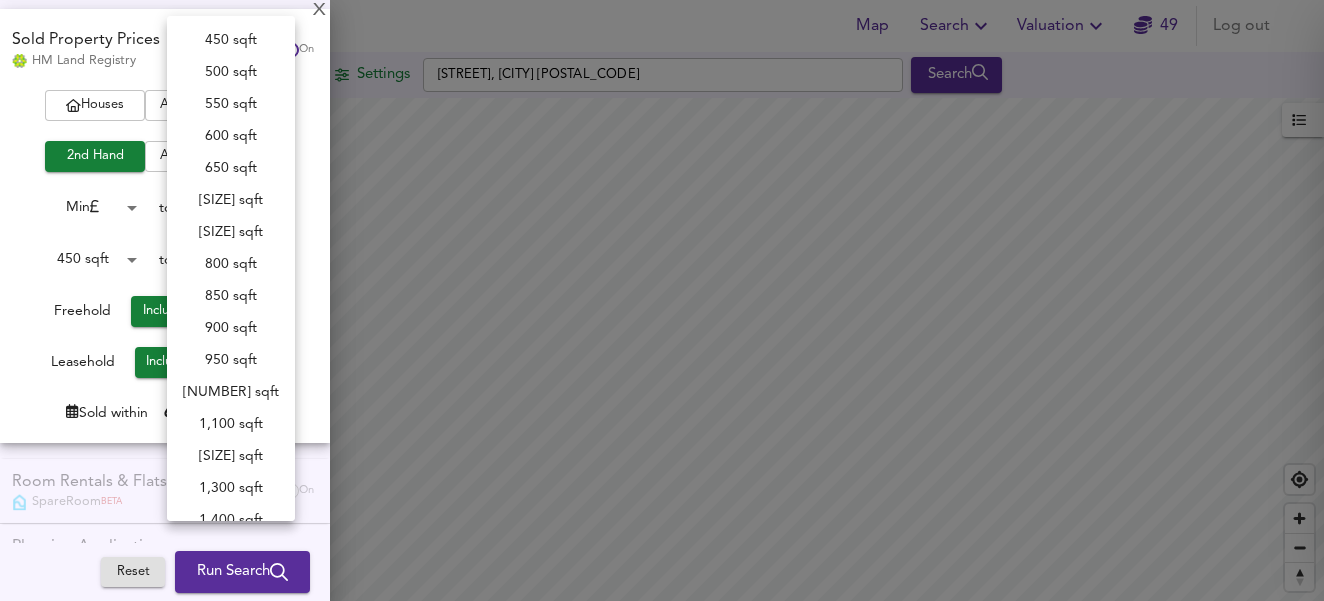 click on "Map Search Valuation    49 Log out        Settings     [STREET] [CITY] [POSTCODE]        Search              Legend       UK Average Price   for [DATE] £ [PRICE] / ft²      [PERCENTAGE] Source:   Land Registry Data - [DATE] England & Wales - Average £/ ft²  History England & Wales - Total Quarterly Sales History X Map Settings Basemap          Default hybrid Heatmap          Average Price landworth 2D   View Dynamic Heatmap   On Show Postcodes Show Boroughs 2D 3D Find Me X Property Search Radius   ¼ mile [NUMBER] Sales Rentals Planning    Live Market Listings   Rightmove Off   On     Sold Property Prices   HM Land Registry Off   On    Houses All   Flats 2nd Hand All New Build Min   0 to Max   [PRICE] 450 sqft 450 to Max   [PRICE] Freehold    Include Exclude Leasehold  Include Exclude   Sold within  6 months 6    Room Rentals & Flatshares   SpareRoom   BETA Off   On     Planning Applications Local Authorities Off   On  Reset" at bounding box center [662, 300] 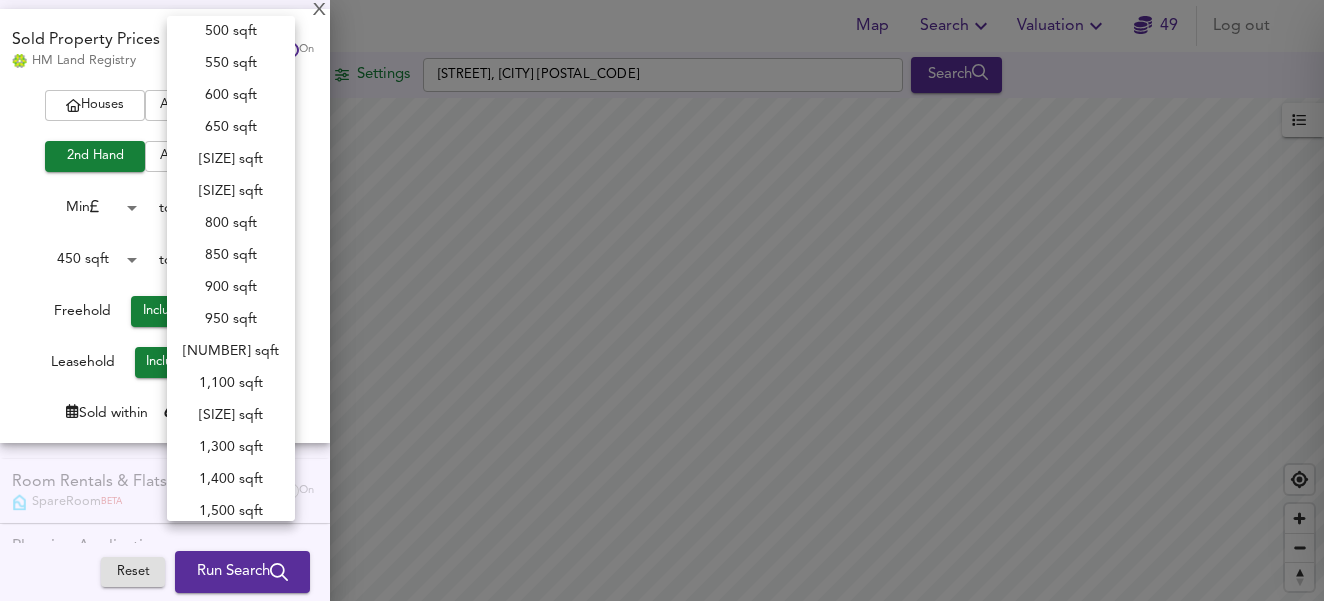scroll, scrollTop: 32, scrollLeft: 0, axis: vertical 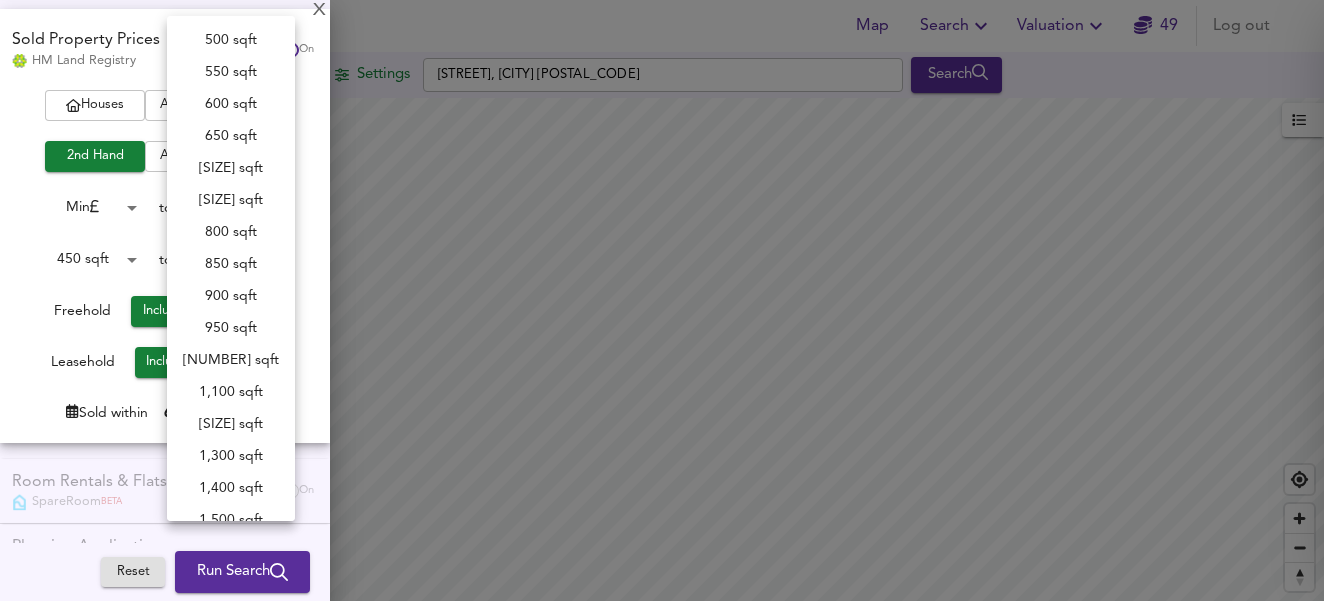 click on "600 sqft" at bounding box center [231, 104] 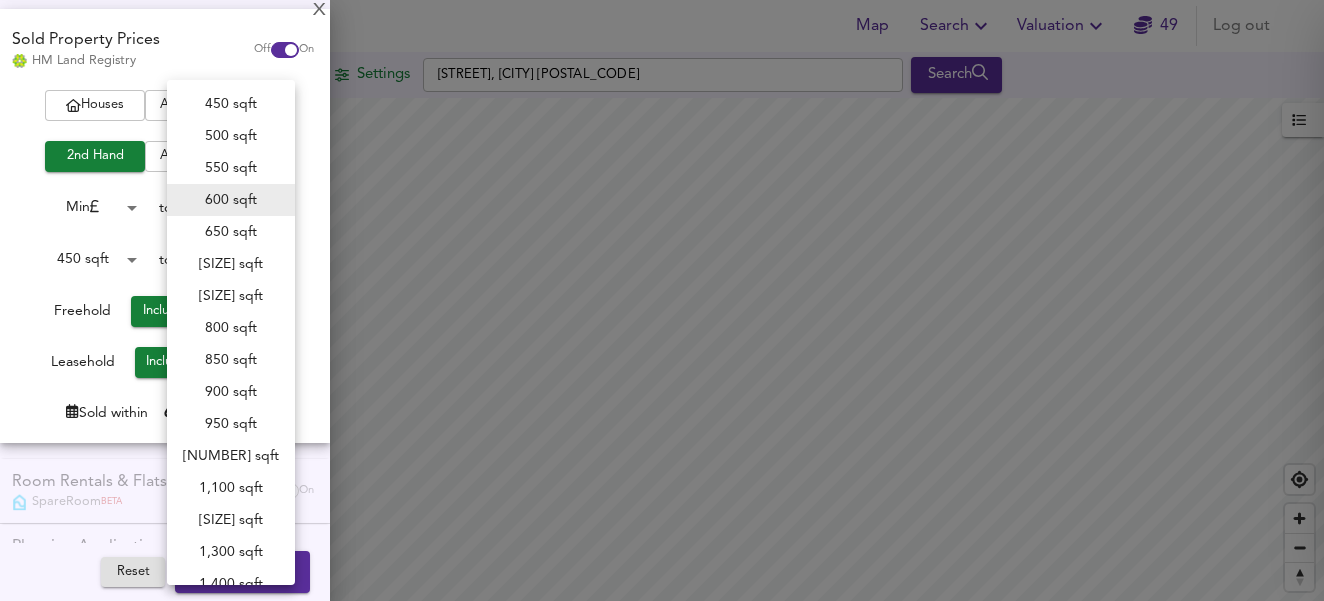 click on "Map Search Valuation    49 Log out        Settings     [STREET], [CITY] [POSTCODE]        Search              Legend       UK Average Price   for [DATE] £ [PRICE] / ft²      [PERCENTAGE]% Source:   Land Registry Data - [DATE] England & Wales - Average £/ ft²  History England & Wales - Total Quarterly Sales History X Map Settings Basemap          Default hybrid Heatmap          Average Price landworth 2D   View Dynamic Heatmap   On Show Postcodes Show Boroughs 2D 3D Find Me X Property Search Radius   ¼ mile 402 Sales Rentals Planning    Live Market Listings   Rightmove Off   On     Sold Property Prices   HM Land Registry Off   On    Houses All   Flats 2nd Hand All New Build Min   0 to Max   [PRICE] [SQFT] sqft [SQFT] to [SQFT] sqft [SQFT] Freehold    Include Exclude Leasehold  Include Exclude   Sold within  6 months 6    Room Rentals & Flatshares   SpareRoom   BETA Off   On     Planning Applications Local Authorities Off   On  Reset" at bounding box center (662, 300) 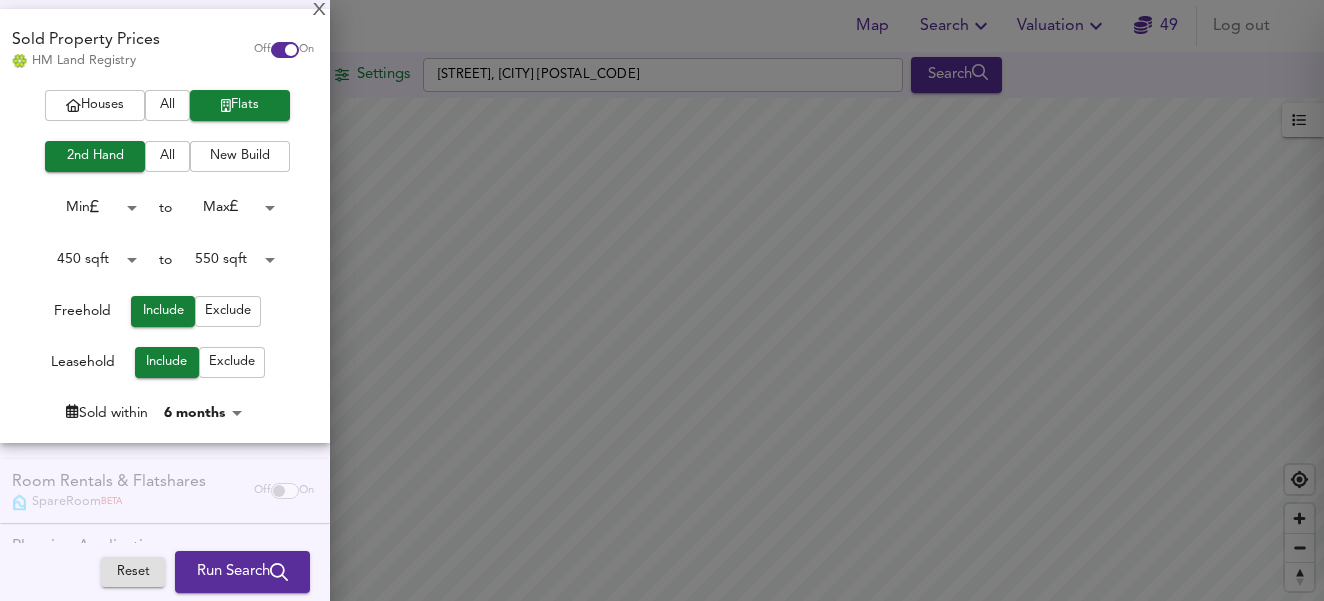 click on "Map Search Valuation    49 Log out        Settings     [STREET], [CITY] [POSTCODE]        Search              Legend       UK Average Price   for [DATE] £ [PRICE] / ft²      [PERCENTAGE]% Source:   Land Registry Data - [DATE] England & Wales - Average £/ ft²  History England & Wales - Total Quarterly Sales History X Map Settings Basemap          Default hybrid Heatmap          Average Price landworth 2D   View Dynamic Heatmap   On Show Postcodes Show Boroughs 2D 3D Find Me X Property Search Radius   ¼ mile 402 Sales Rentals Planning    Live Market Listings   Rightmove Off   On     Sold Property Prices   HM Land Registry Off   On    Houses All   Flats 2nd Hand All New Build Min   0 to Max   [PRICE] [SQFT] sqft [SQFT] to [SQFT] sqft [SQFT] Freehold    Include Exclude Leasehold  Include Exclude   Sold within  6 months 6    Room Rentals & Flatshares   SpareRoom   BETA Off   On     Planning Applications Local Authorities Off   On  Reset" at bounding box center (662, 300) 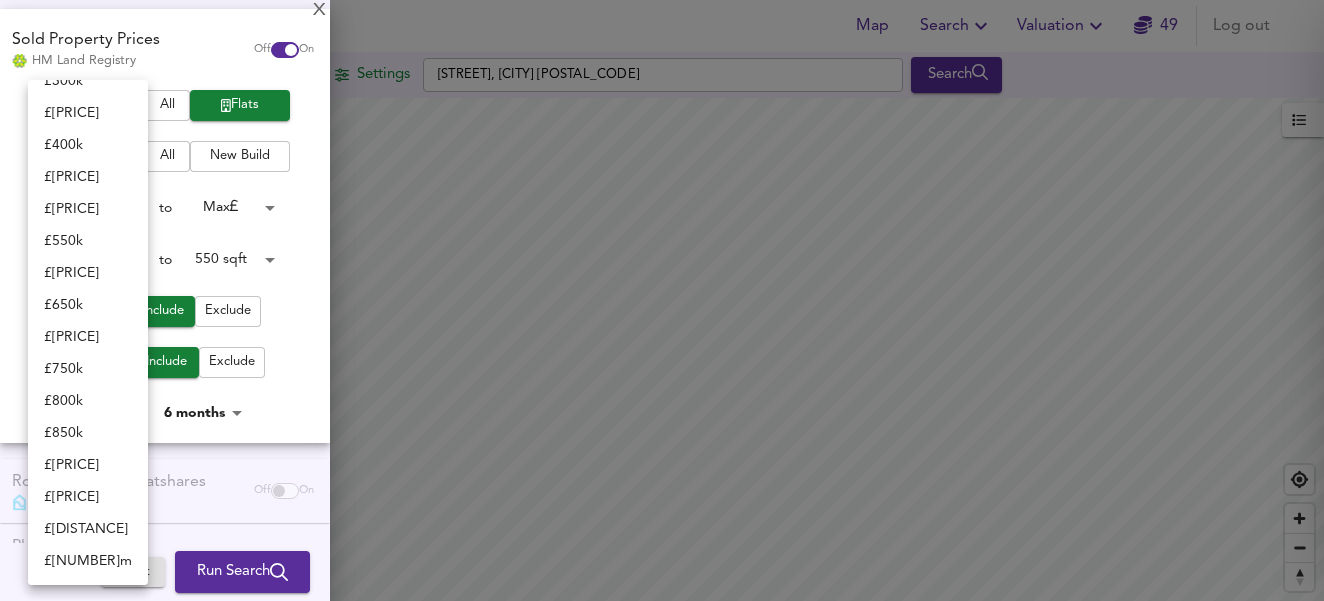 scroll, scrollTop: 387, scrollLeft: 0, axis: vertical 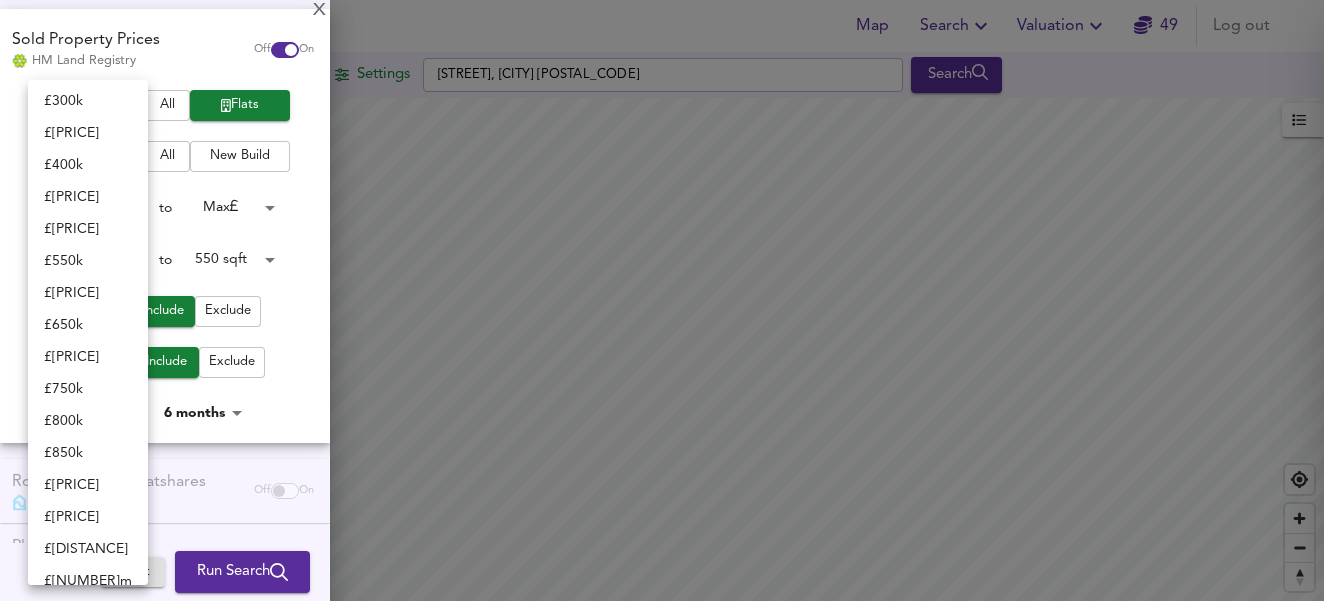 click on "£ 400k" at bounding box center (88, 165) 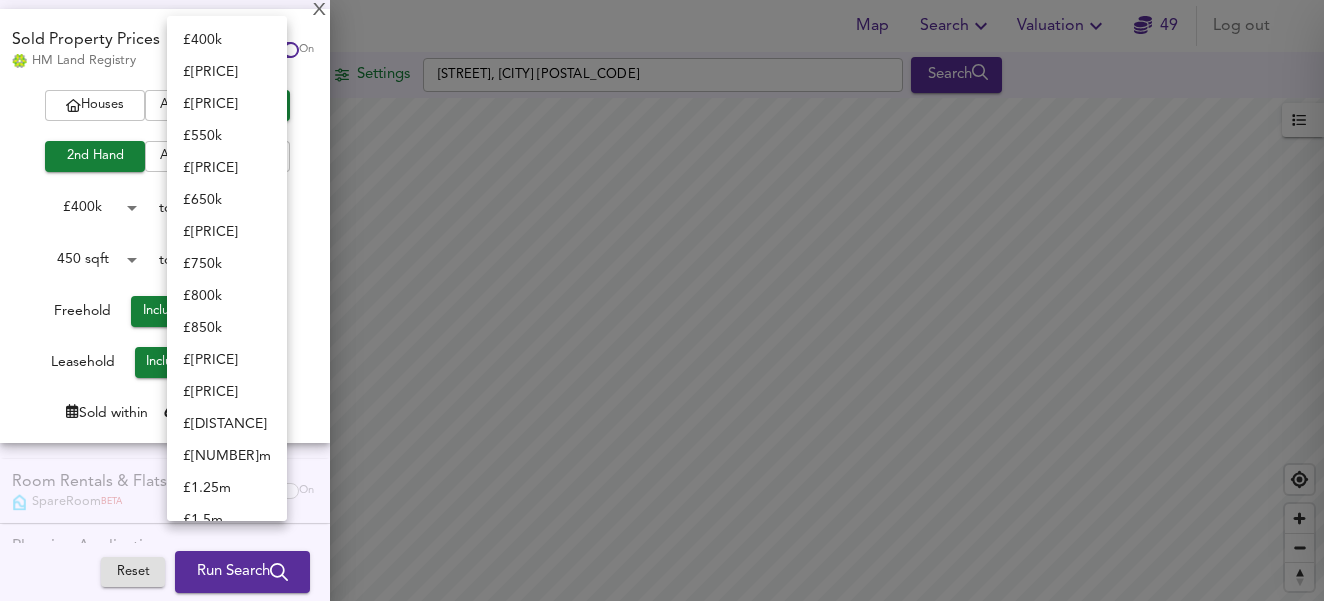 click on "Map Search Valuation    49 Log out        Settings     [STREET], [CITY] [POSTCODE]        Search              Legend       UK Average Price   for [DATE] £ [PRICE] / ft²      [PERCENTAGE]% Source:   Land Registry Data - [DATE] England & Wales - Average £/ ft²  History England & Wales - Total Quarterly Sales History X Map Settings Basemap          Default hybrid Heatmap          Average Price landworth 2D   View Dynamic Heatmap   On Show Postcodes Show Boroughs 2D 3D Find Me X Property Search Radius   ¼ mile 402 Sales Rentals Planning    Live Market Listings   Rightmove Off   On     Sold Property Prices   HM Land Registry Off   On    Houses All   Flats 2nd Hand All New Build £ [PRICE]k [PRICE] to Max   [PRICE] [SQFT] sqft [SQFT] to [SQFT] sqft [SQFT] Freehold    Include Exclude Leasehold  Include Exclude   Sold within  6 months 6    Room Rentals & Flatshares   SpareRoom   BETA Off   On     Planning Applications Local Authorities Off   On  Reset" at bounding box center (662, 300) 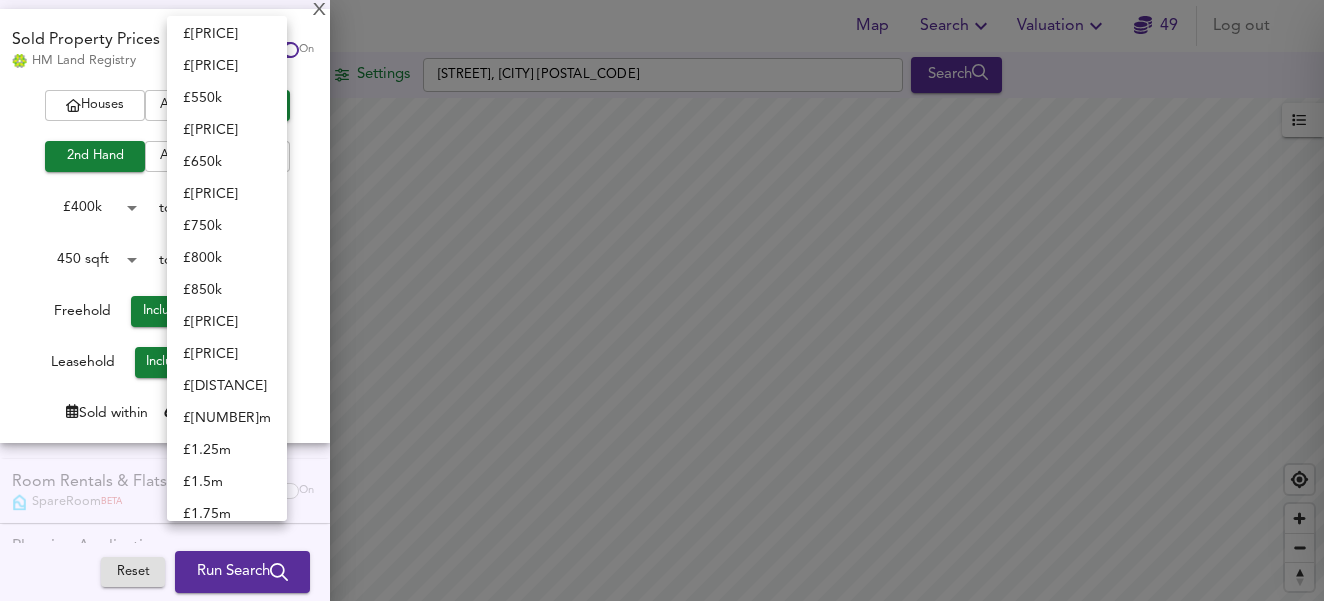 scroll, scrollTop: 31, scrollLeft: 0, axis: vertical 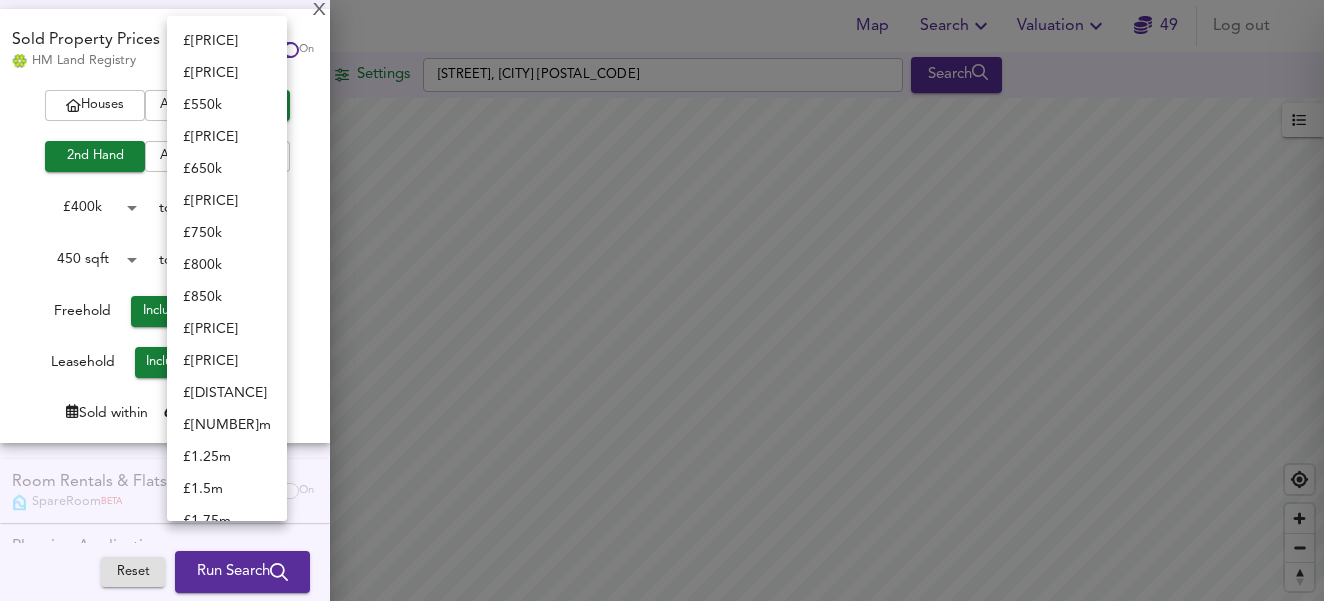 click on "£ [NUMBER]k" at bounding box center [227, 73] 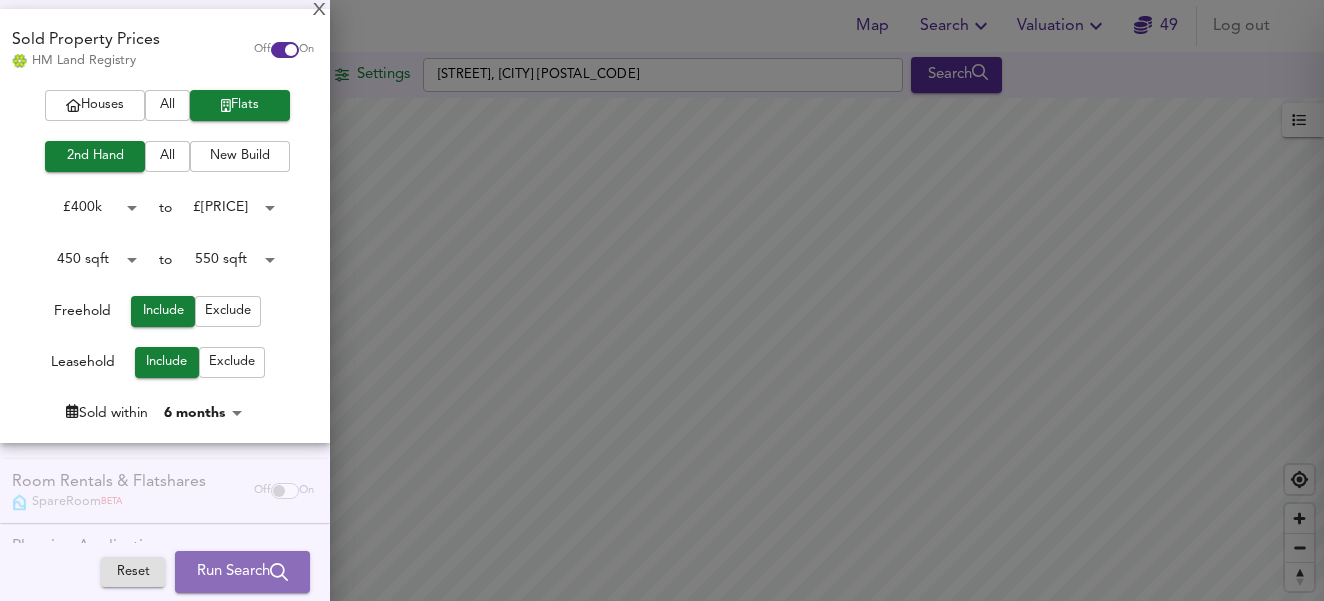 click on "Run Search" at bounding box center [242, 572] 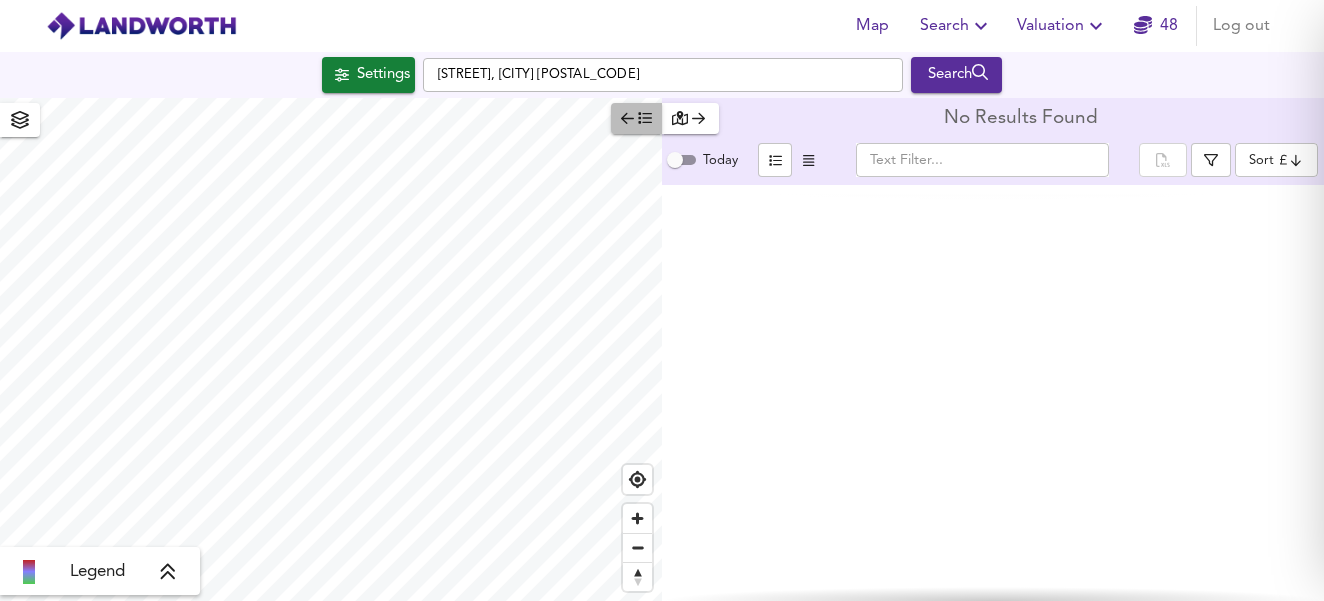 click at bounding box center [627, 118] 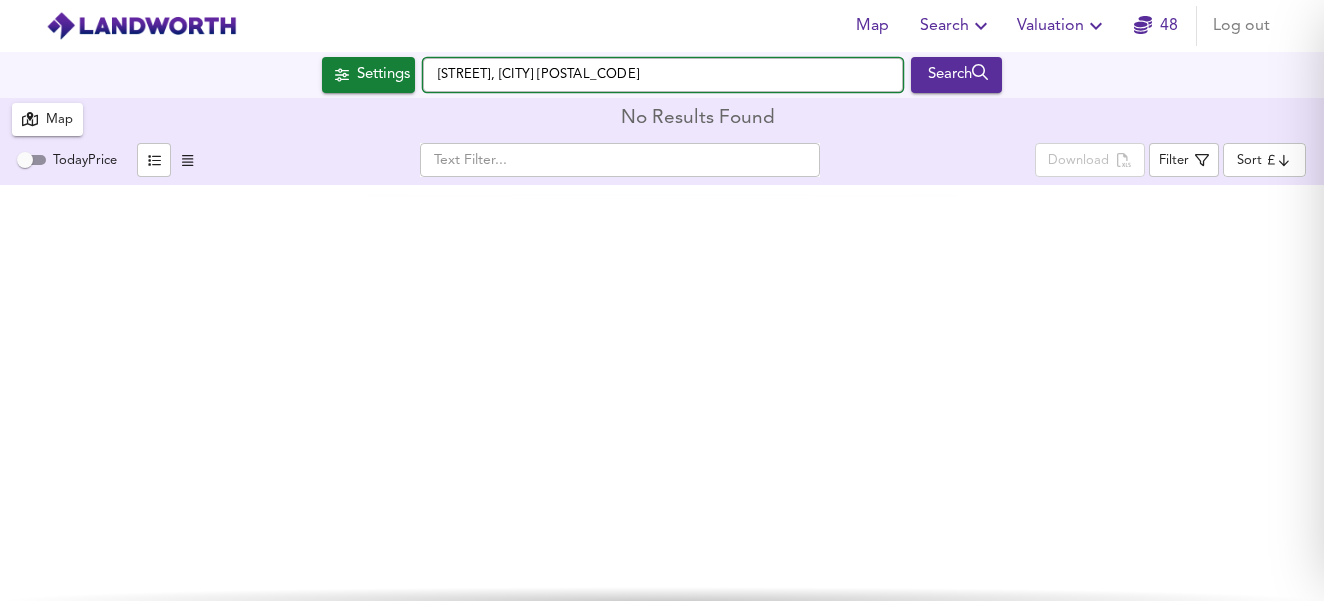 click on "[STREET], [CITY] [POSTAL_CODE]" at bounding box center [663, 75] 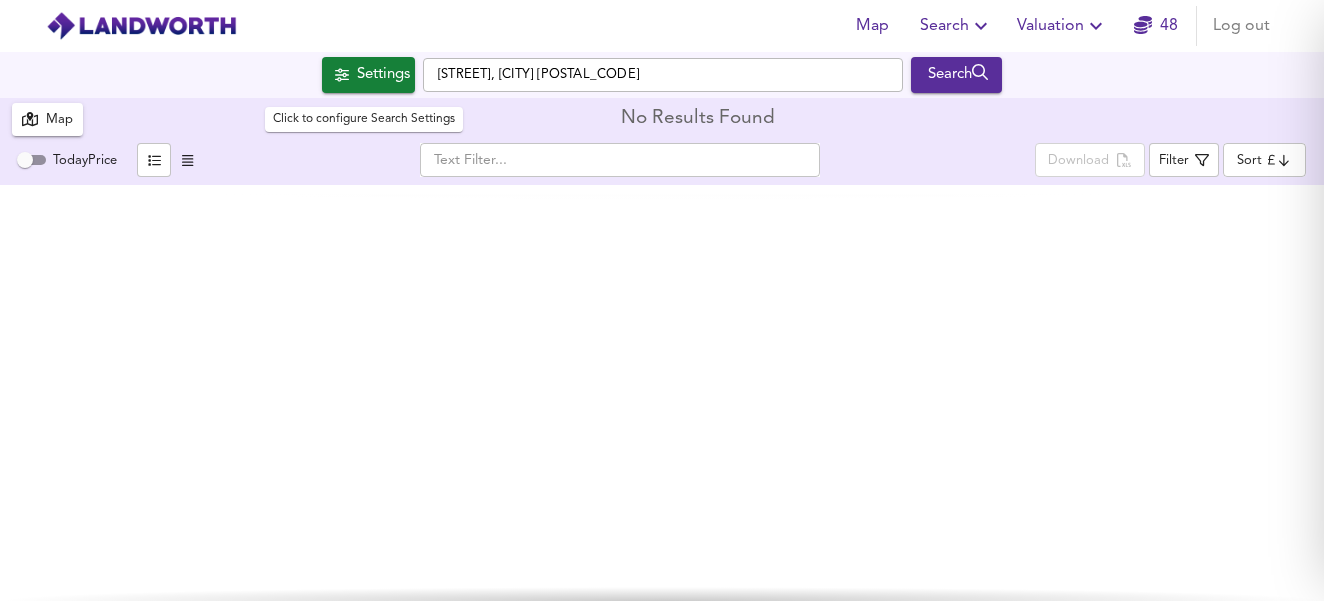 click on "Settings" at bounding box center [383, 75] 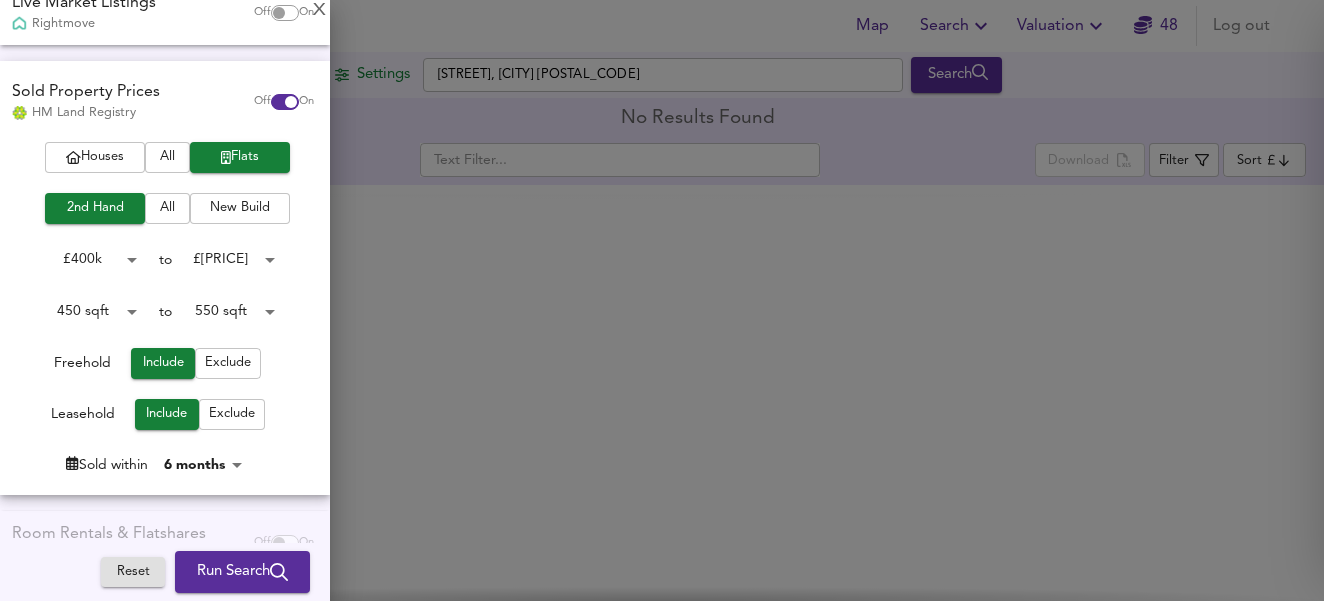 scroll, scrollTop: 152, scrollLeft: 0, axis: vertical 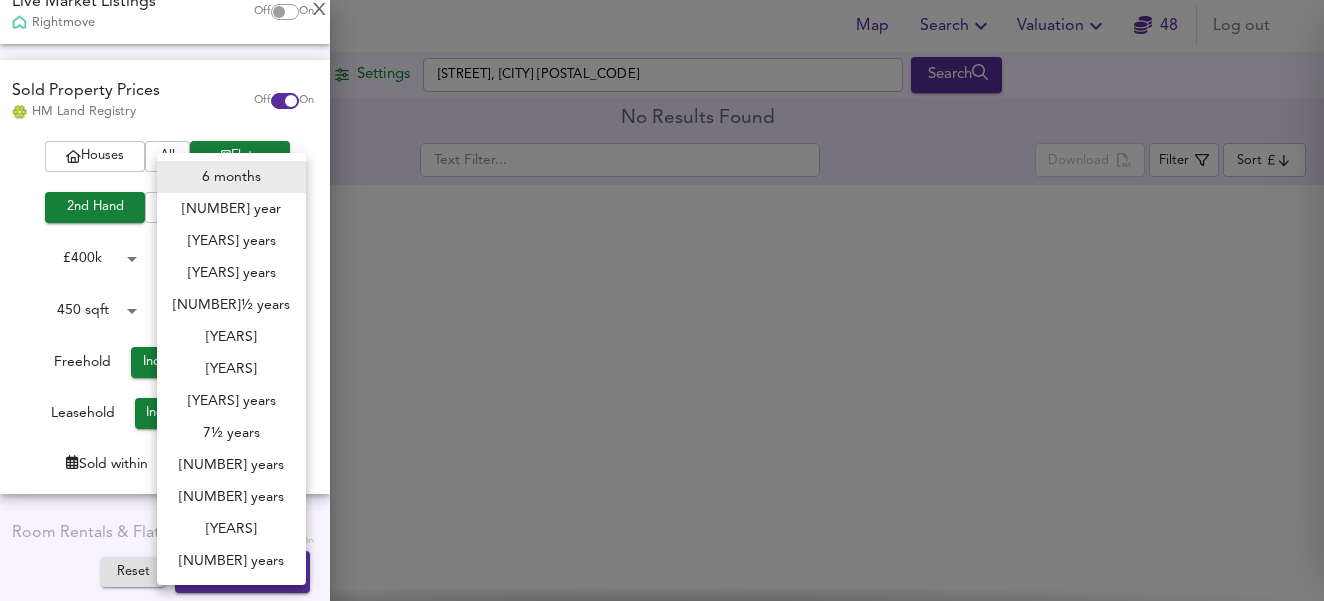 click on "Map Search Valuation    [NUMBER] Log out        Settings     [STREET], [CITY] [POSTCODE]        Search              Legend   Map No Results Found Today  Price           ​ Download   Filter   Sort   cheapest ​ X Map Settings Basemap          Default hybrid Heatmap          Average Price landworth 2D   View Dynamic Heatmap   On Show Postcodes Show Boroughs 2D 3D Find Me X Property Search Radius   [NUMBER] mile [NUMBER] Sales Rentals Planning    Live Market Listings   Rightmove Off   On     Sold Property Prices   HM Land Registry Off   On    Houses All   Flats 2nd Hand All New Build £ [NUMBER]k [NUMBER] to £ [NUMBER]k [NUMBER] [NUMBER] sqft [NUMBER] to [NUMBER] sqft [NUMBER] Freehold    Include Exclude Leasehold  Include Exclude   Sold within [NUMBER] [NUMBER]    Room Rentals & Flatshares   SpareRoom   BETA Off   On     Planning Applications Local Authorities Off   On  Reset Run Search   Please enable at least one data source to run a search [NUMBER] months [NUMBER] year [NUMBER]½ years [NUMBER] years" at bounding box center [662, 300] 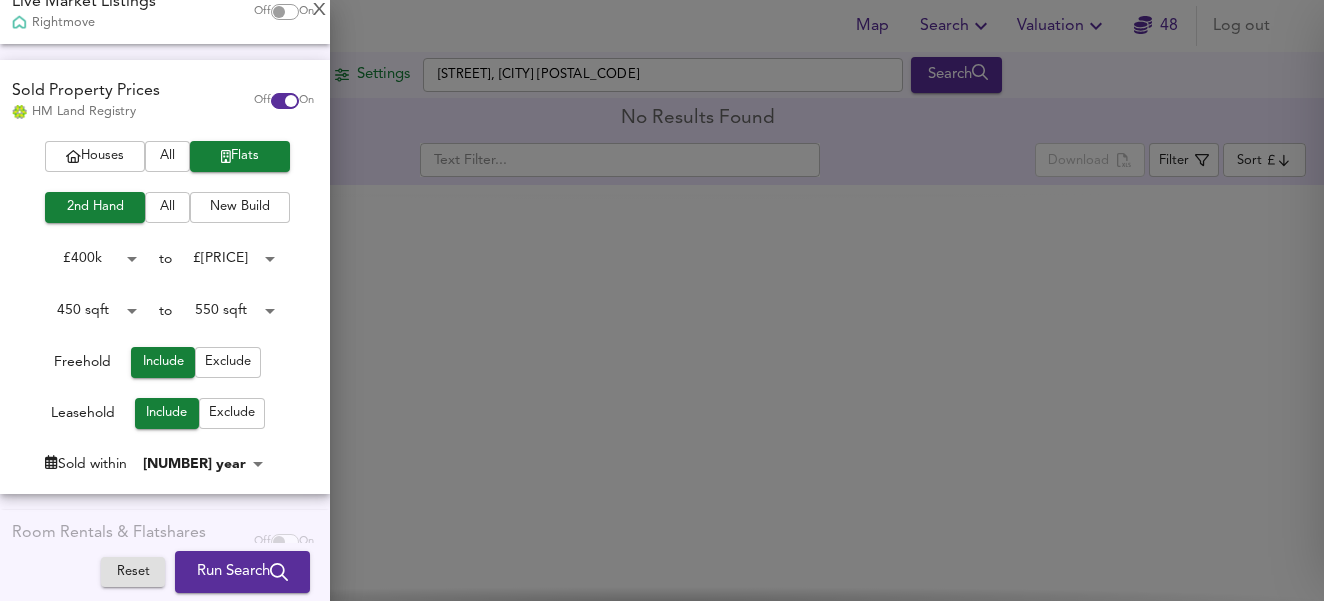 click on "All" at bounding box center [167, 207] 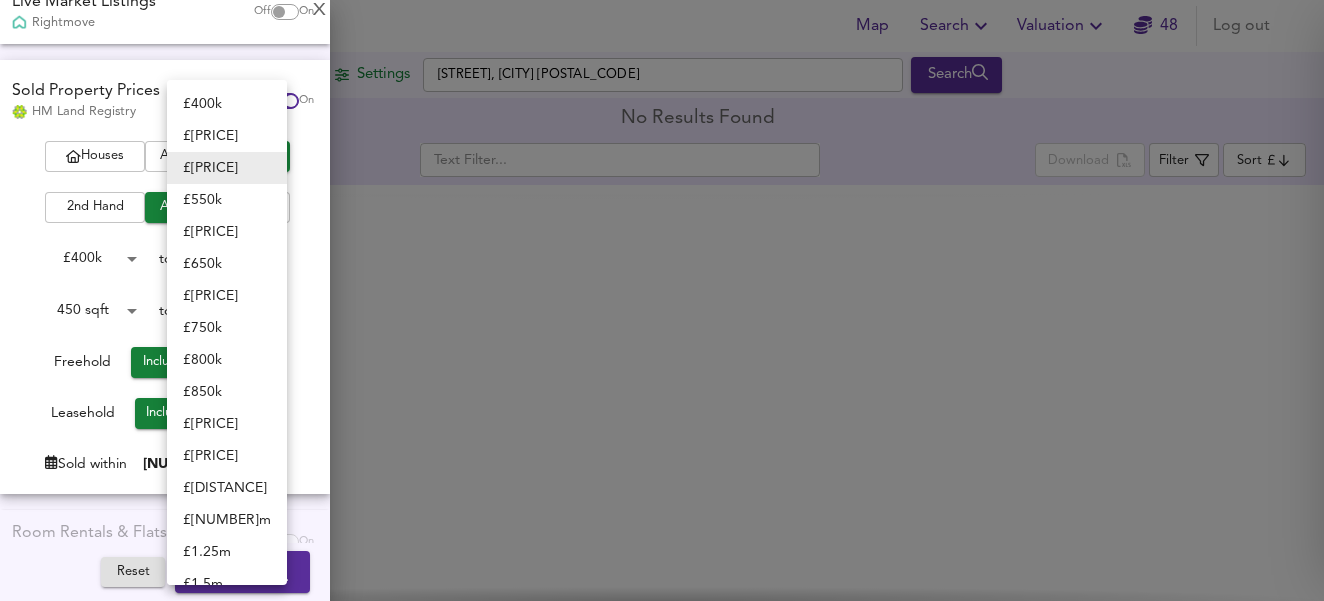 click on "Map Search Valuation    [NUMBER] Log out        Settings     [STREET], [CITY] [POSTCODE]        Search              Legend   Map No Results Found Today  Price           ​ Download   Filter   Sort   cheapest ​ X Map Settings Basemap          Default hybrid Heatmap          Average Price landworth 2D   View Dynamic Heatmap   On Show Postcodes Show Boroughs 2D 3D Find Me X Property Search Radius   [NUMBER] mile [NUMBER] Sales Rentals Planning    Live Market Listings   Rightmove Off   On     Sold Property Prices   HM Land Registry Off   On    Houses All   Flats 2nd Hand All New Build £ [NUMBER]k £ [NUMBER]k £ [NUMBER]k £ [NUMBER]k" at bounding box center (662, 300) 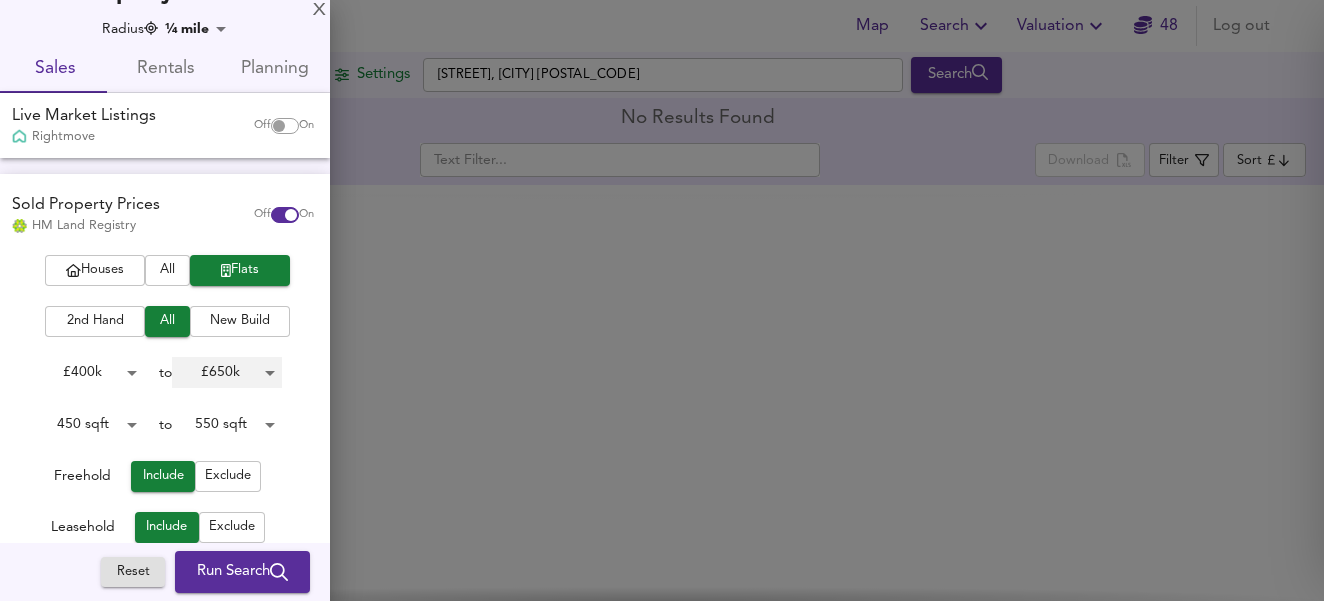 scroll, scrollTop: 13, scrollLeft: 0, axis: vertical 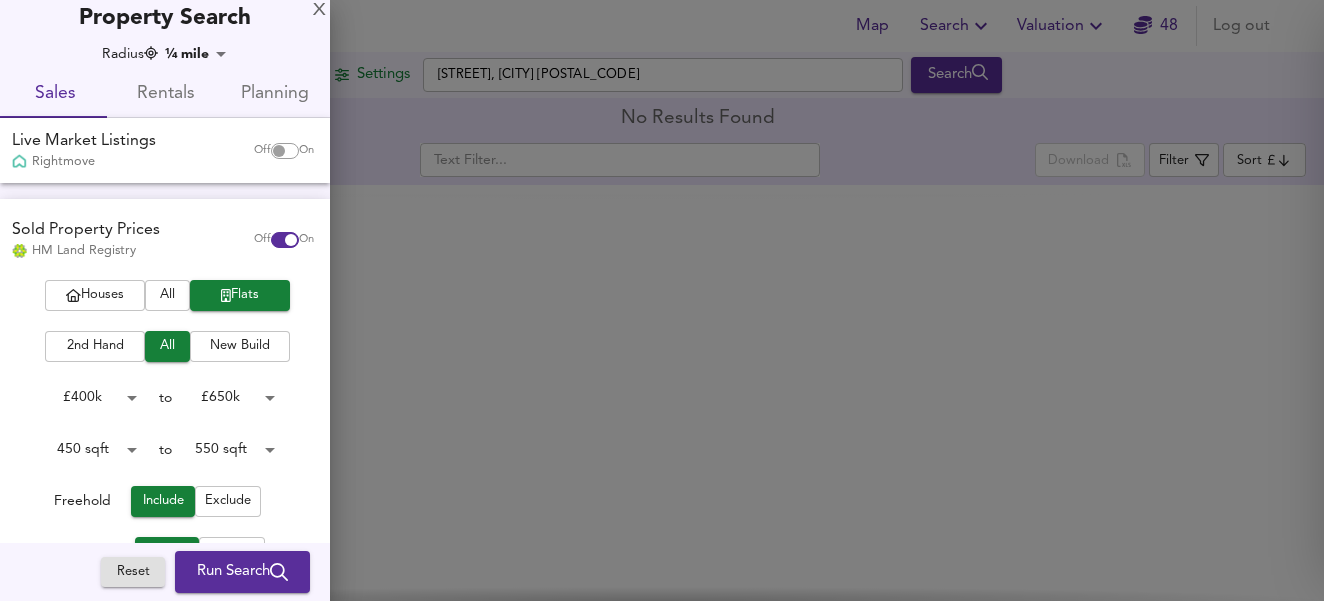 click on "Map Search Valuation    48 Log out        Settings     [STREET], [CITY] [POSTCODE]        Search              Legend   Map No Results Found Today  Price           ​ Download   Filter   Sort   cheapest ​ X Map Settings Basemap          Default hybrid Heatmap          Average Price landworth 2D   View Dynamic Heatmap   On Show Postcodes Show Boroughs 2D 3D Find Me X Property Search Radius   ¼ mile 402 Sales Rentals Planning    Live Market Listings   Rightmove Off   On     Sold Property Prices   HM Land Registry Off   On    Houses All   Flats 2nd Hand All New Build £ [PRICE]k [PRICE] to £ [PRICE]k [PRICE] [SQFT] sqft [SQFT] to [SQFT] sqft [SQFT] Freehold    Include Exclude Leasehold  Include Exclude   Sold within 1 year 12    Room Rentals & Flatshares   SpareRoom   BETA Off   On     Planning Applications Local Authorities Off   On  Reset Run Search   Please enable at least one data source to run a search" at bounding box center (662, 300) 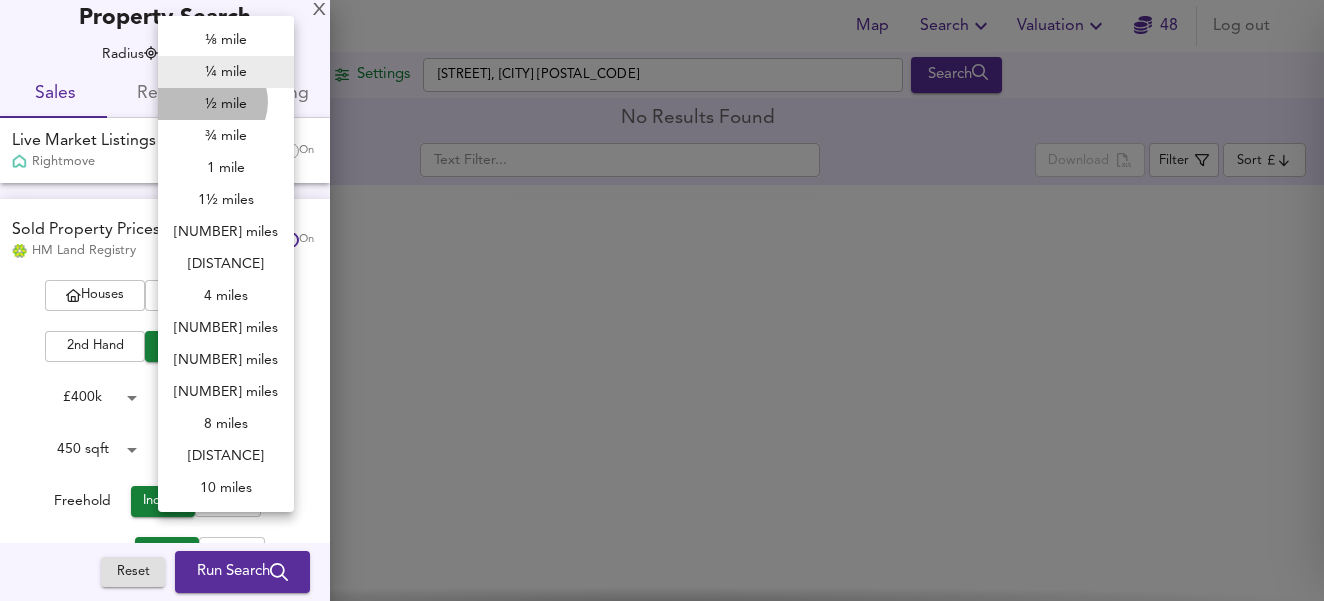 click on "½ mile" at bounding box center [226, 104] 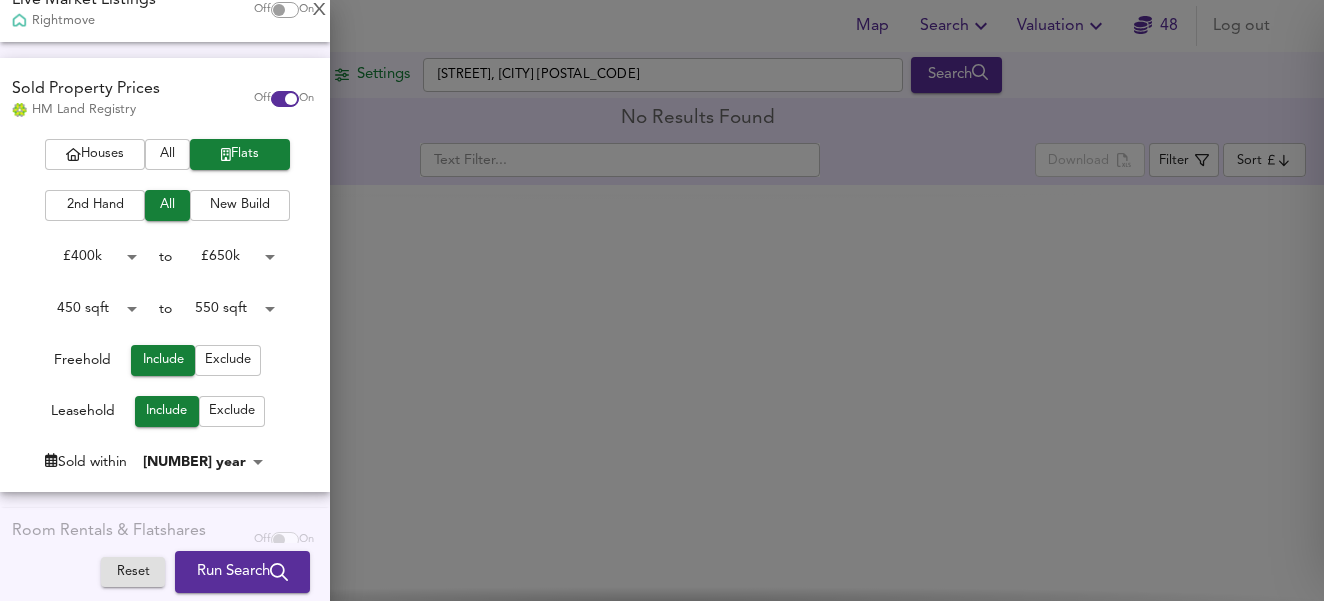 scroll, scrollTop: 196, scrollLeft: 0, axis: vertical 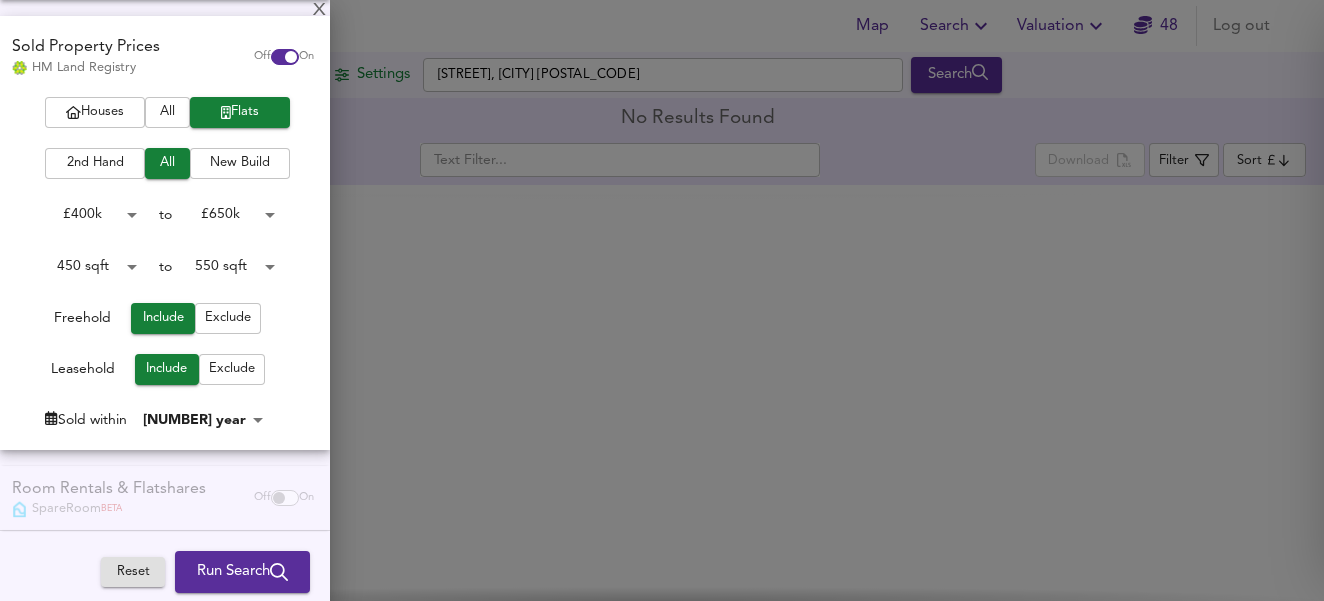 click on "Map Search Valuation    48 Log out        Settings     [STREET], [CITY] [POSTCODE]        Search              Legend   Map No Results Found Today  Price           ​ Download   Filter   Sort   cheapest ​ X Map Settings Basemap          Default hybrid Heatmap          Average Price landworth 2D   View Dynamic Heatmap   On Show Postcodes Show Boroughs 2D 3D Find Me X Property Search Radius   ½ mile [NUMBER] Sales Rentals Planning    Live Market Listings   Rightmove Off   On     Sold Property Prices   HM Land Registry Off   On    Houses All   Flats 2nd Hand All New Build £ [PRICE] [PRICE] to £ [PRICE] [PRICE] [SIZE] sqft [SIZE] to [SIZE] sqft [SIZE] Freehold    Include Exclude Leasehold  Include Exclude   Sold within 1 year 12    Room Rentals & Flatshares   SpareRoom   BETA Off   On     Planning Applications Local Authorities Off   On  Reset Run Search   Please enable at least one data source to run a search" at bounding box center [662, 300] 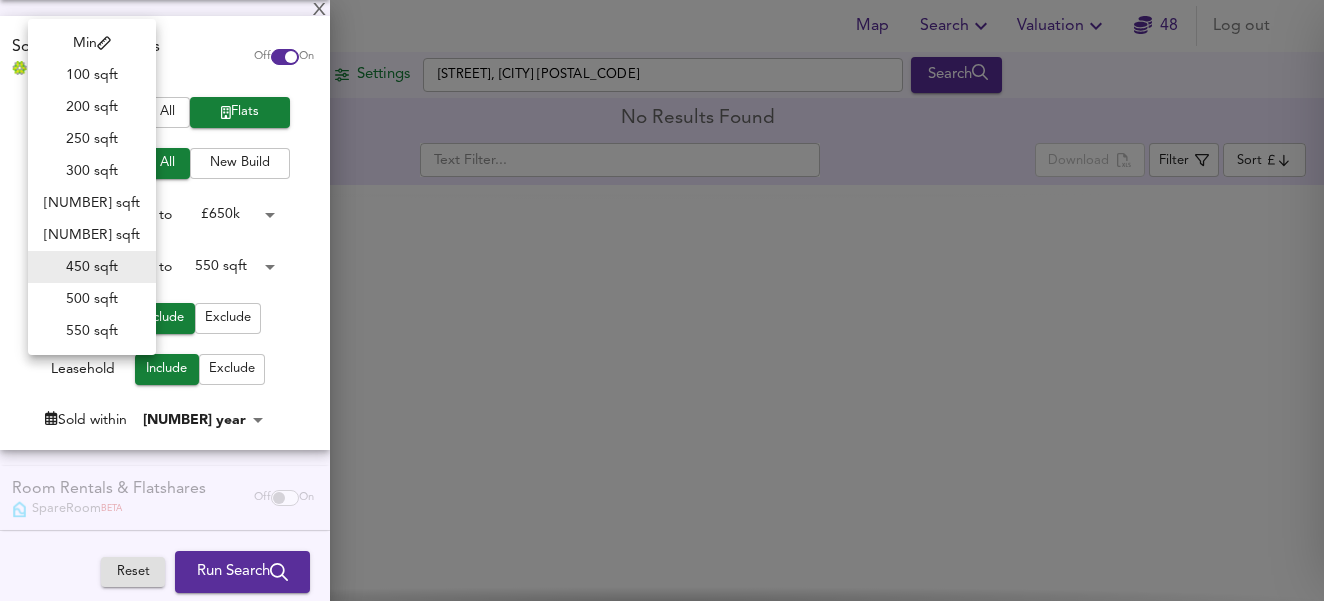 click on "Min" at bounding box center (92, 43) 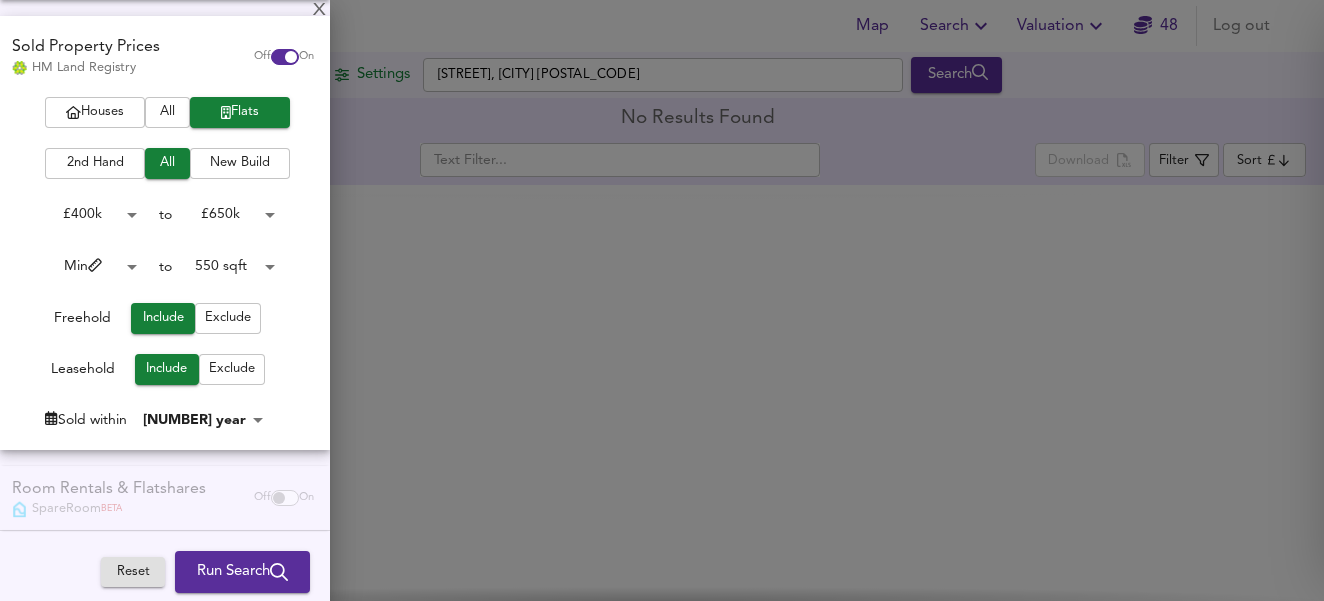 click on "Map Search Valuation    48 Log out        Settings     [STREET], [CITY] [POSTCODE]        Search              Legend   Map No Results Found Today  Price           ​ Download   Filter   Sort   cheapest ​ X Map Settings Basemap          Default hybrid Heatmap          Average Price landworth 2D   View Dynamic Heatmap   On Show Postcodes Show Boroughs 2D 3D Find Me X Property Search Radius   ½ mile [NUMBER] Sales Rentals Planning    Live Market Listings   Rightmove Off   On     Sold Property Prices   HM Land Registry Off   On    Houses All   Flats 2nd Hand All New Build £ [PRICE] [PRICE] to £ [PRICE] [PRICE] [SIZE] sqft [SIZE] to [SIZE] sqft [SIZE] Freehold    Include Exclude Leasehold  Include Exclude   Sold within 1 year 12    Room Rentals & Flatshares   SpareRoom   BETA Off   On     Planning Applications Local Authorities Off   On  Reset Run Search   Please enable at least one data source to run a search" at bounding box center [662, 300] 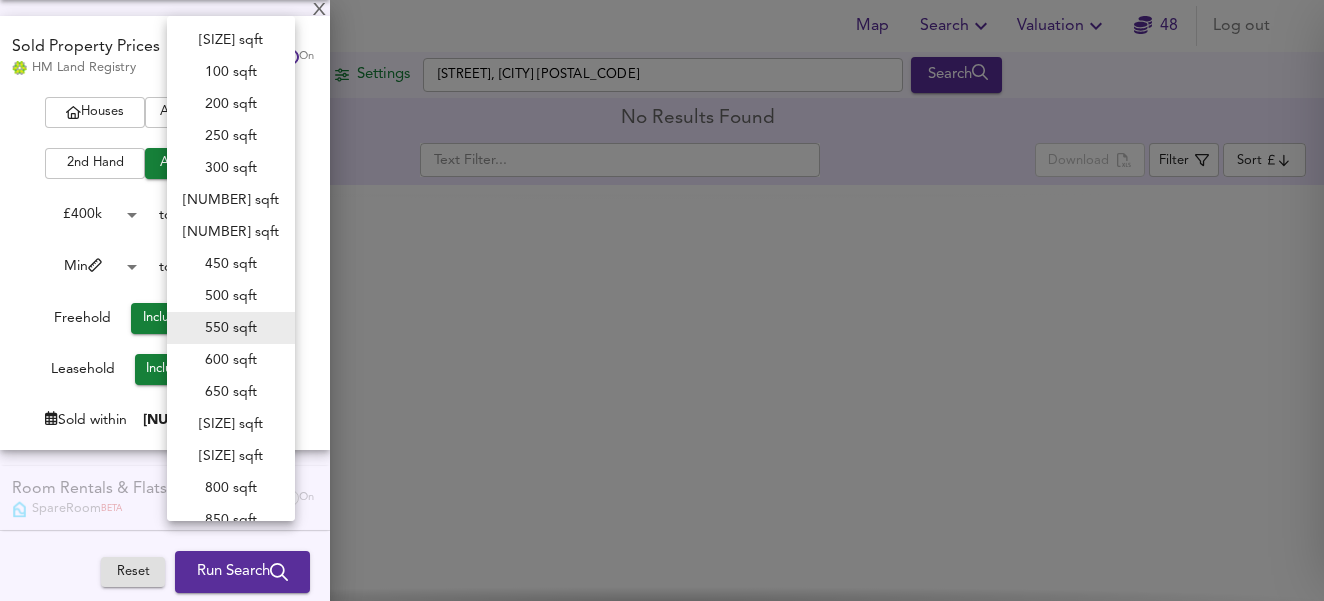 click at bounding box center [662, 300] 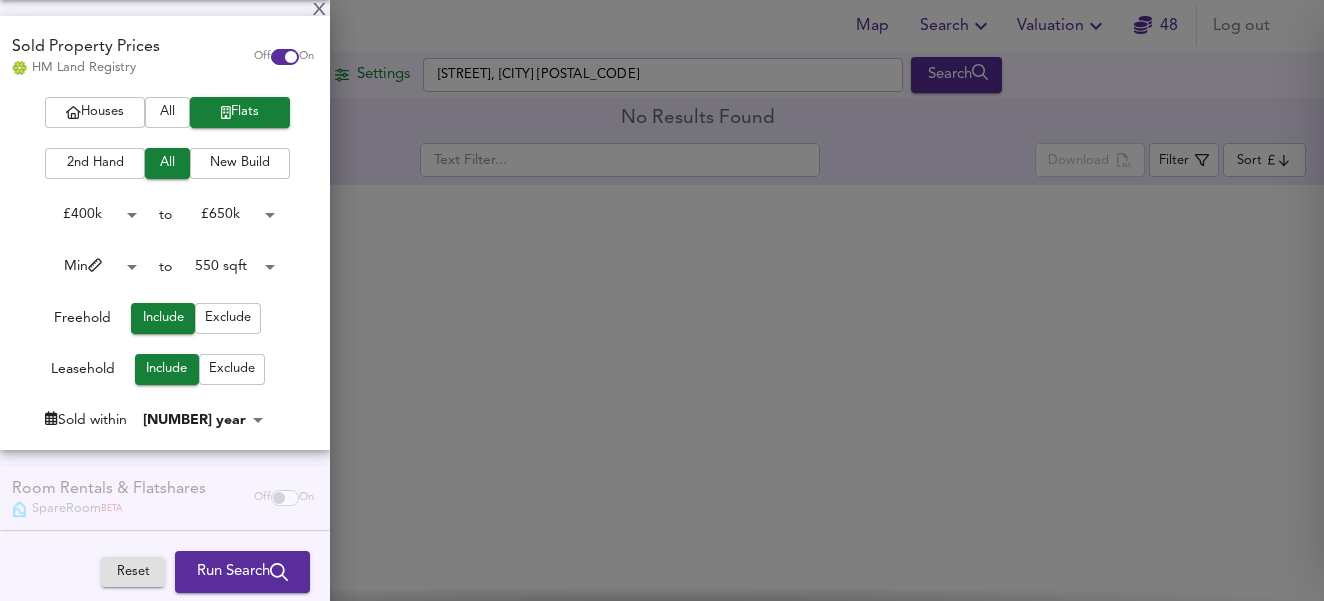 click on "Map Search Valuation    48 Log out        Settings     [STREET], [CITY] [POSTCODE]        Search              Legend   Map No Results Found Today  Price           ​ Download   Filter   Sort   cheapest ​ X Map Settings Basemap          Default hybrid Heatmap          Average Price landworth 2D   View Dynamic Heatmap   On Show Postcodes Show Boroughs 2D 3D Find Me X Property Search Radius   ½ mile [NUMBER] Sales Rentals Planning    Live Market Listings   Rightmove Off   On     Sold Property Prices   HM Land Registry Off   On    Houses All   Flats 2nd Hand All New Build £ [PRICE] [PRICE] to £ [PRICE] [PRICE] [SIZE] sqft [SIZE] to [SIZE] sqft [SIZE] Freehold    Include Exclude Leasehold  Include Exclude   Sold within 1 year 12    Room Rentals & Flatshares   SpareRoom   BETA Off   On     Planning Applications Local Authorities Off   On  Reset Run Search   Please enable at least one data source to run a search" at bounding box center [662, 300] 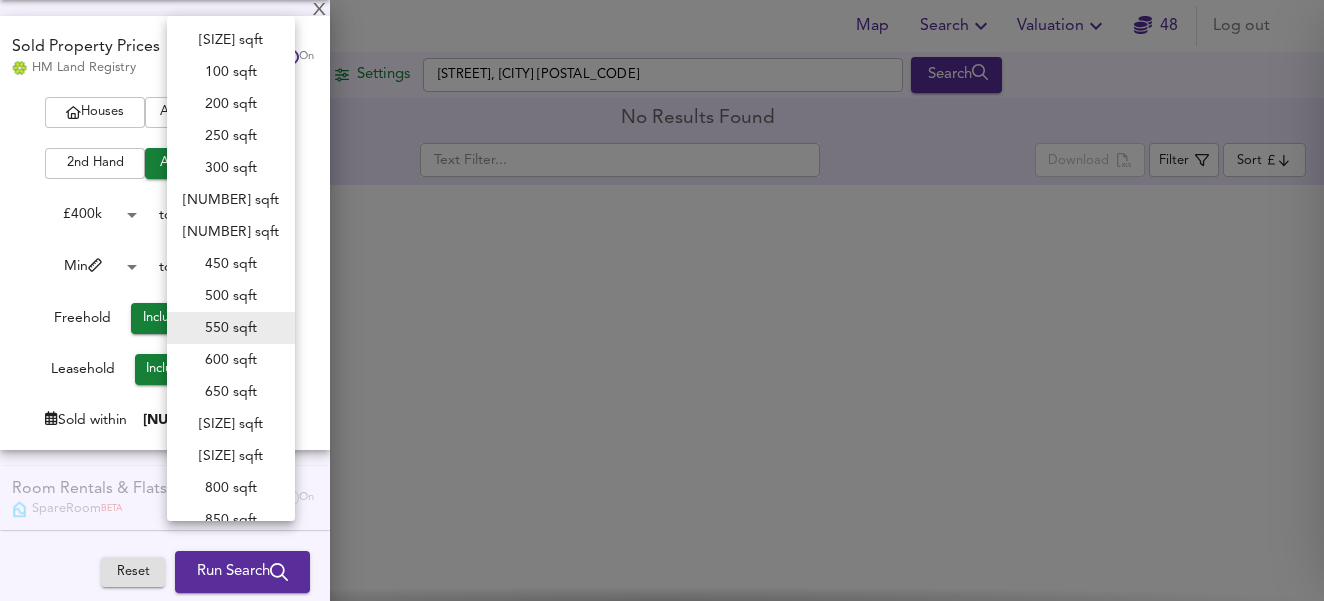 click on "650 sqft" at bounding box center [231, 392] 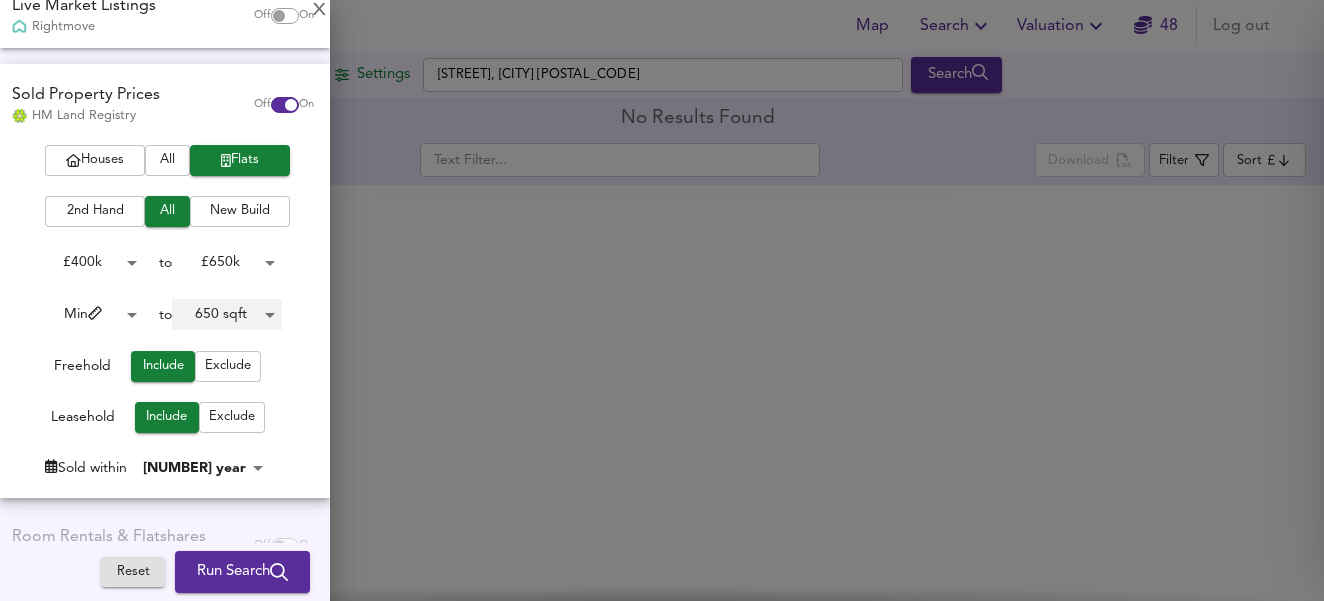 scroll, scrollTop: 141, scrollLeft: 0, axis: vertical 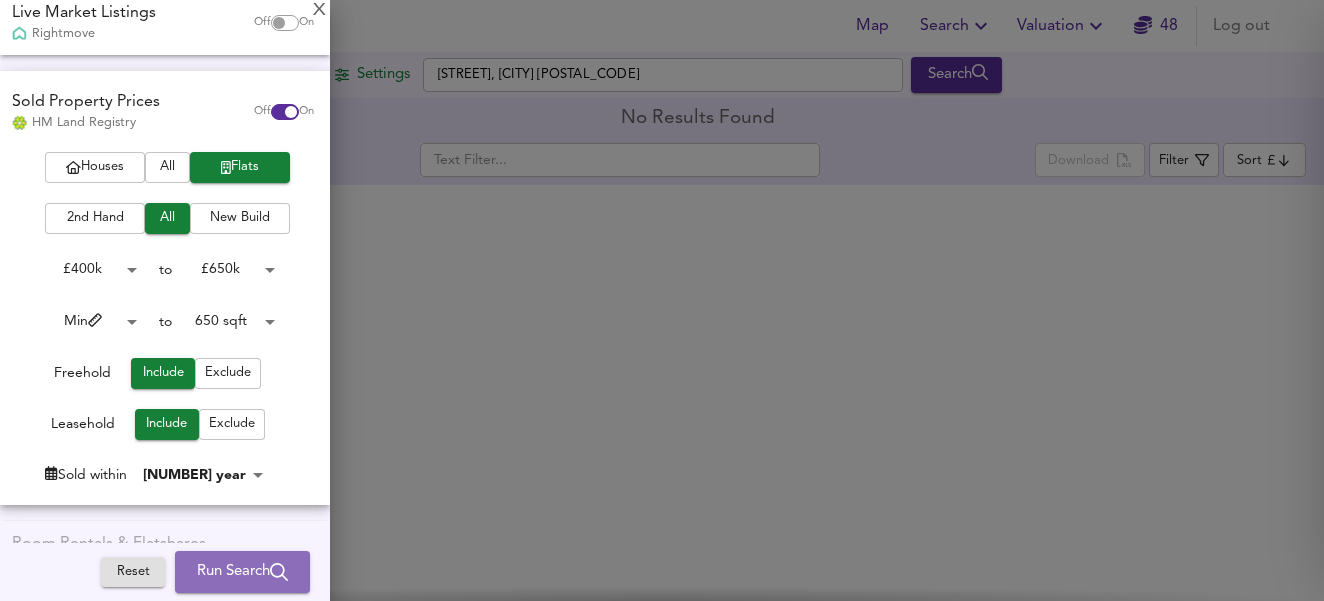click on "Run Search" at bounding box center [242, 572] 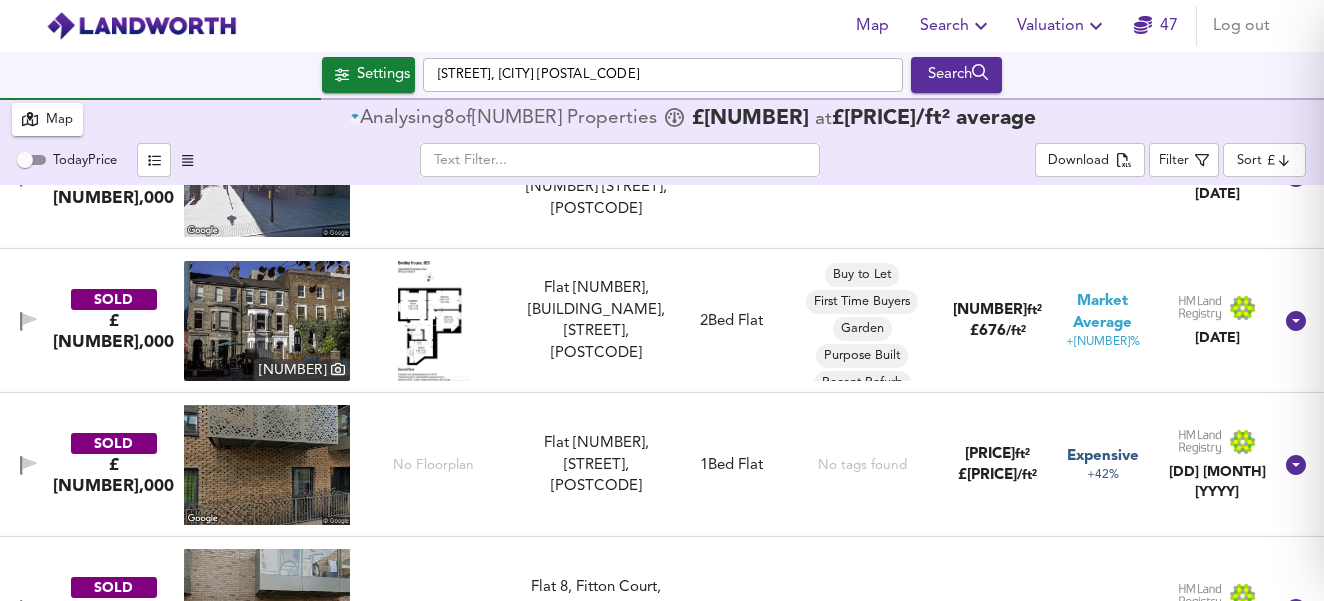 scroll, scrollTop: 116, scrollLeft: 0, axis: vertical 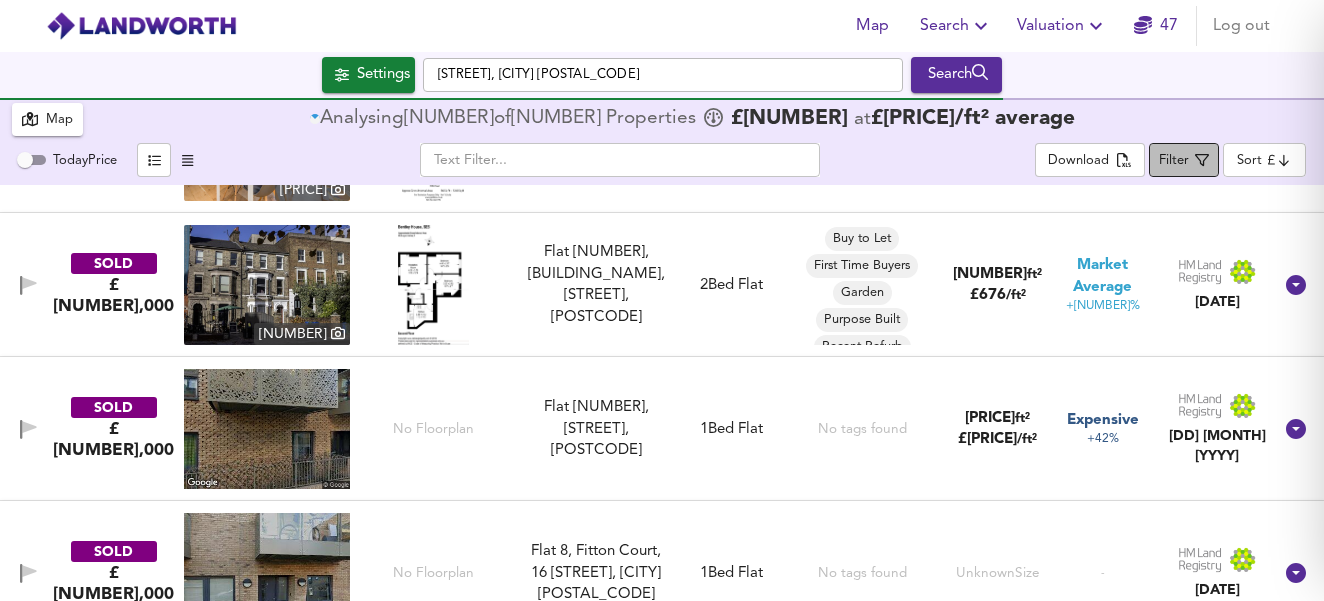 click on "Filter" at bounding box center [1174, 161] 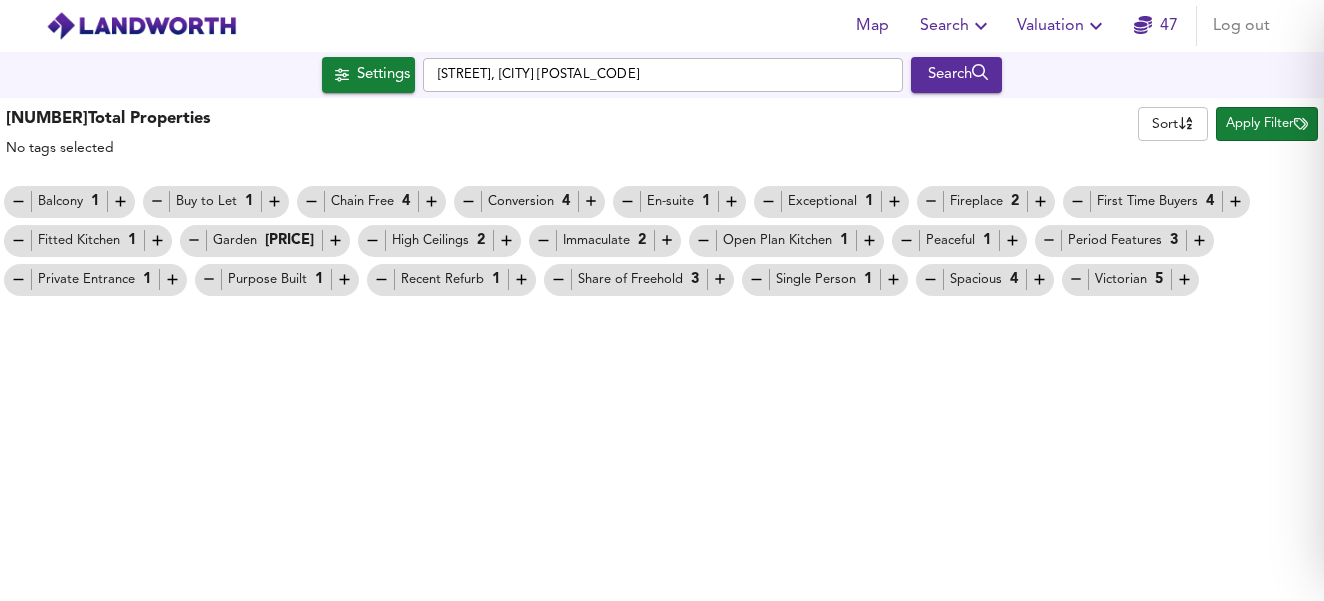 click on "Map Search Valuation    48 Log out        Settings     [STREET], [CITY] [POSTCODE]        Search            33  Results   Legend   33  Total Properties No tags selected Sort   name ​    Apply Filter  Balcony 1 Buy to Let 1 Chain Free 4 Conversion 4 En-suite 1 Exceptional 1 Fireplace 2 First Time Buyers 4 Fitted Kitchen 1 Garden 11 High Ceilings 2 Immaculate 2 Open Plan Kitchen 1 Peaceful 1 Period Features 3 Private Entrance 1 Purpose Built 1 Recent Refurb 1 Share of Freehold 3 Single Person 1 Spacious 4 Victorian 5 X Map Settings Basemap          Default hybrid Heatmap          Average Price landworth 2D   View Dynamic Heatmap   On Show Postcodes Show Boroughs 2D 3D Find Me X Property Search Radius   0.50 mile [NUMBER] Sales Rentals Planning    Live Market Listings   Rightmove Off   On     Sold Property Prices   HM Land Registry Off   On    Houses All   Flats 2nd Hand All New Build £ [PRICE] [PRICE] to £ [PRICE] [PRICE] 650 sqft" at bounding box center [662, 300] 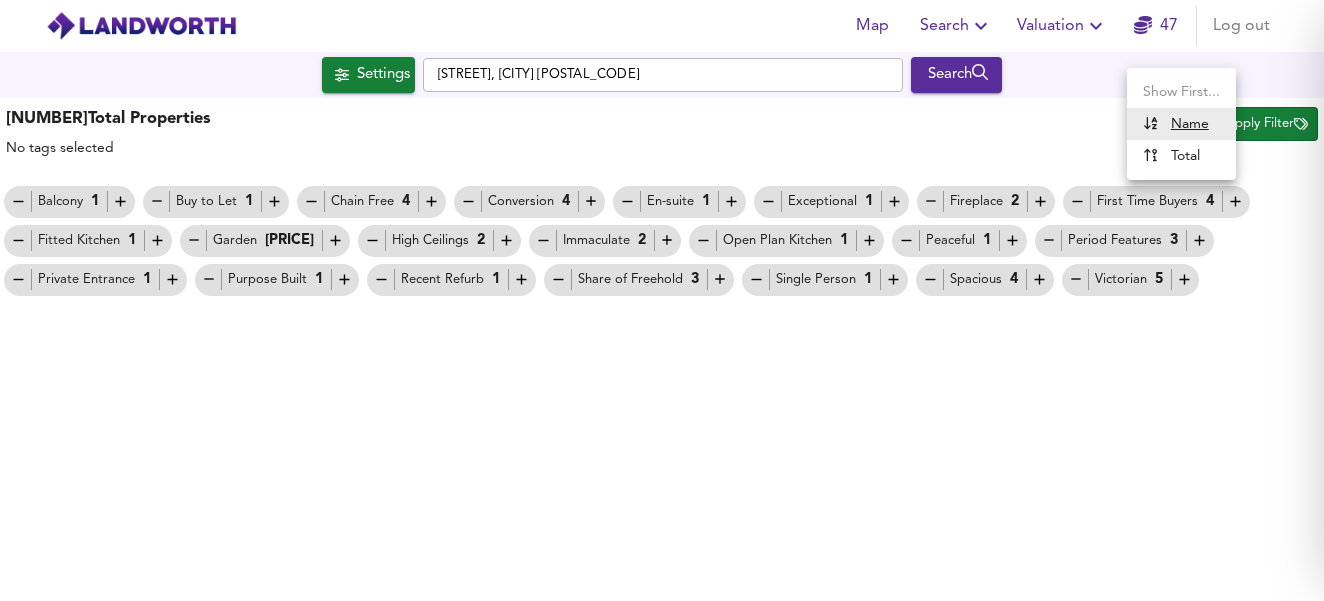 click at bounding box center (662, 300) 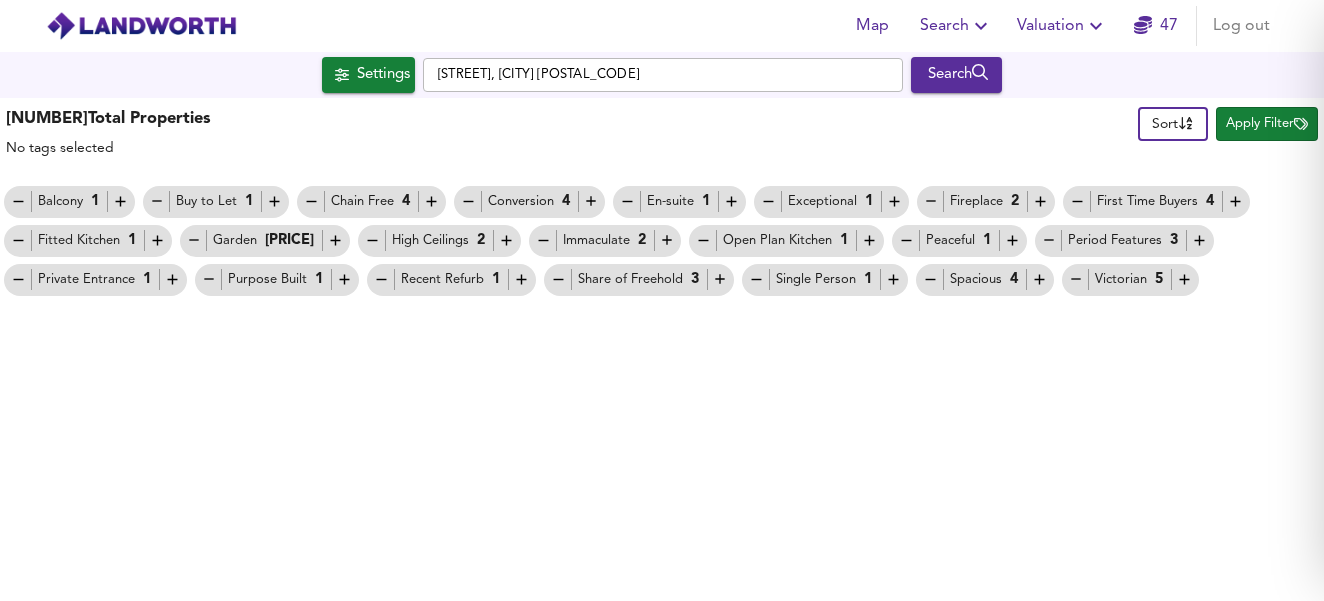 click on "Apply Filter" at bounding box center [1267, 124] 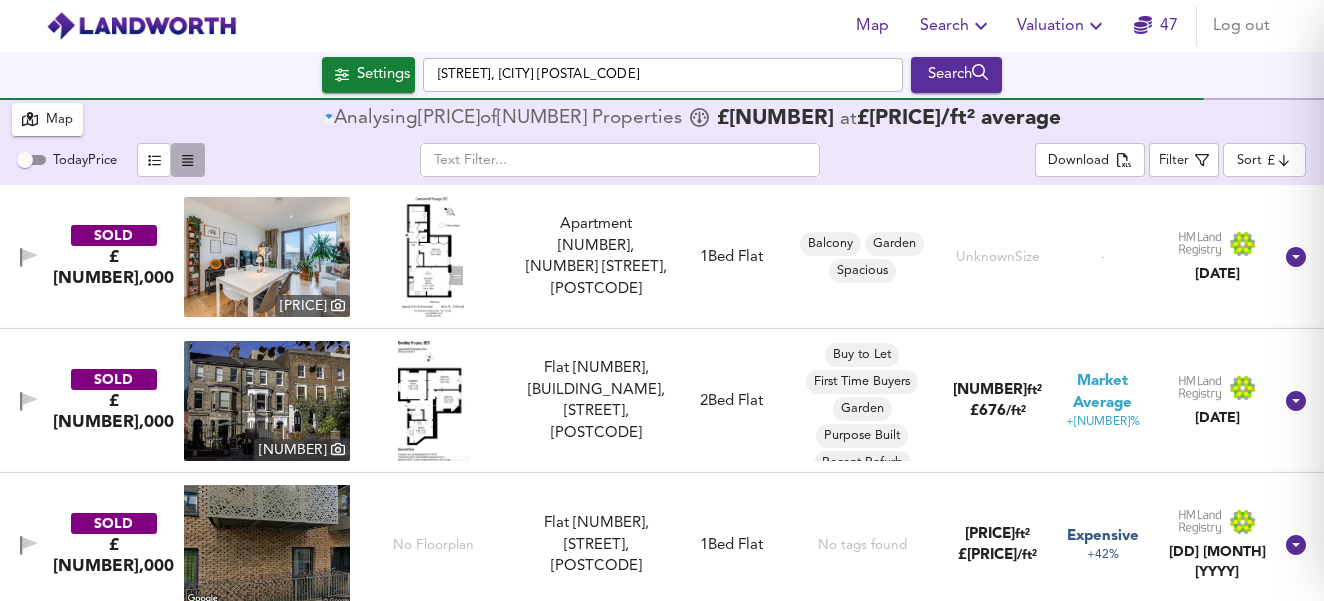 click at bounding box center [187, 160] 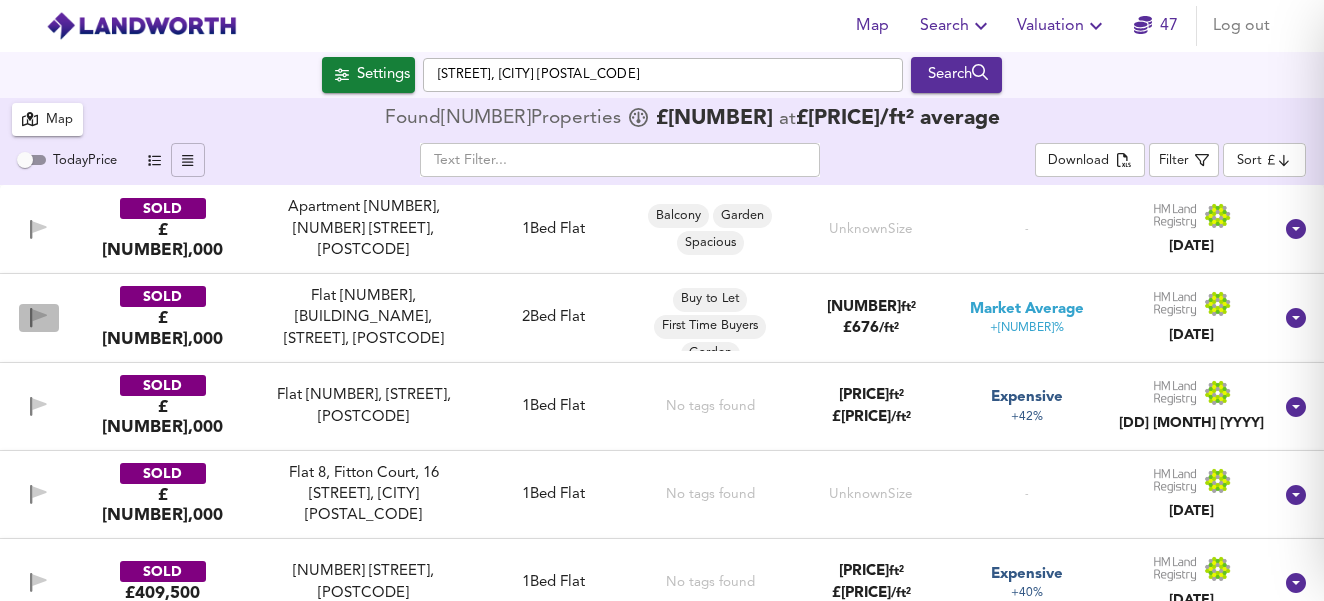 click at bounding box center (38, 317) 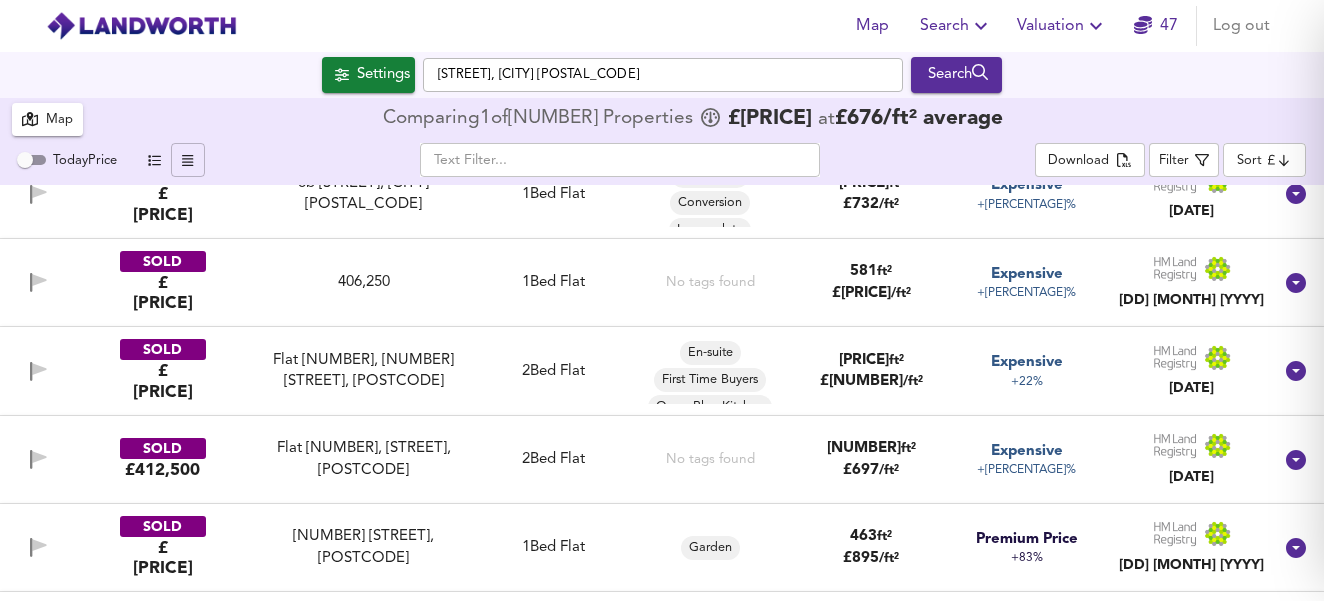 scroll, scrollTop: 479, scrollLeft: 0, axis: vertical 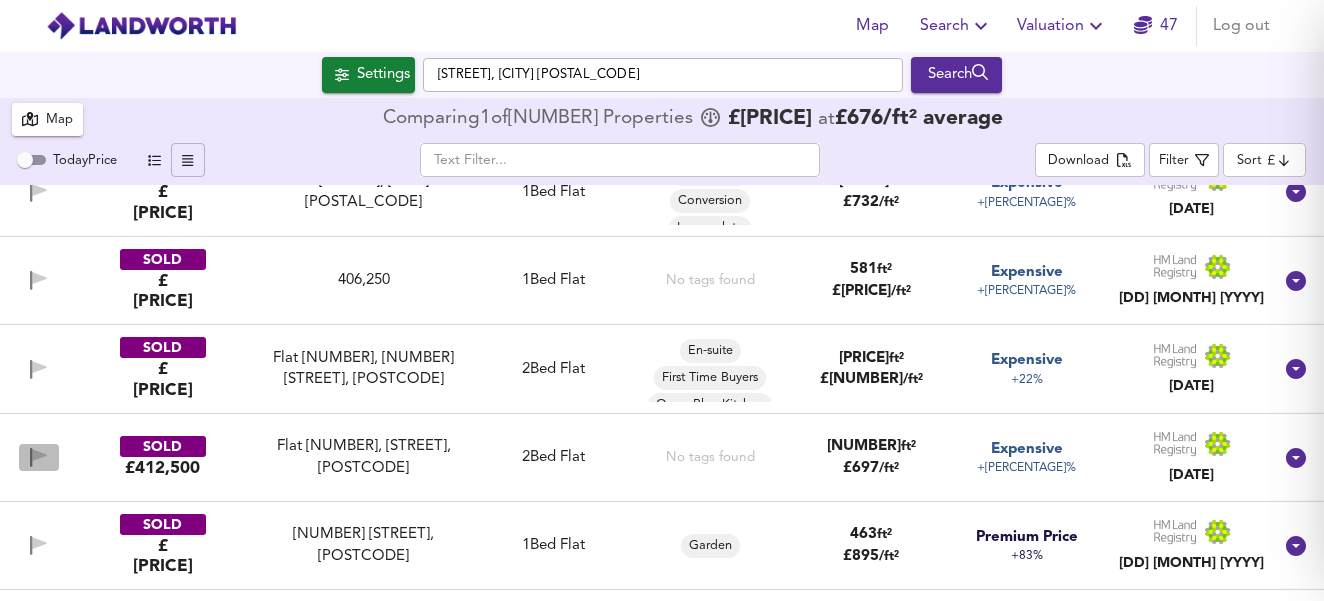click at bounding box center [40, 455] 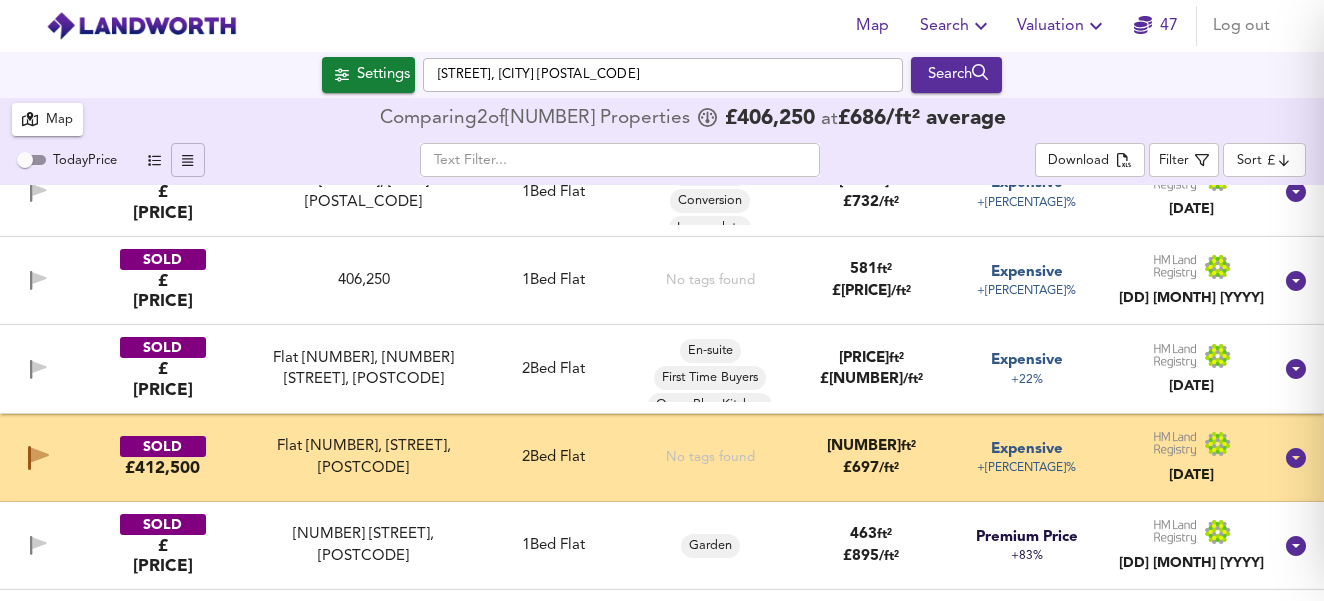 click at bounding box center [38, 369] 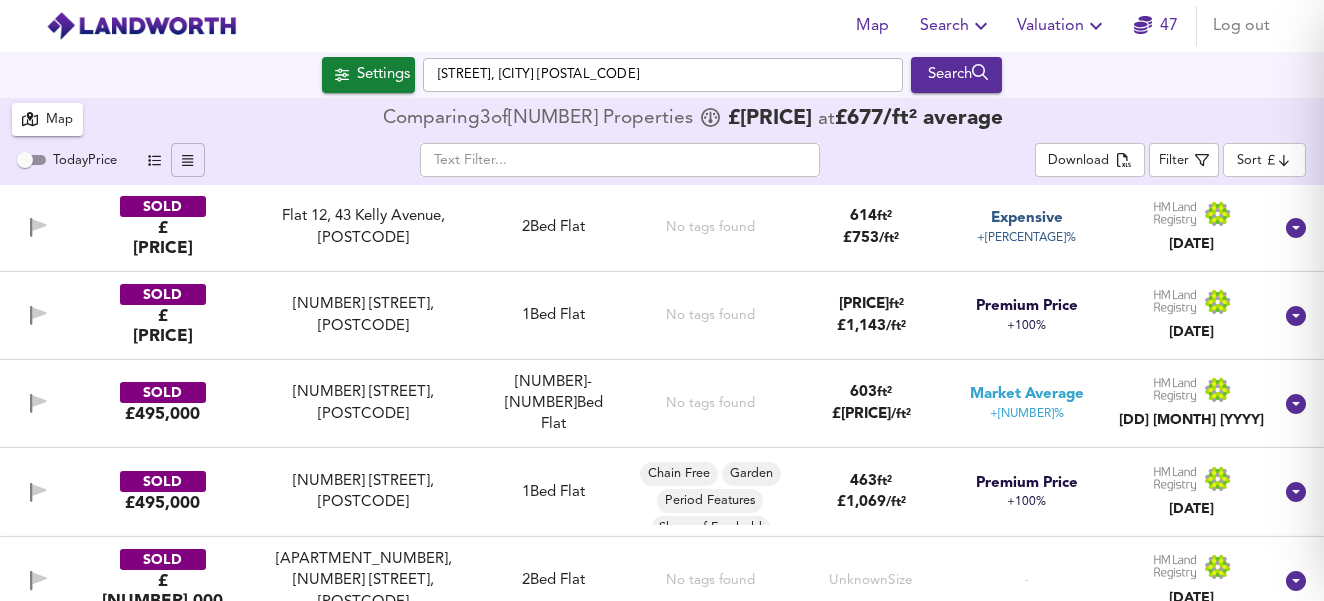 scroll, scrollTop: 1926, scrollLeft: 0, axis: vertical 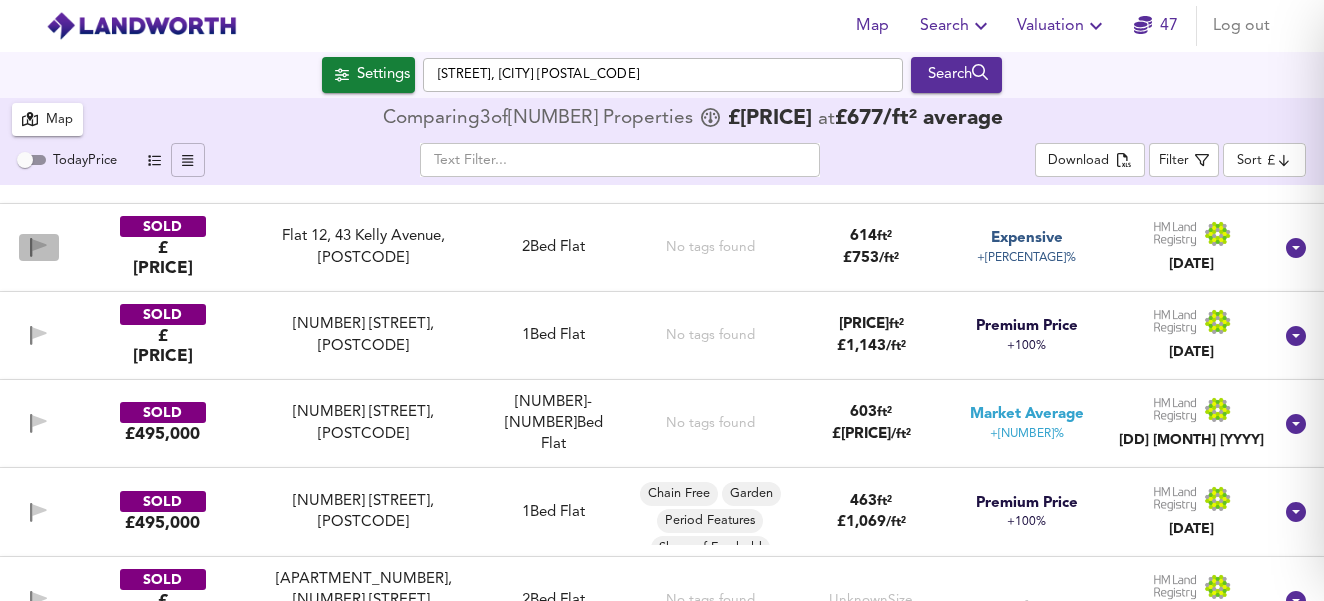 click at bounding box center [40, 245] 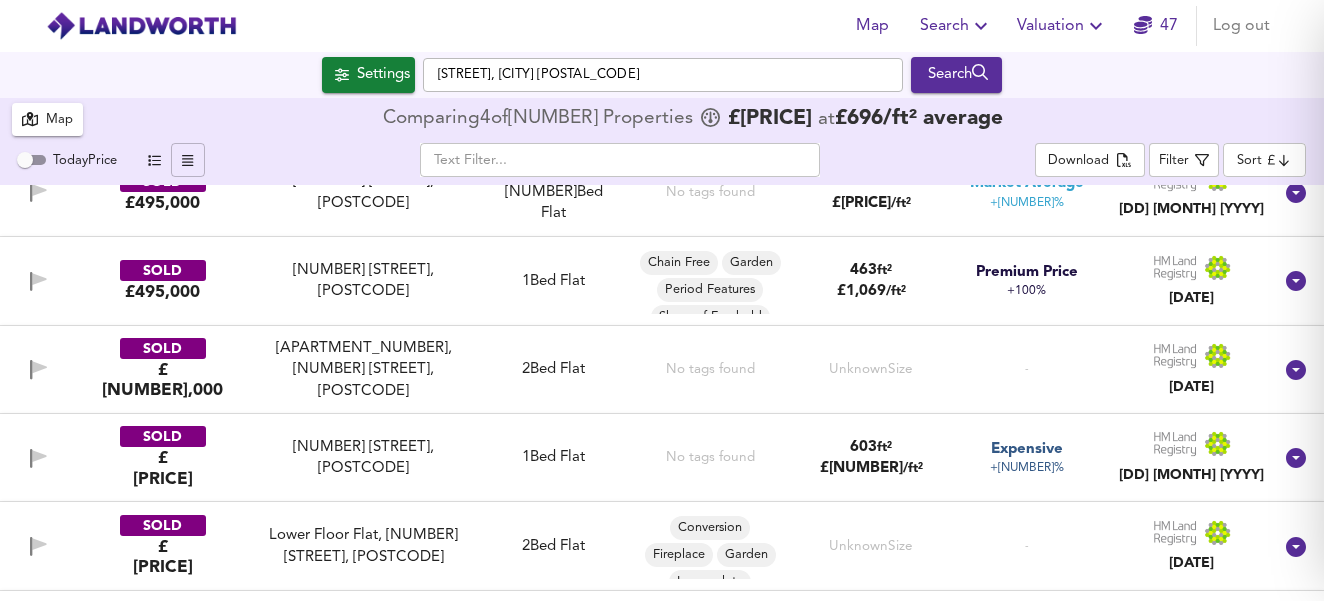 scroll, scrollTop: 2167, scrollLeft: 0, axis: vertical 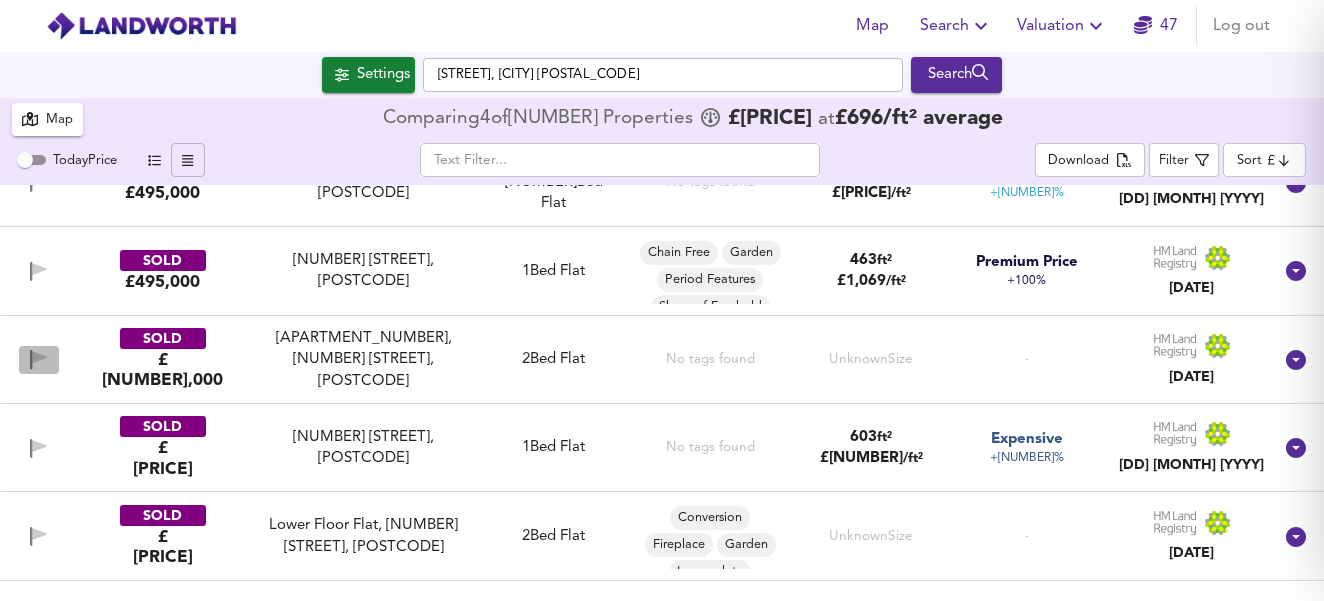 click at bounding box center (40, 358) 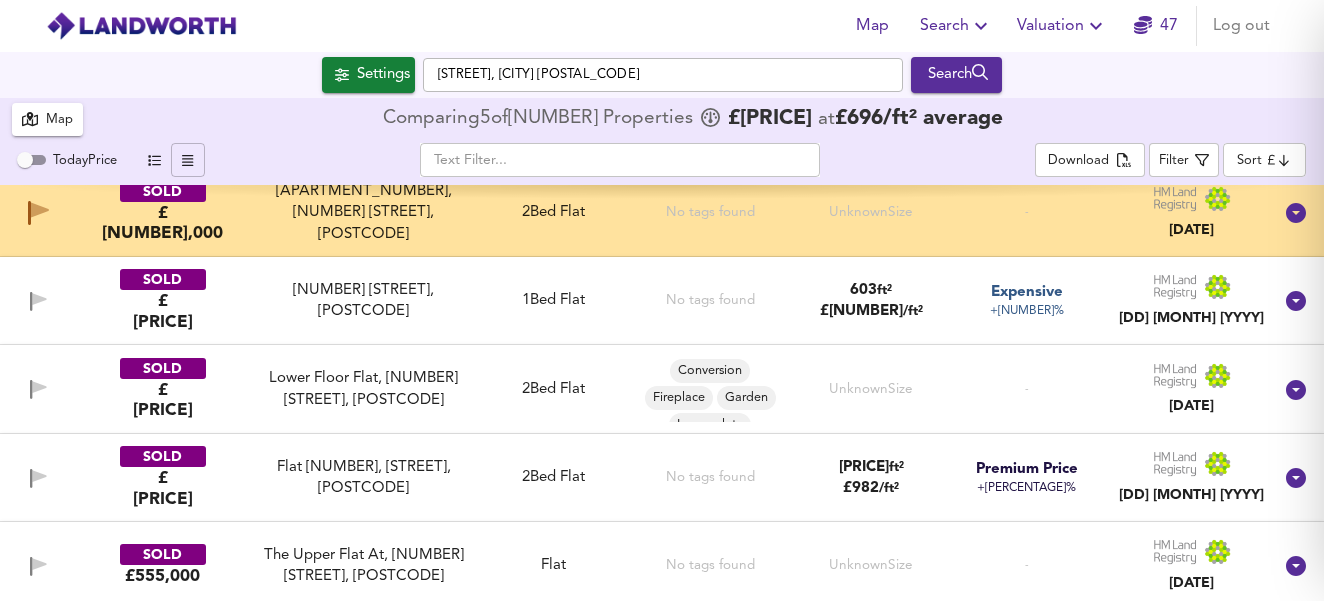scroll, scrollTop: 2323, scrollLeft: 0, axis: vertical 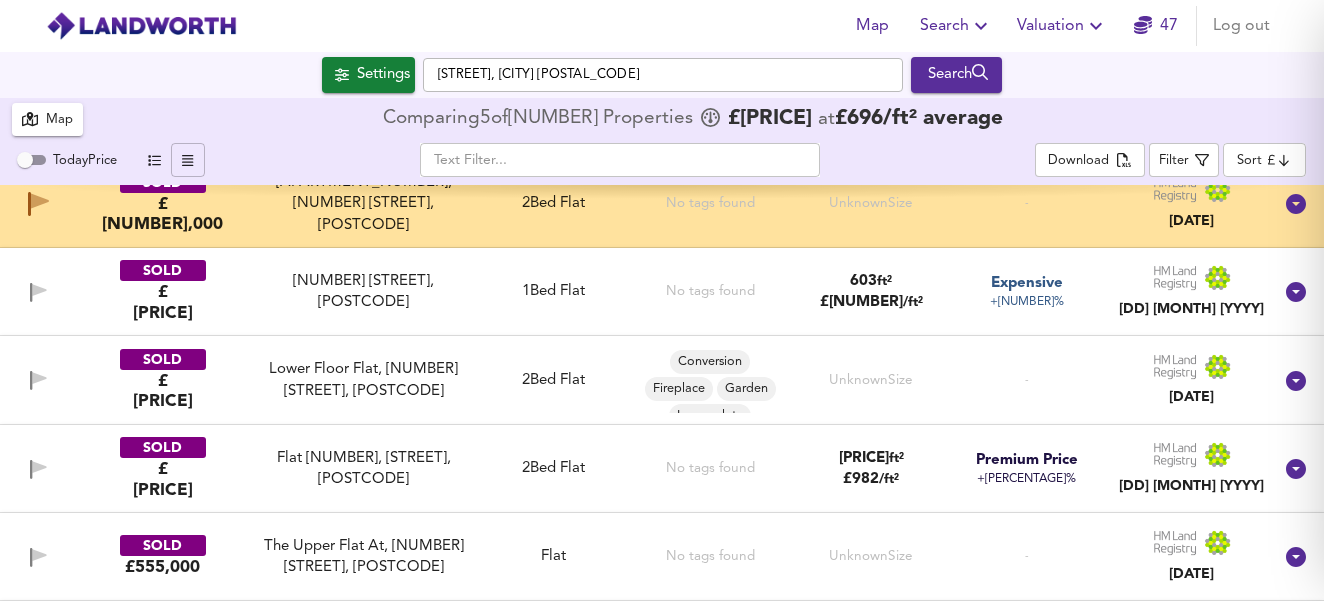 click at bounding box center (40, 378) 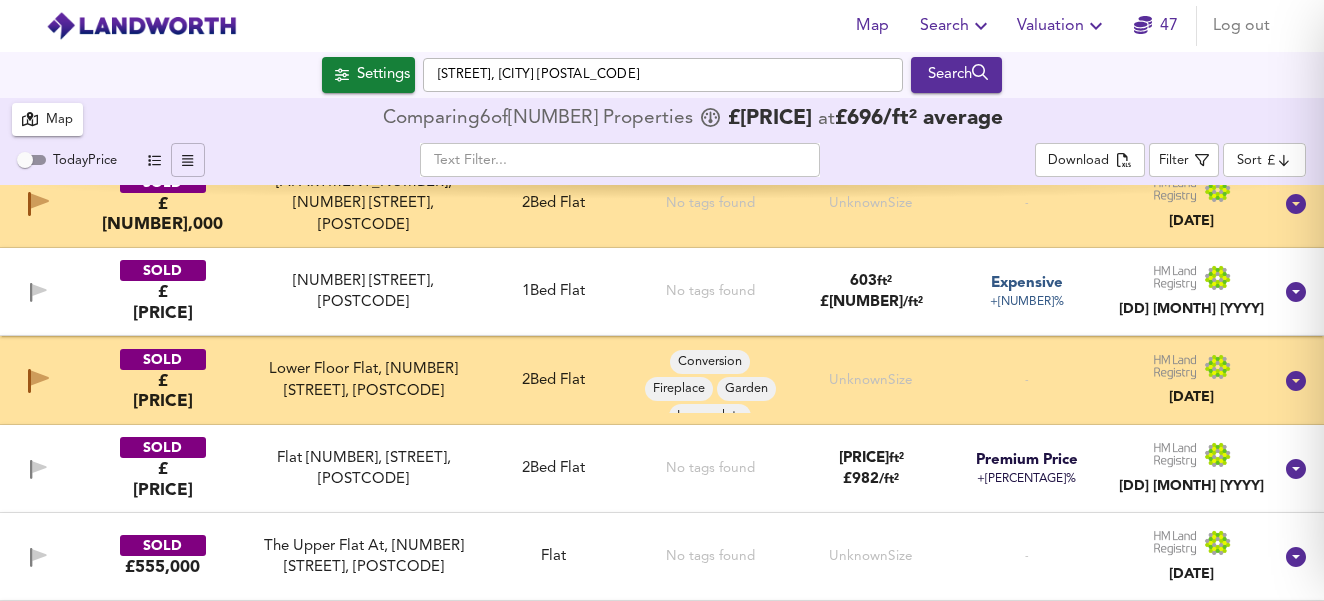 click at bounding box center [39, 469] 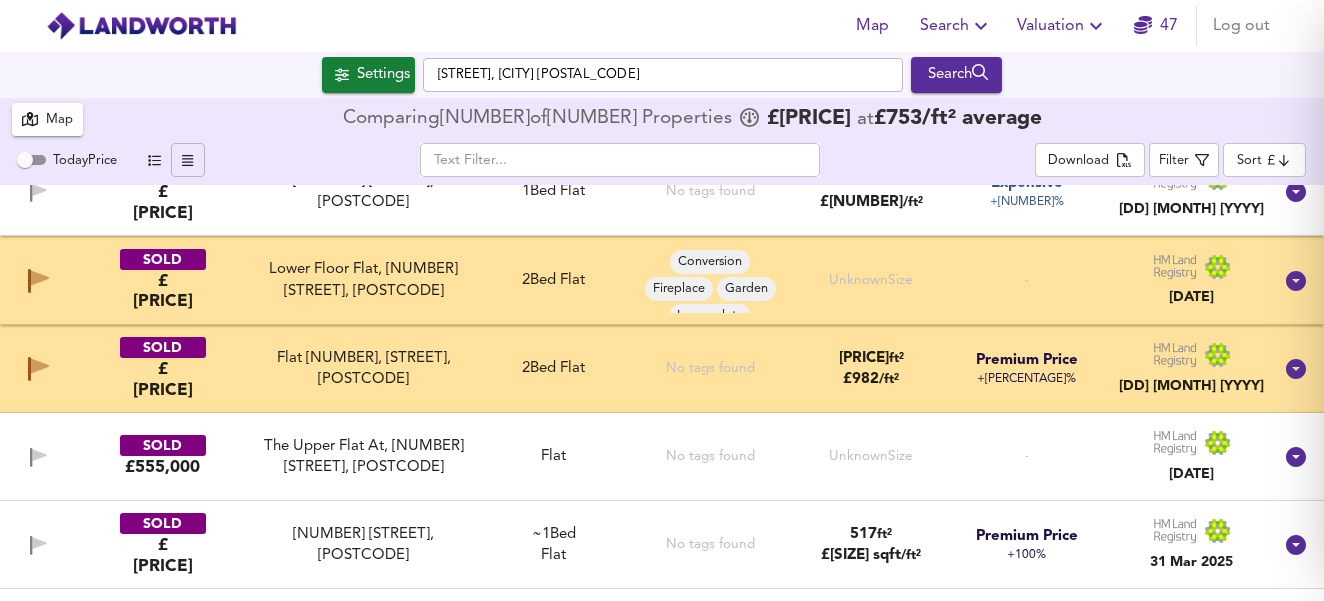 scroll, scrollTop: 2420, scrollLeft: 0, axis: vertical 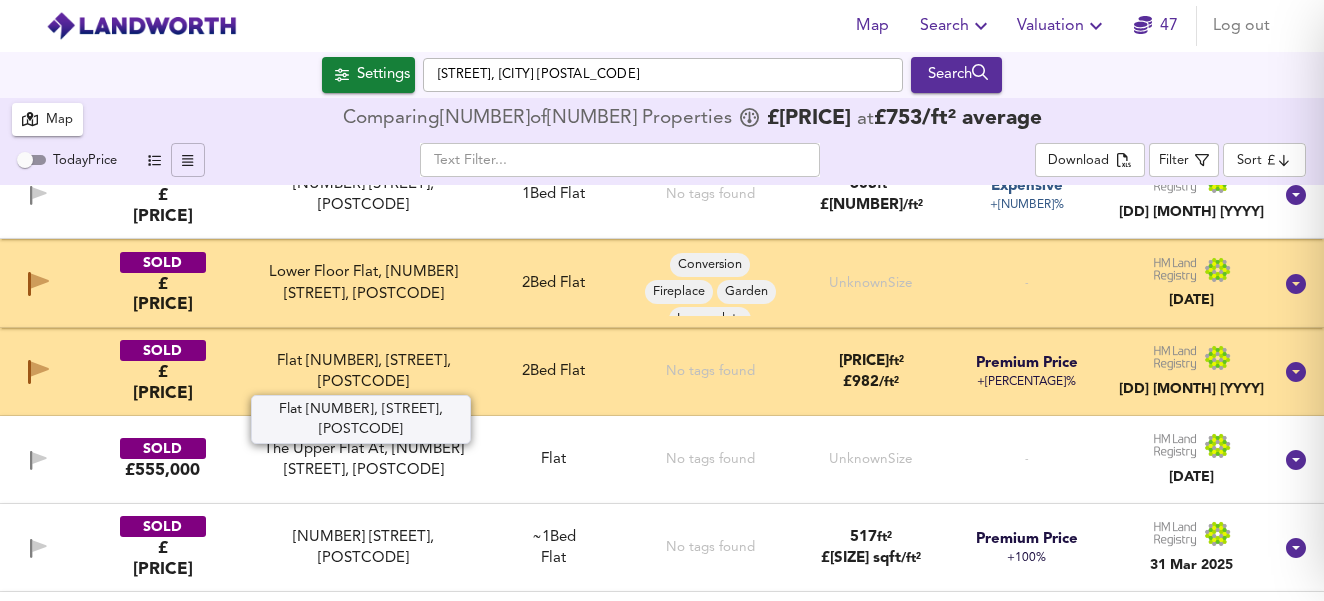 click on "Flat [NUMBER], [STREET], [POSTCODE]" at bounding box center [364, 372] 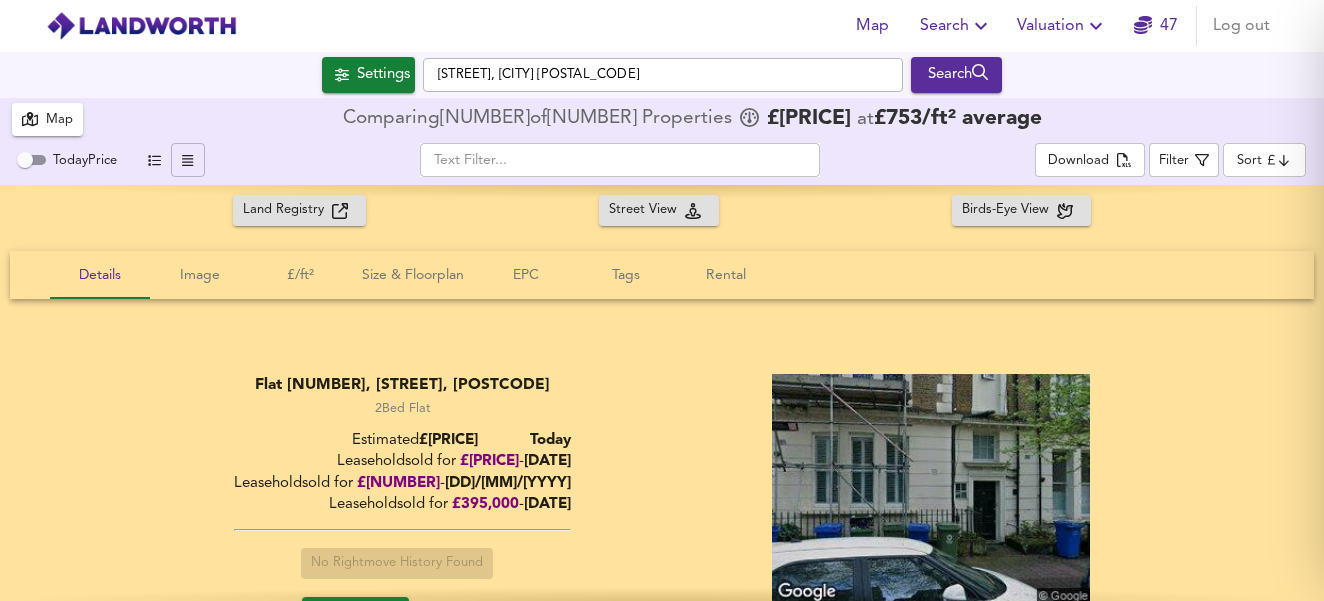 scroll, scrollTop: 2666, scrollLeft: 0, axis: vertical 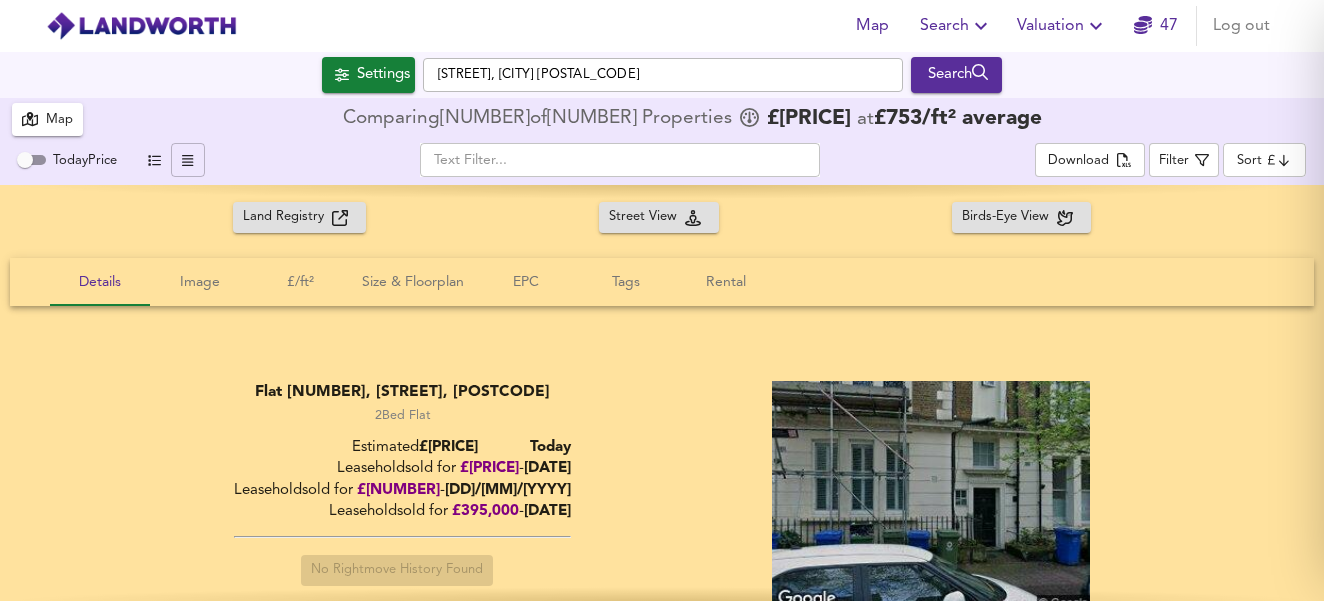 drag, startPoint x: 456, startPoint y: 463, endPoint x: 553, endPoint y: 464, distance: 97.00516 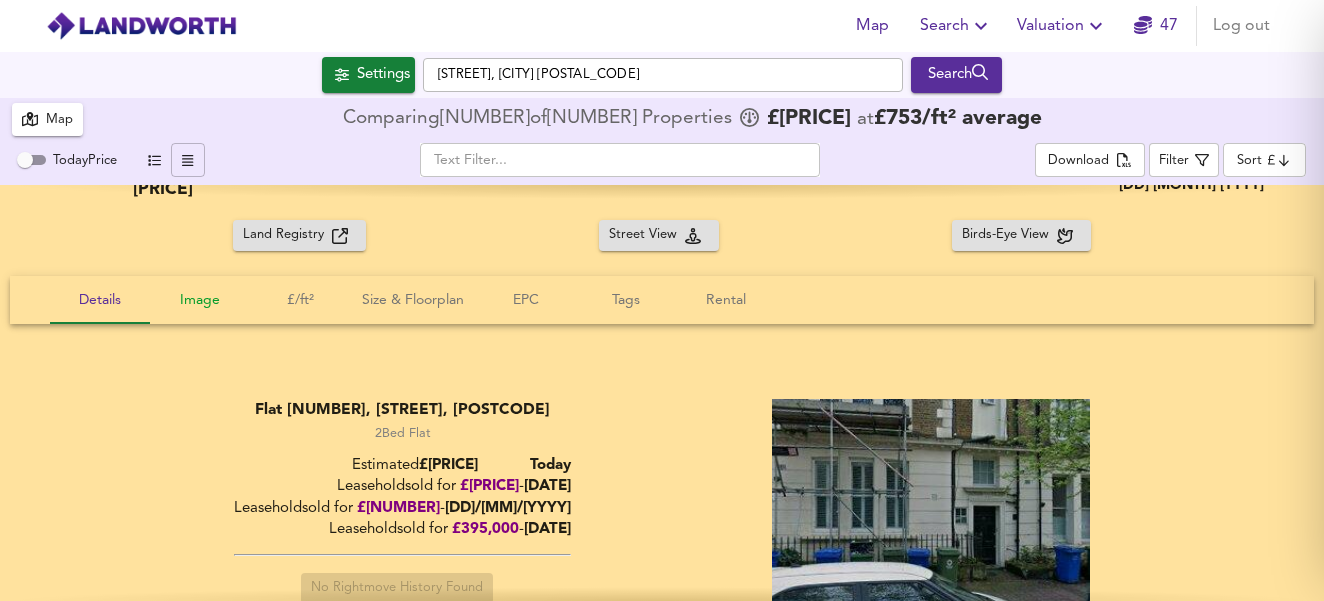 click on "Image" at bounding box center (100, 300) 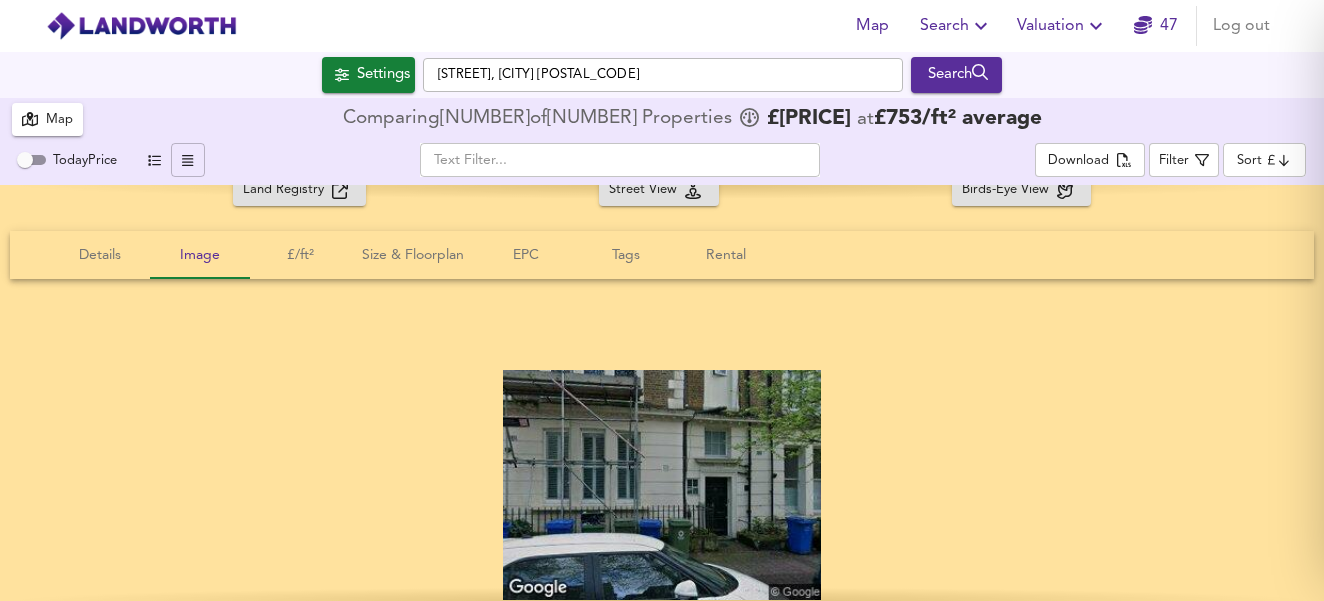 scroll, scrollTop: 2692, scrollLeft: 0, axis: vertical 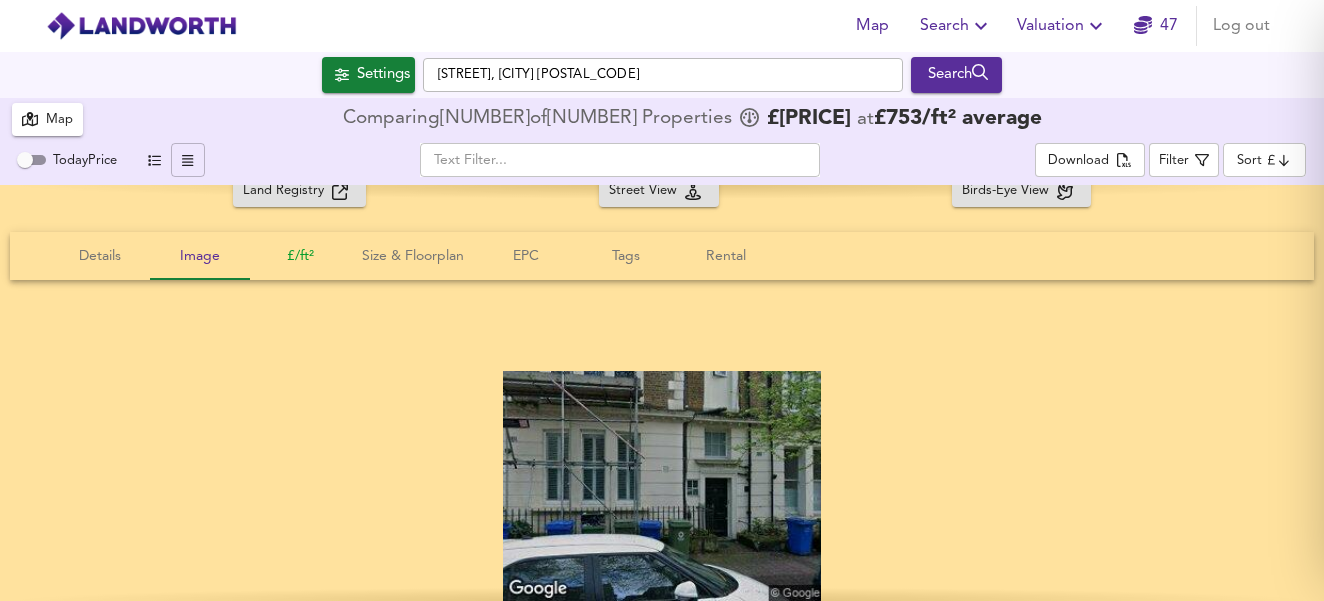 click on "£/ft²" at bounding box center (100, 256) 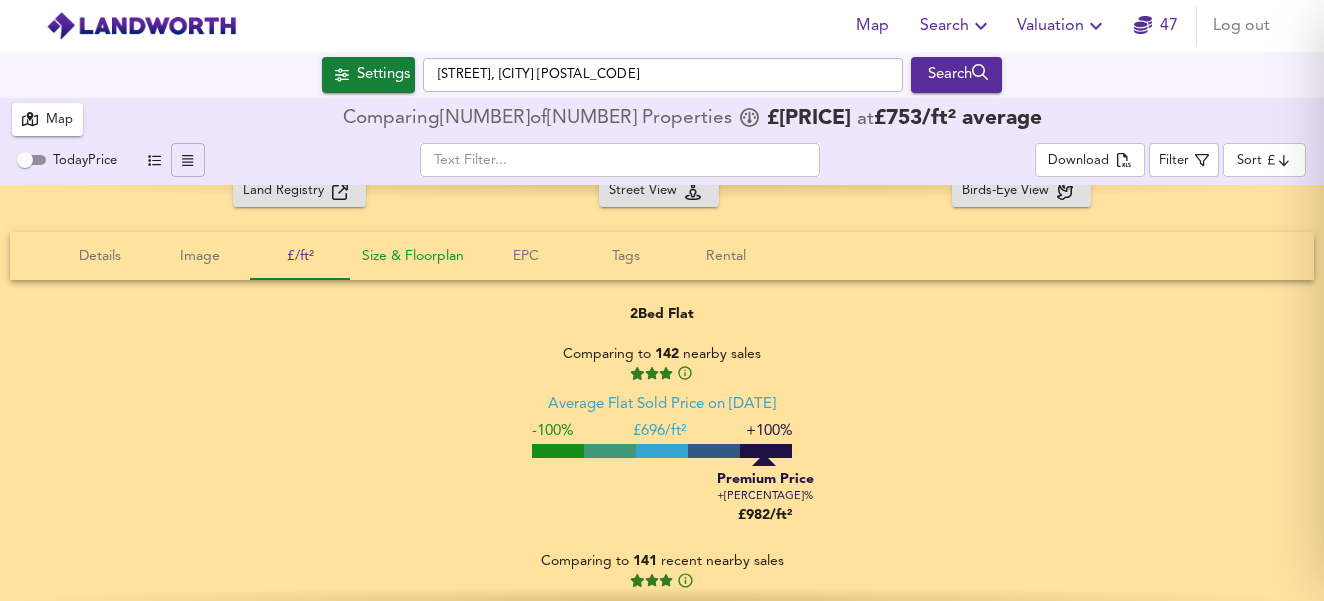 click on "Size & Floorplan" at bounding box center (100, 256) 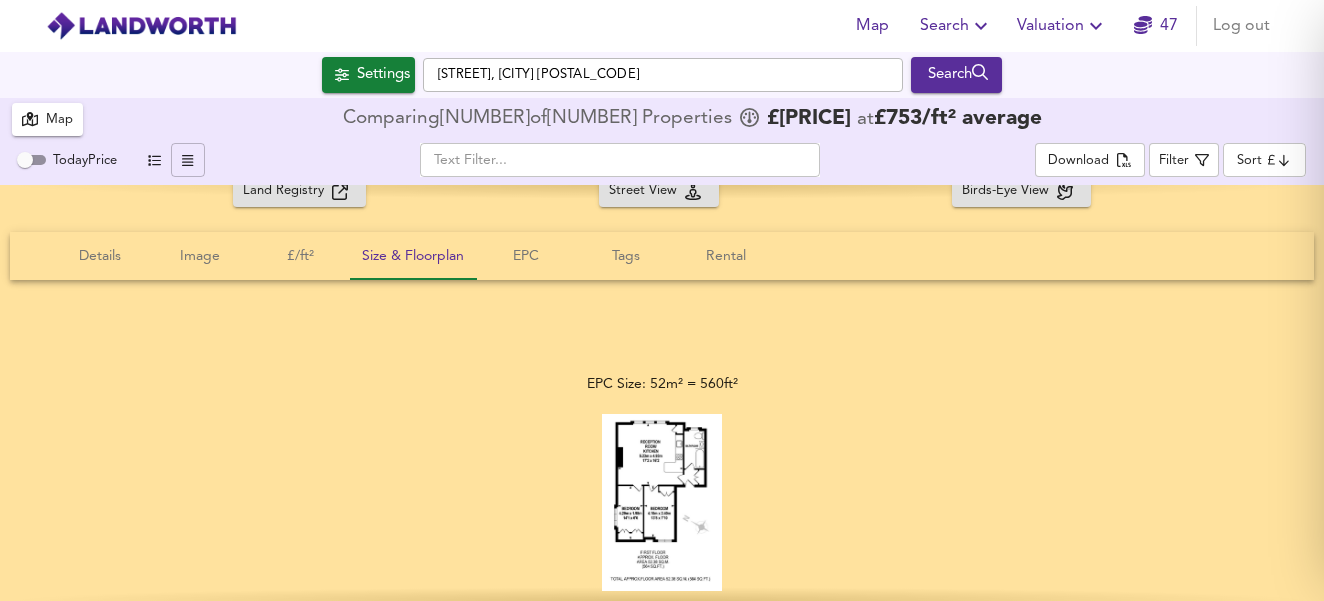click at bounding box center [662, 502] 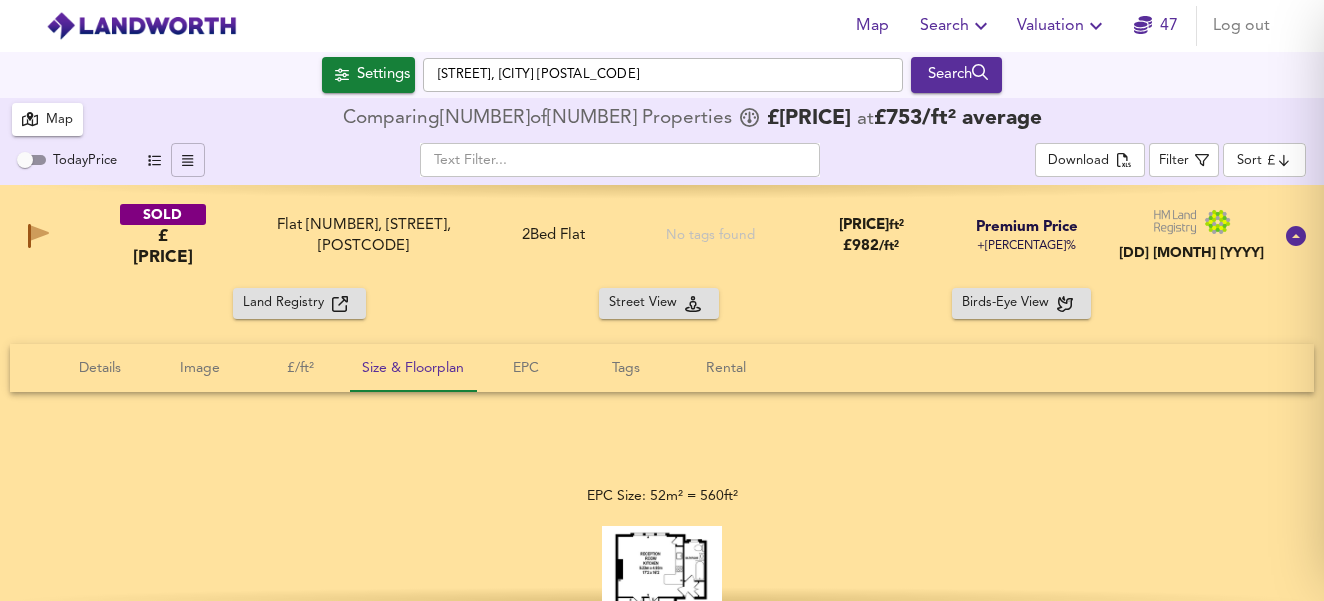 scroll, scrollTop: 2572, scrollLeft: 0, axis: vertical 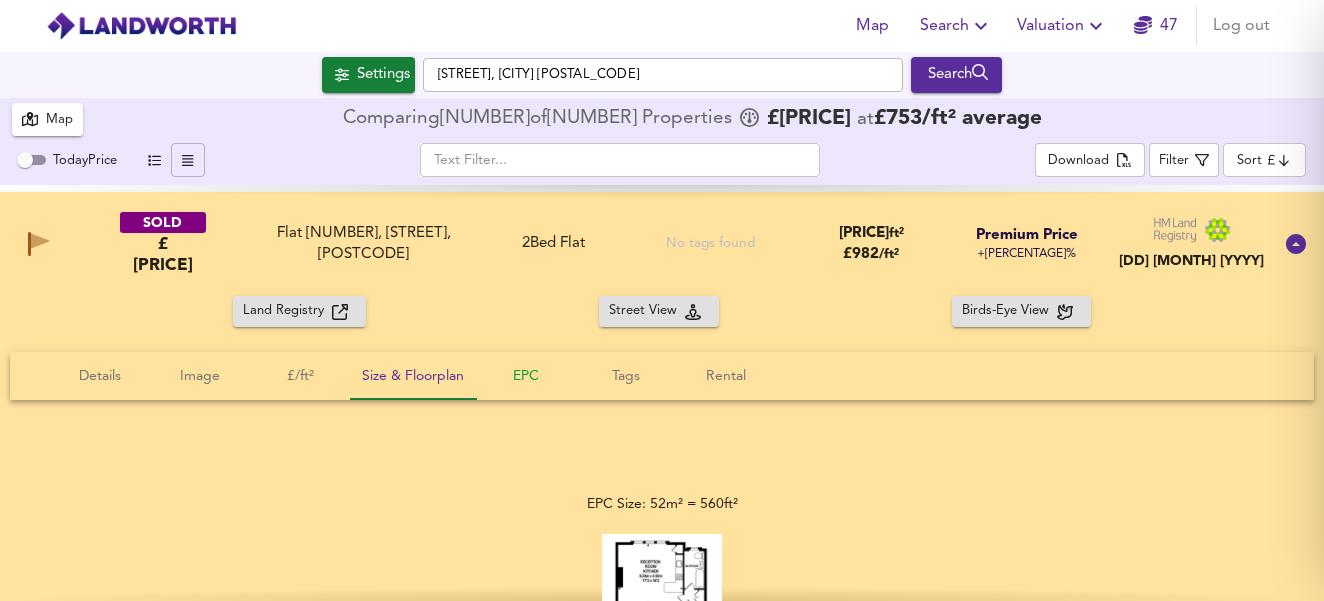 click on "EPC" at bounding box center [100, 376] 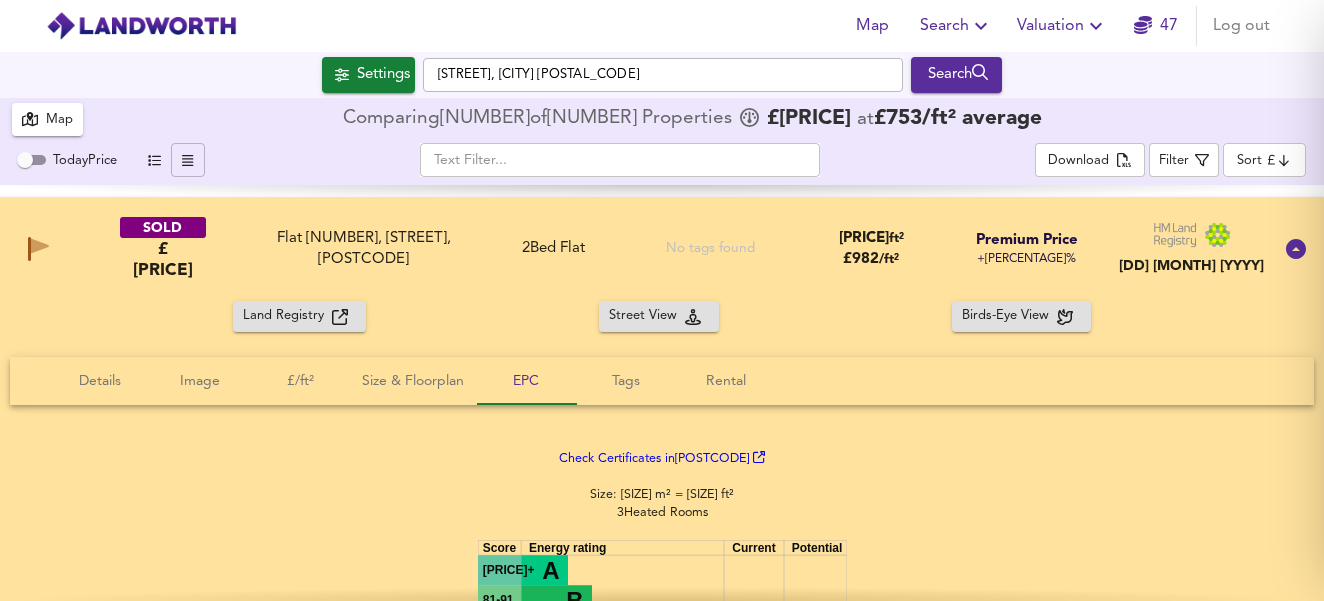 scroll, scrollTop: 2471, scrollLeft: 0, axis: vertical 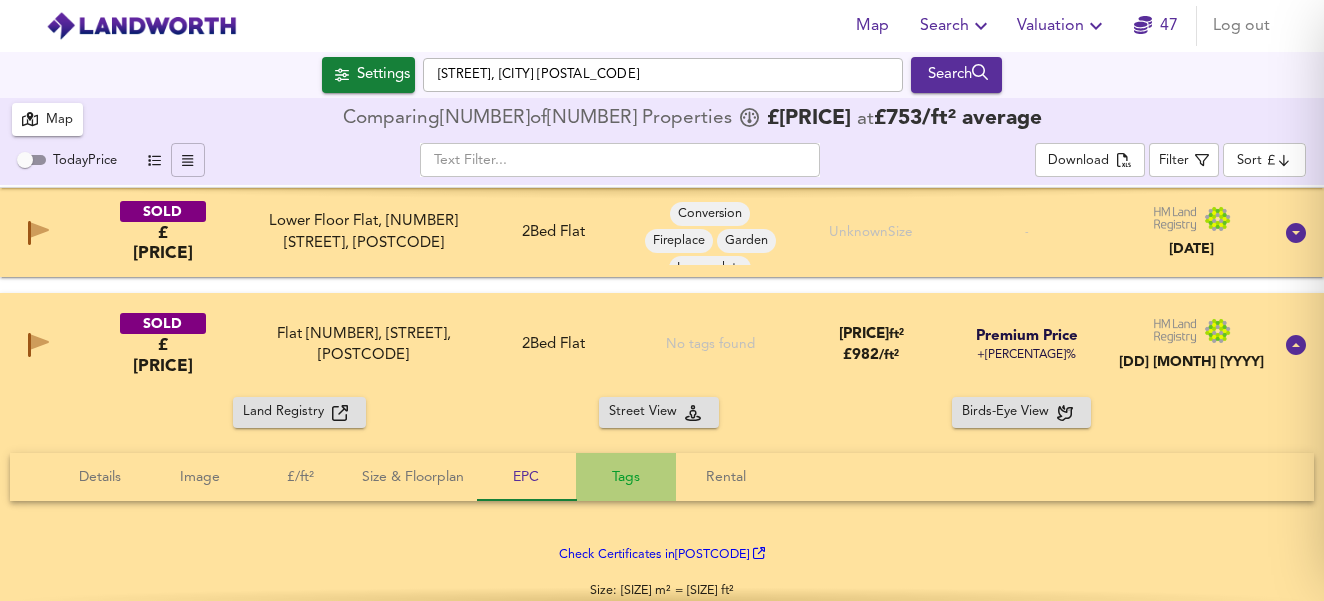 click on "Tags" at bounding box center [100, 477] 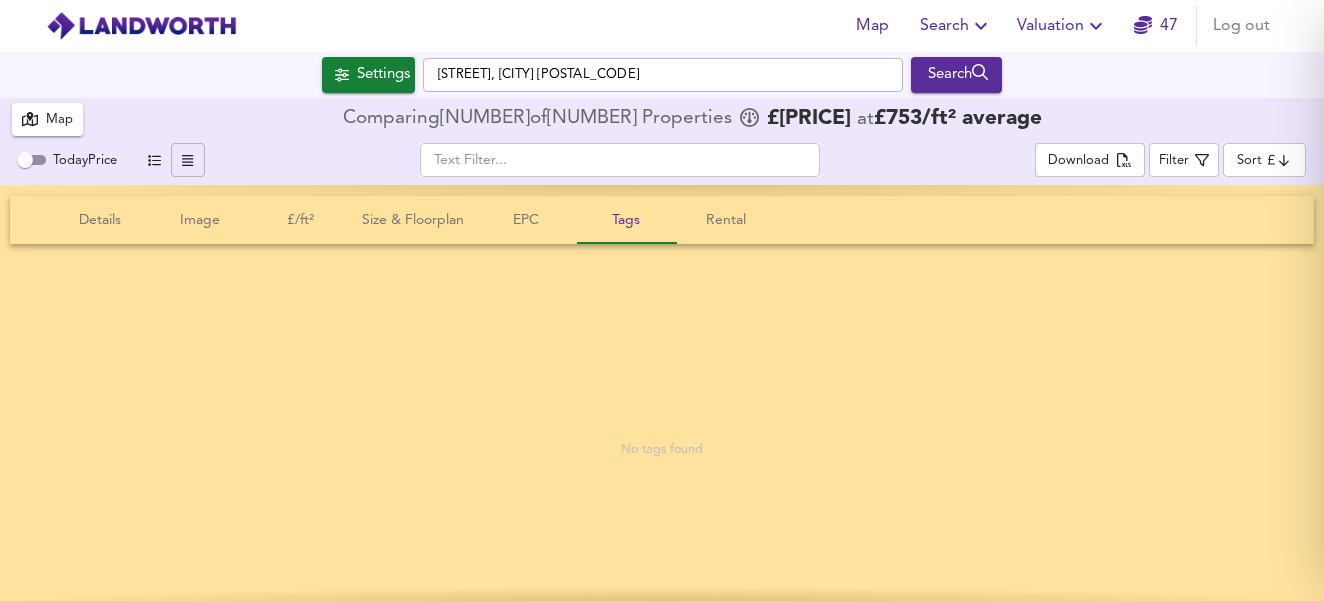 scroll, scrollTop: 2661, scrollLeft: 0, axis: vertical 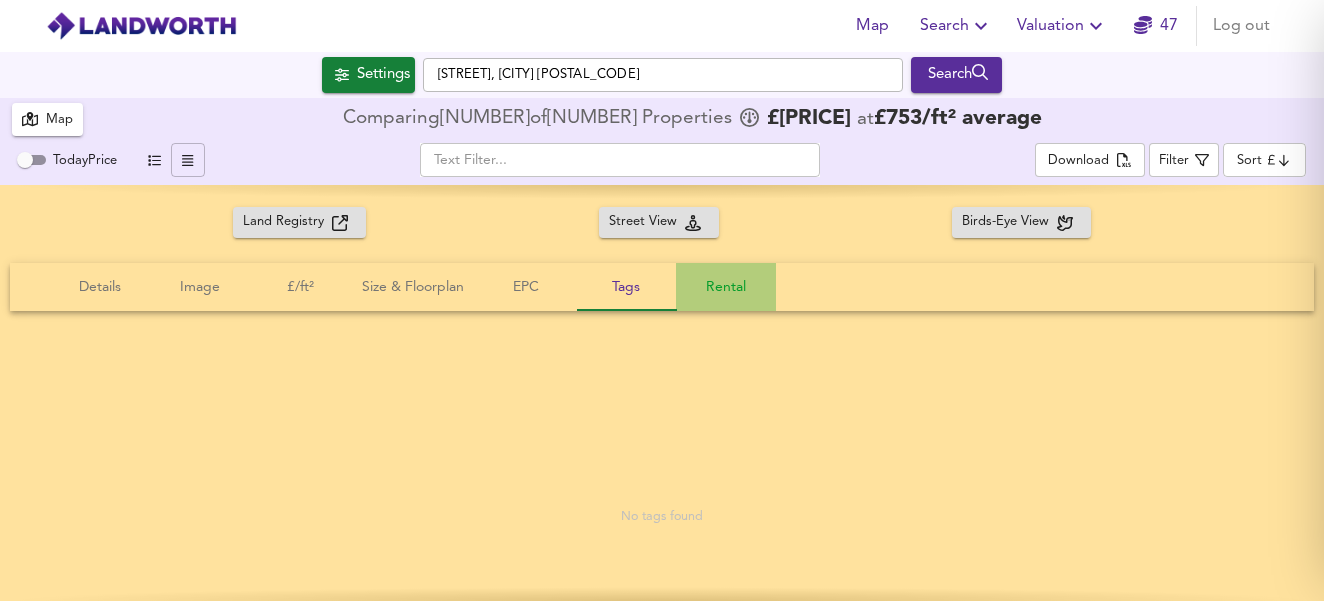 click on "Rental" at bounding box center (726, 287) 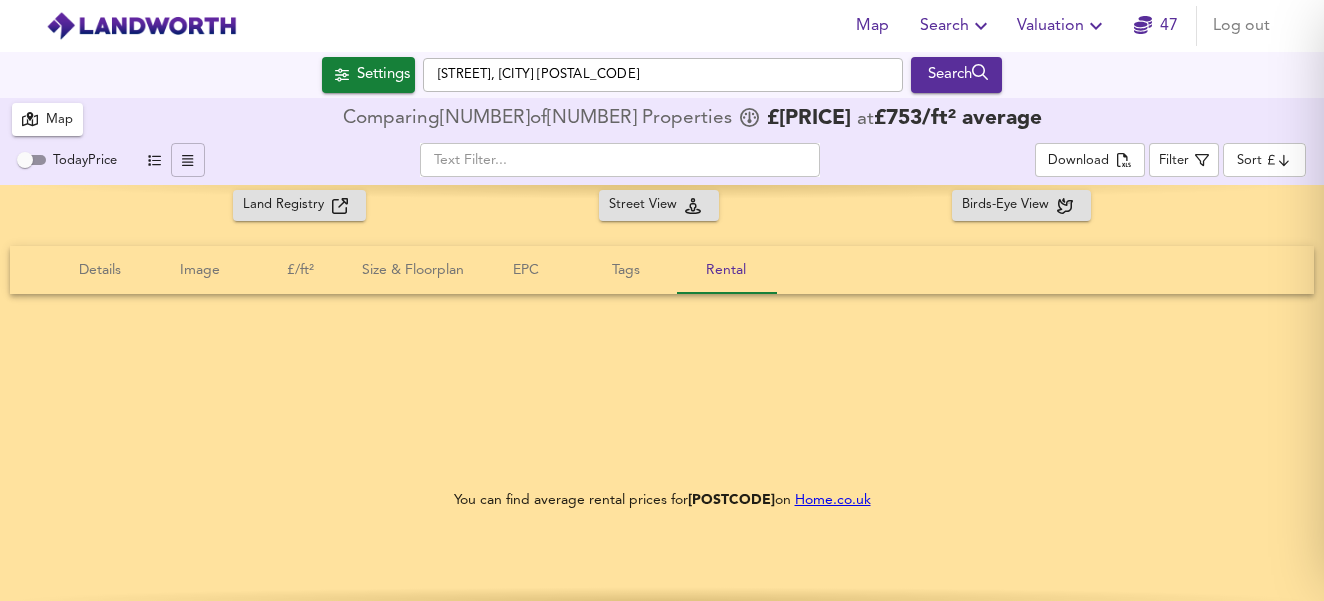 scroll, scrollTop: 2670, scrollLeft: 0, axis: vertical 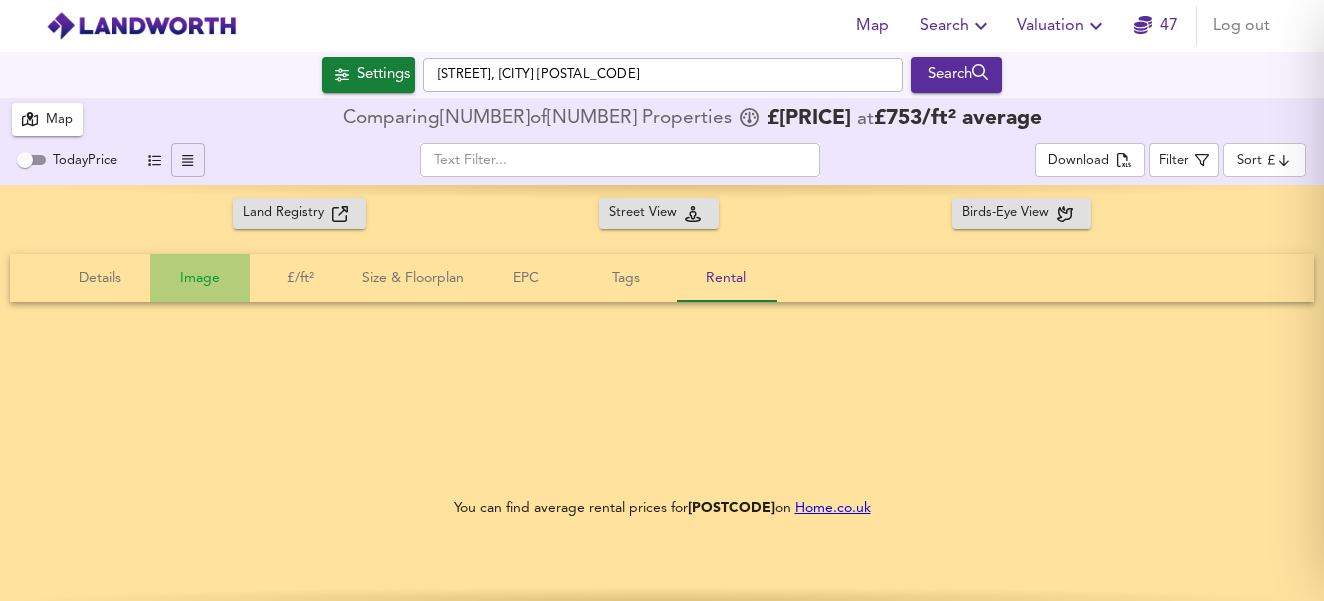click on "Image" at bounding box center [100, 278] 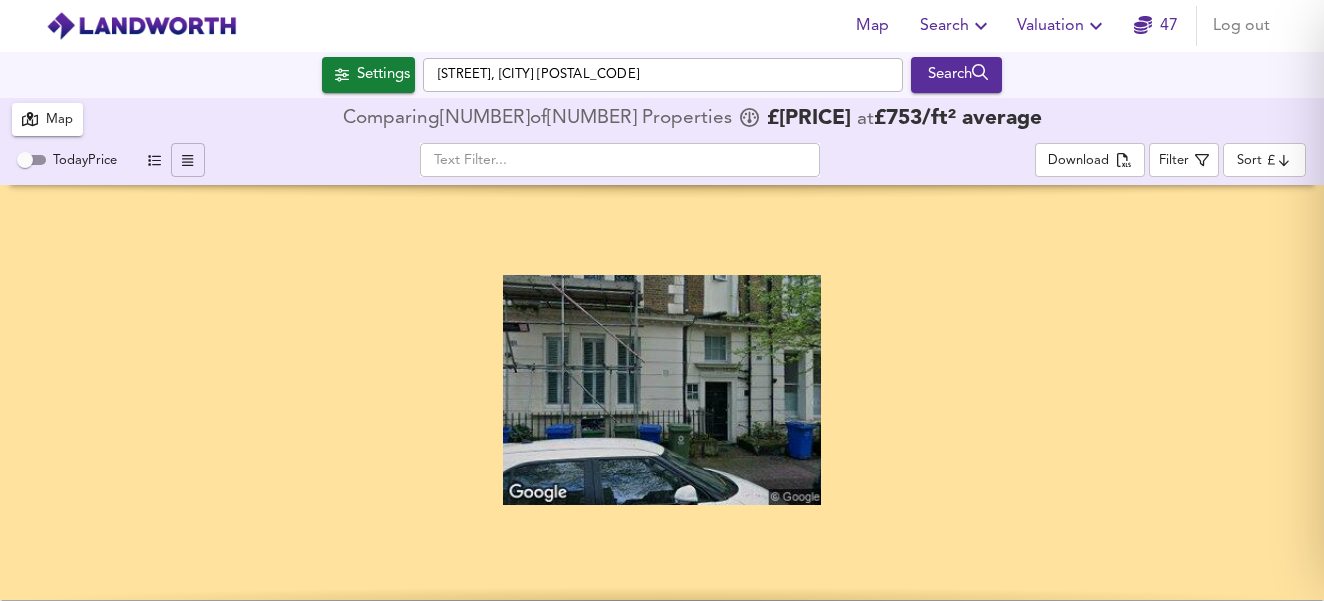 scroll, scrollTop: 2726, scrollLeft: 0, axis: vertical 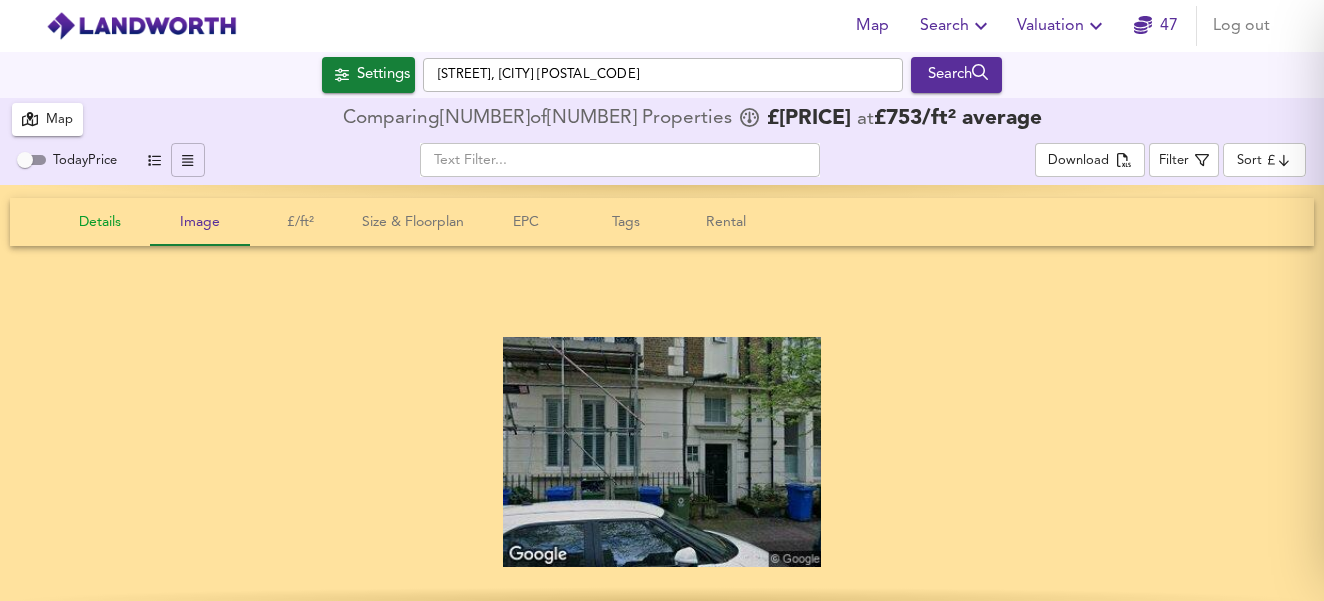 click on "Details" at bounding box center (100, 222) 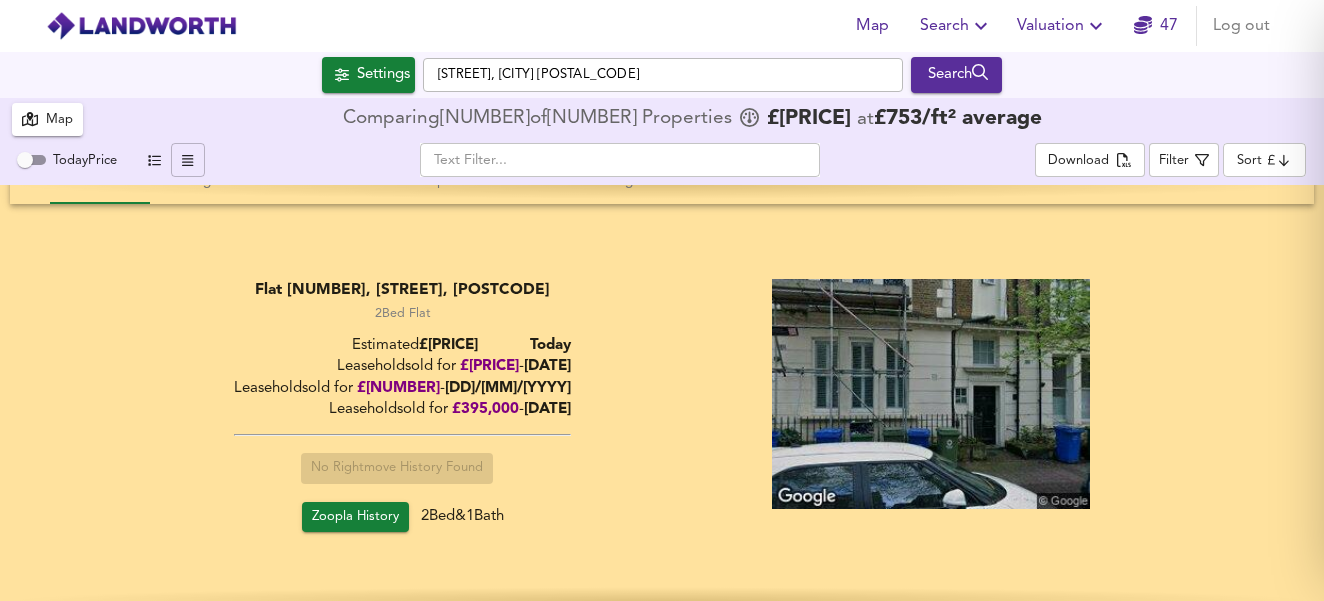 scroll, scrollTop: 2764, scrollLeft: 0, axis: vertical 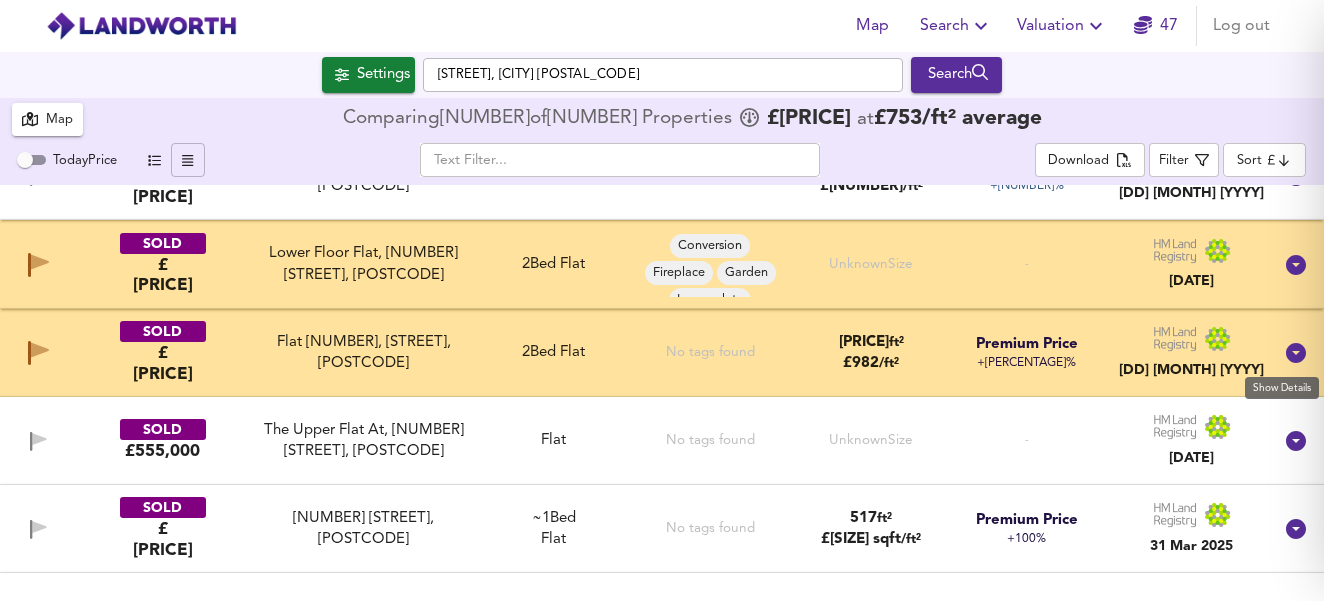 click at bounding box center [1296, 353] 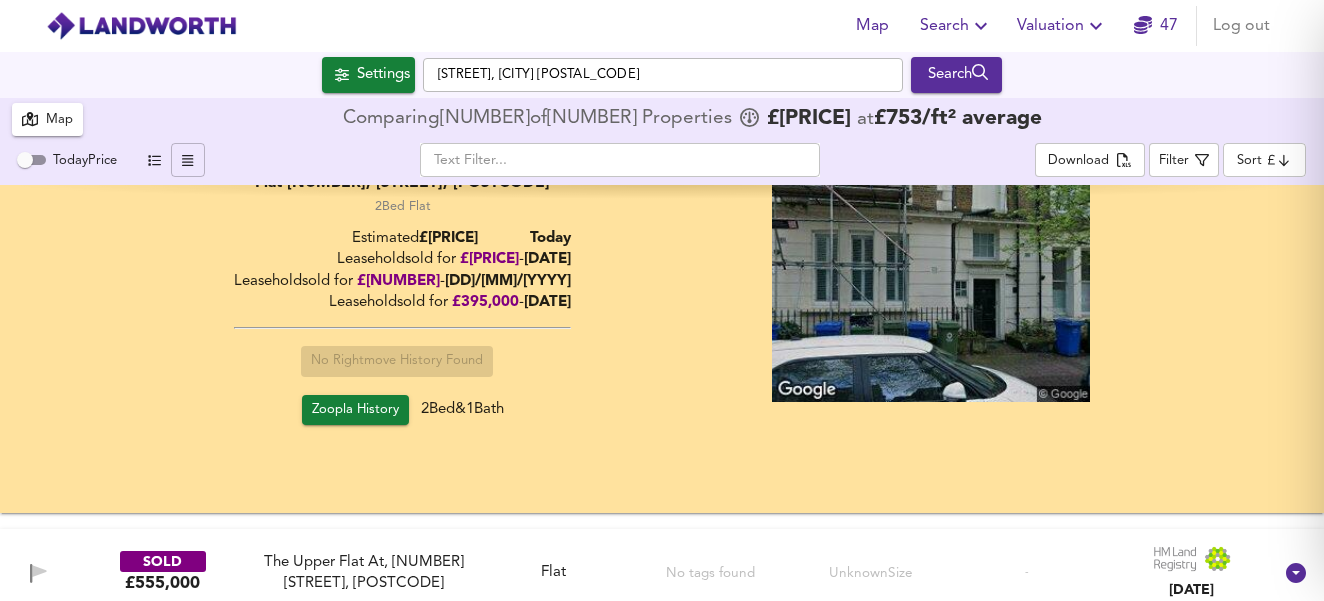 scroll, scrollTop: 2881, scrollLeft: 0, axis: vertical 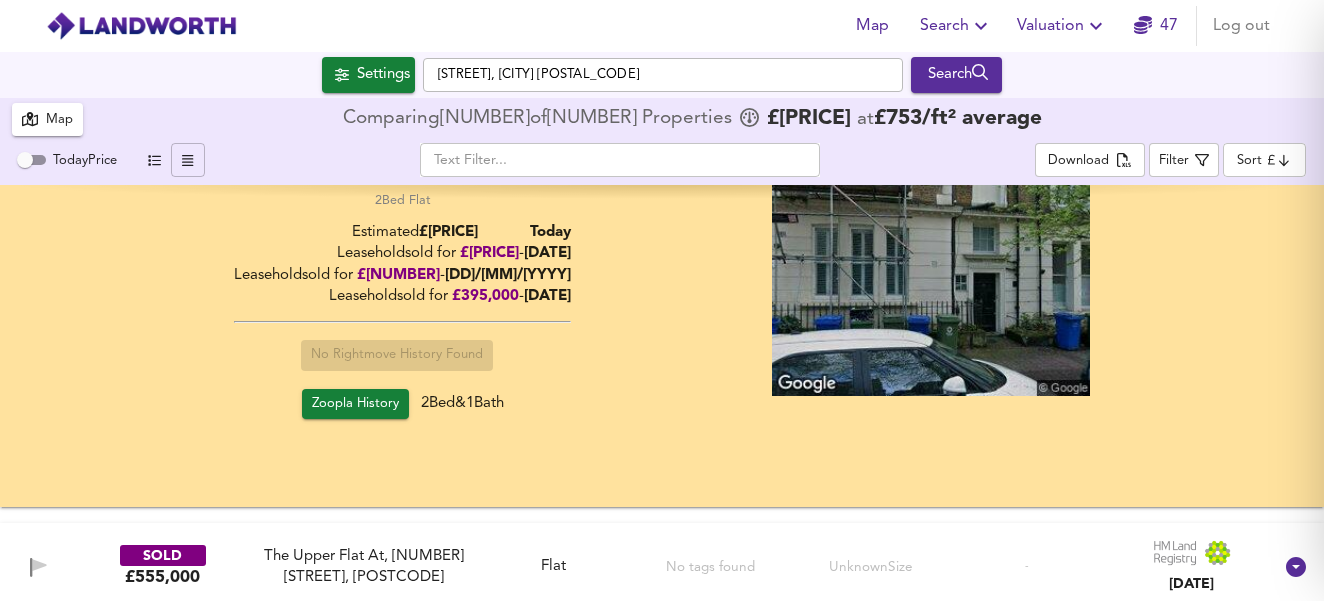 click on "Zoopla History" at bounding box center (355, 403) 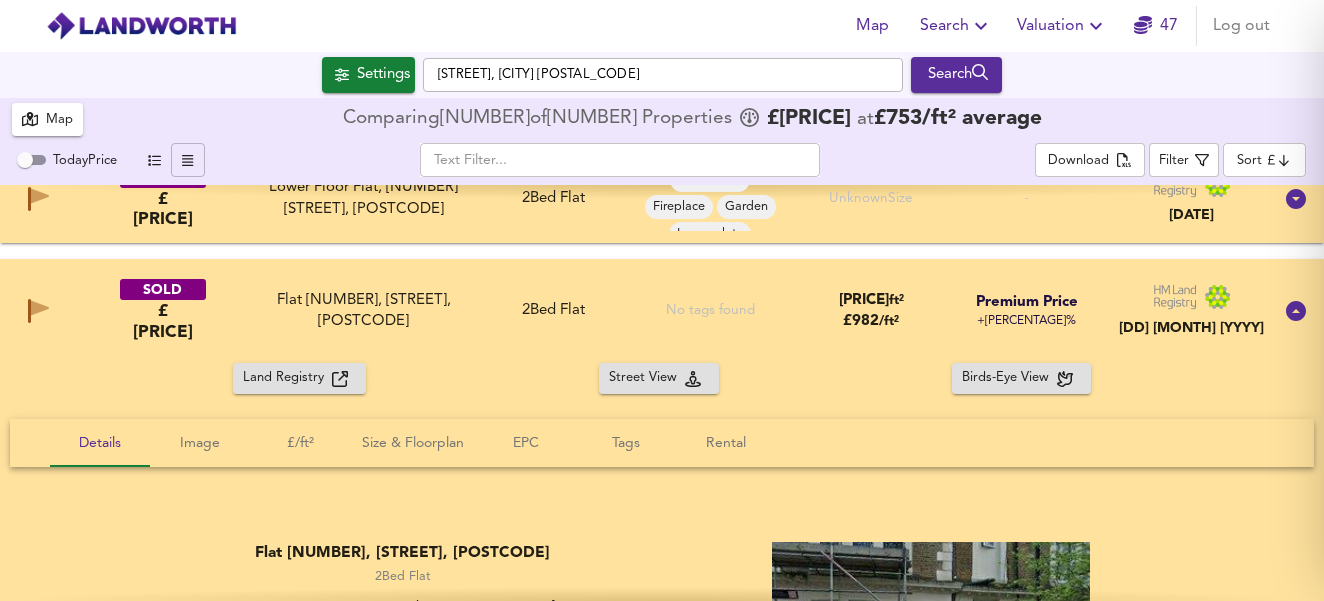 scroll, scrollTop: 2503, scrollLeft: 0, axis: vertical 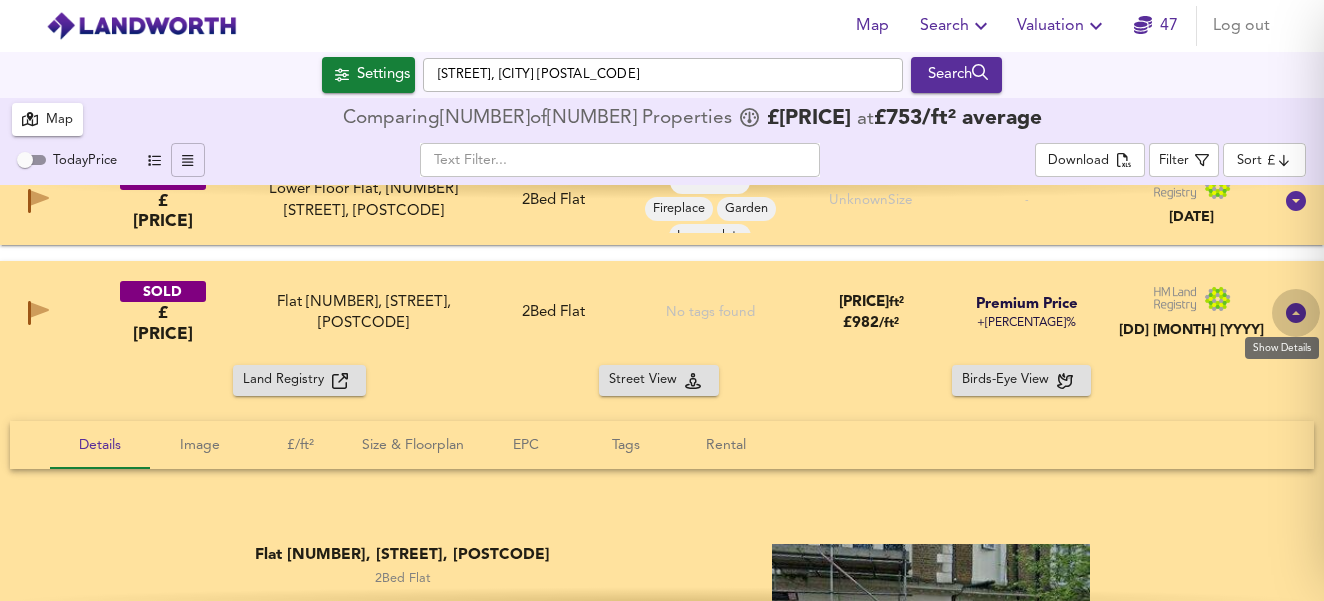 click at bounding box center (1296, 313) 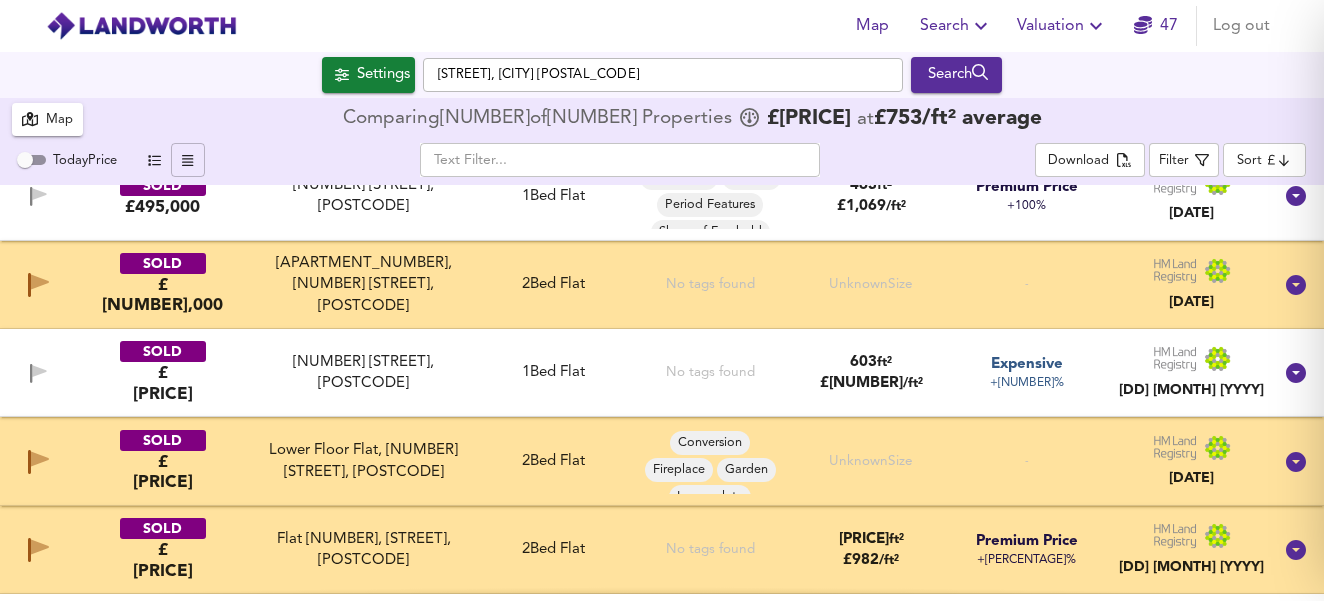 scroll, scrollTop: 2243, scrollLeft: 0, axis: vertical 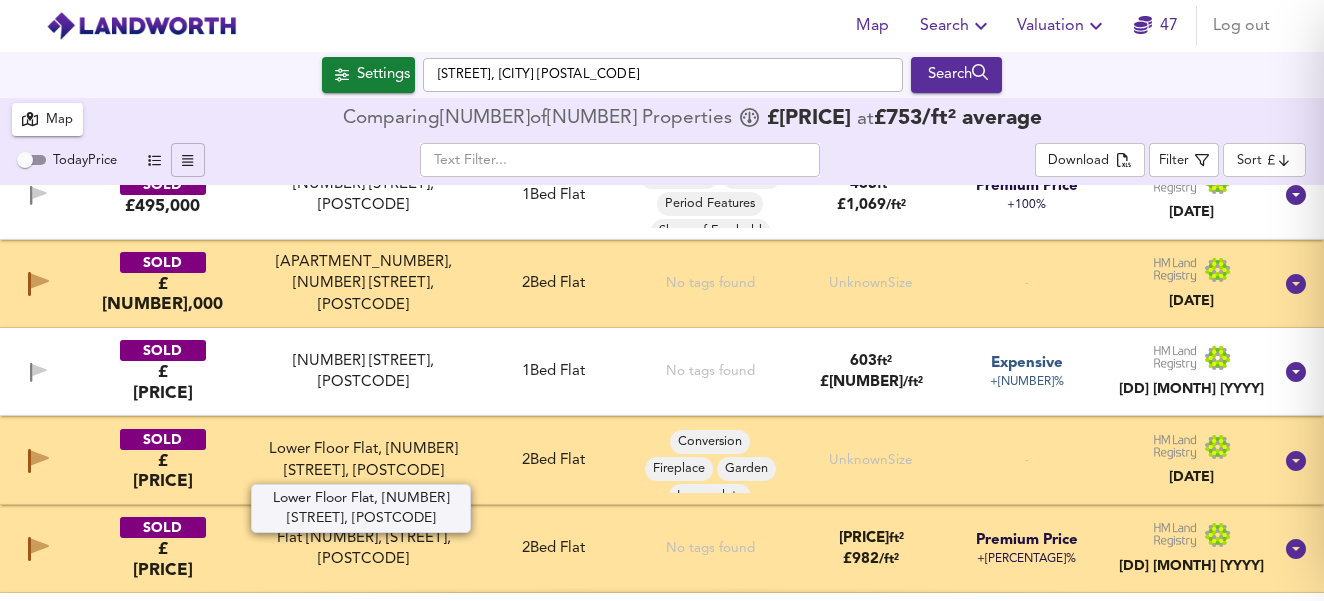 click on "Lower Floor Flat, [NUMBER] [STREET], [POSTCODE]" at bounding box center [364, 460] 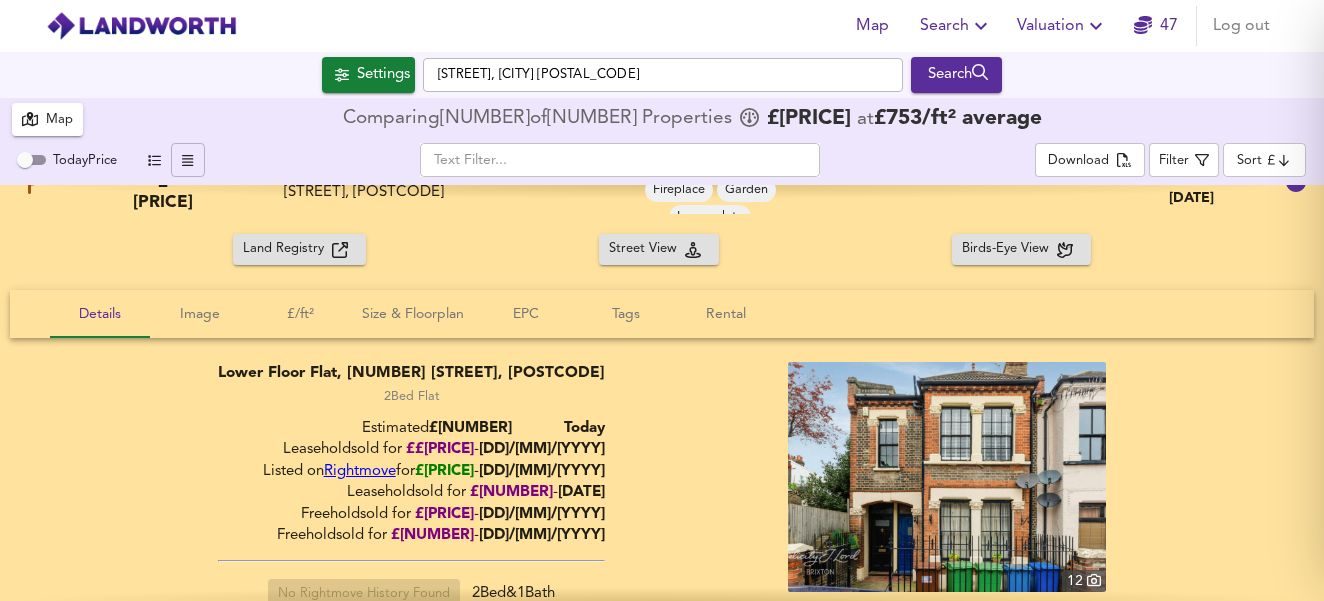 scroll, scrollTop: 2581, scrollLeft: 0, axis: vertical 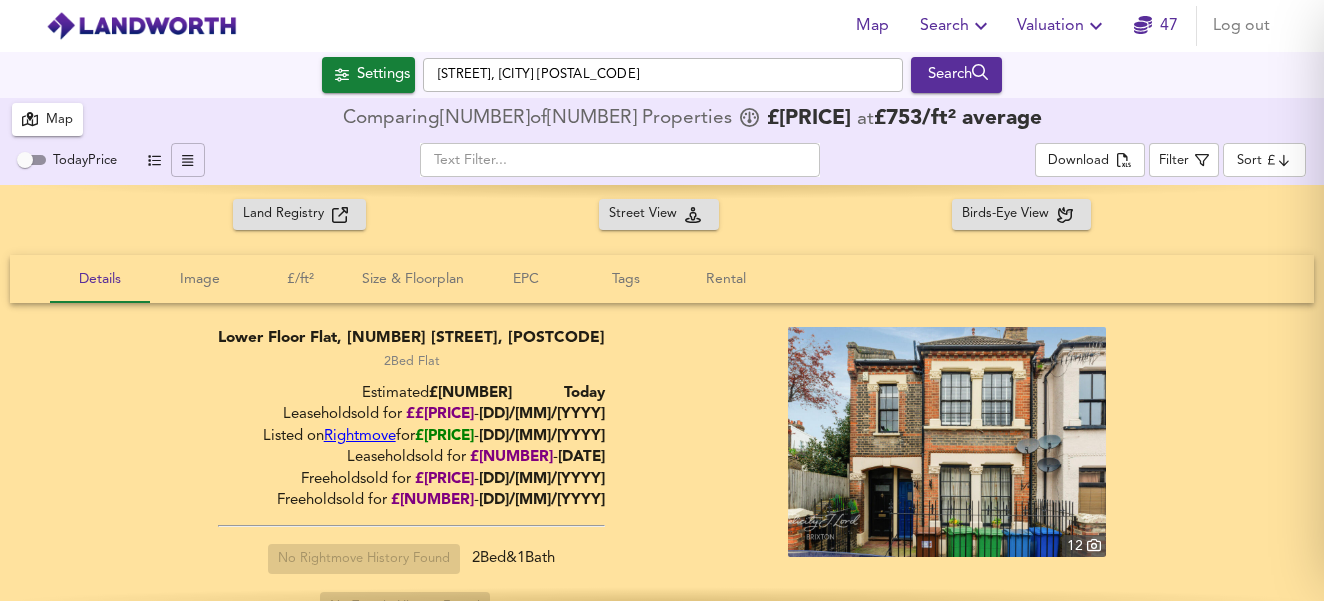 click at bounding box center [947, 442] 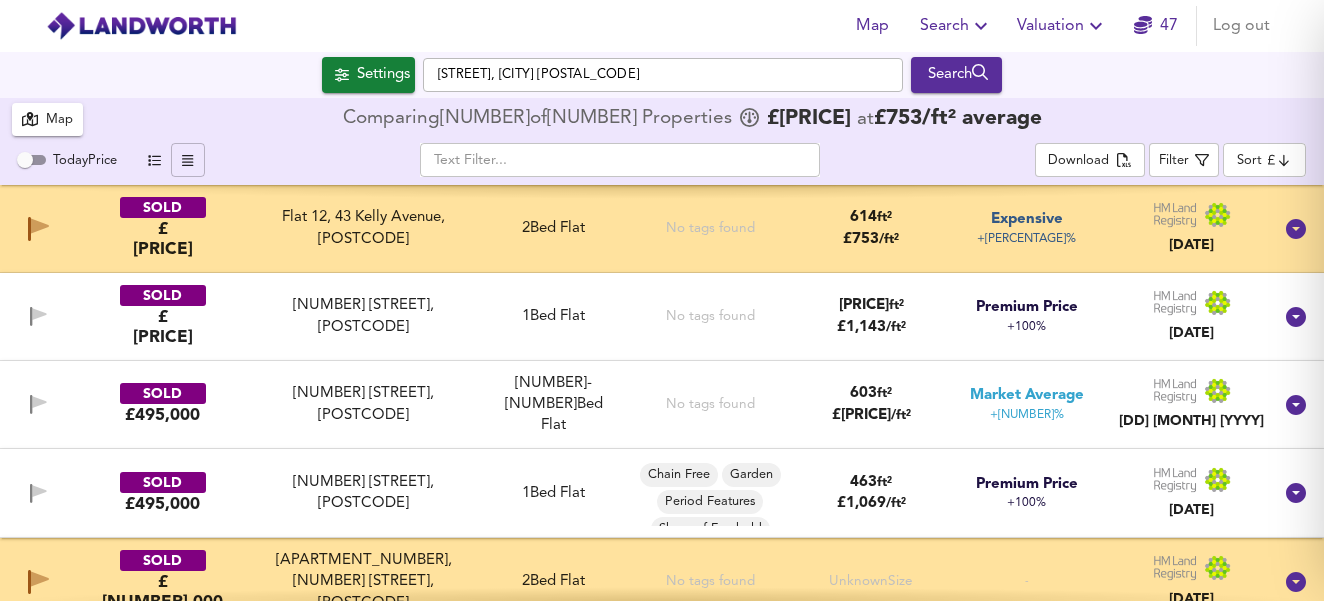 scroll, scrollTop: 2106, scrollLeft: 0, axis: vertical 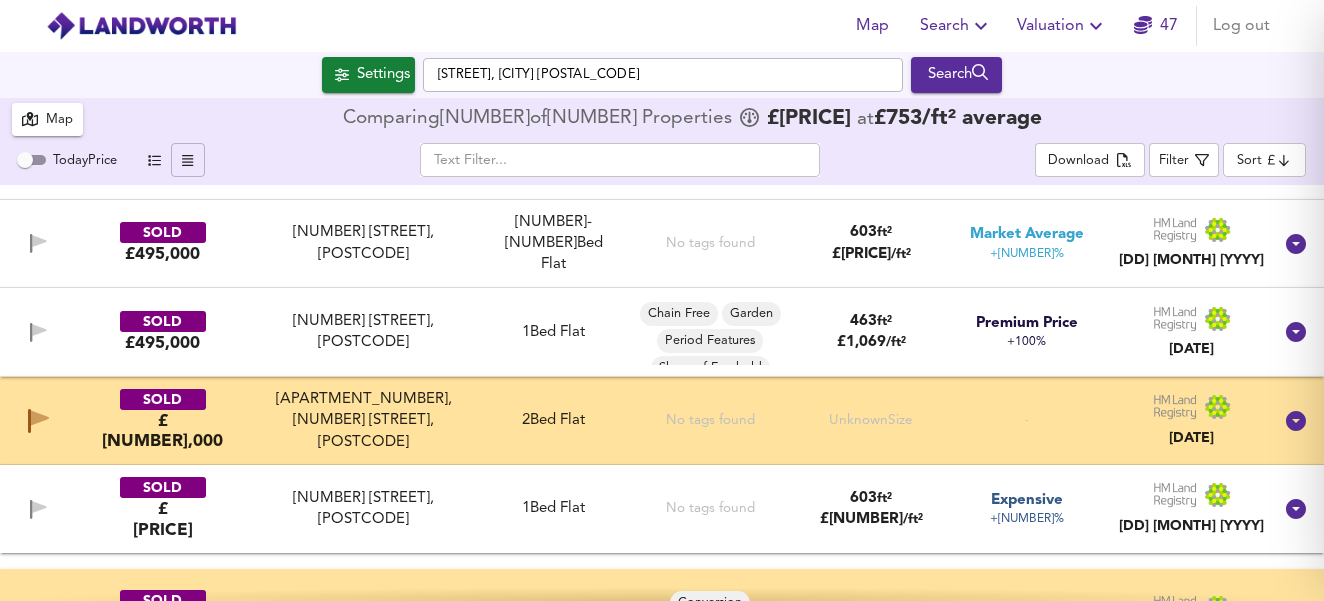 click on "[APARTMENT_NUMBER], [NUMBER] [STREET], [POSTCODE]" at bounding box center (364, 421) 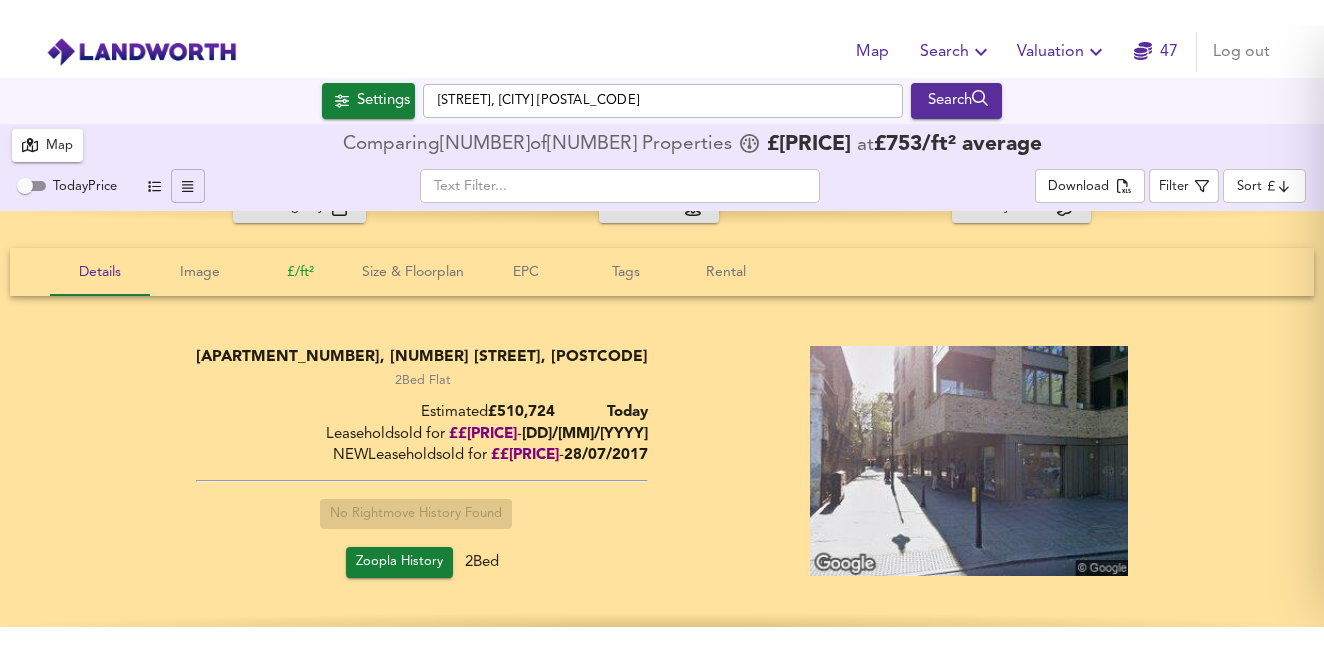 scroll, scrollTop: 2443, scrollLeft: 0, axis: vertical 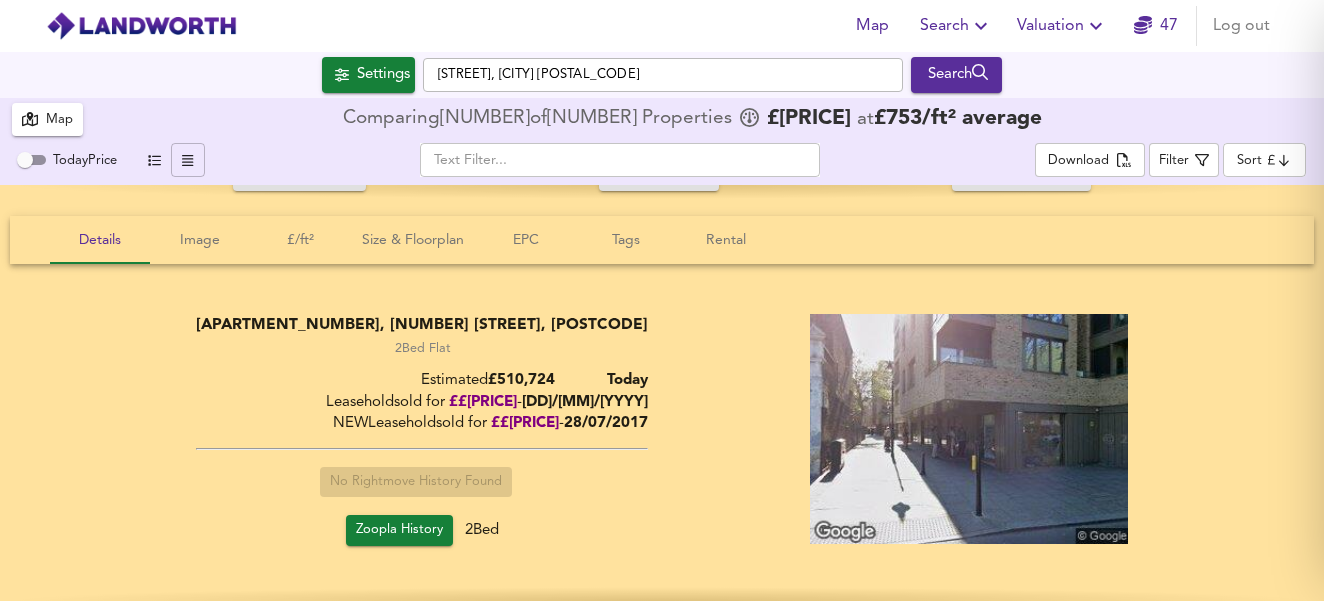 click on "Zoopla History" at bounding box center [399, 530] 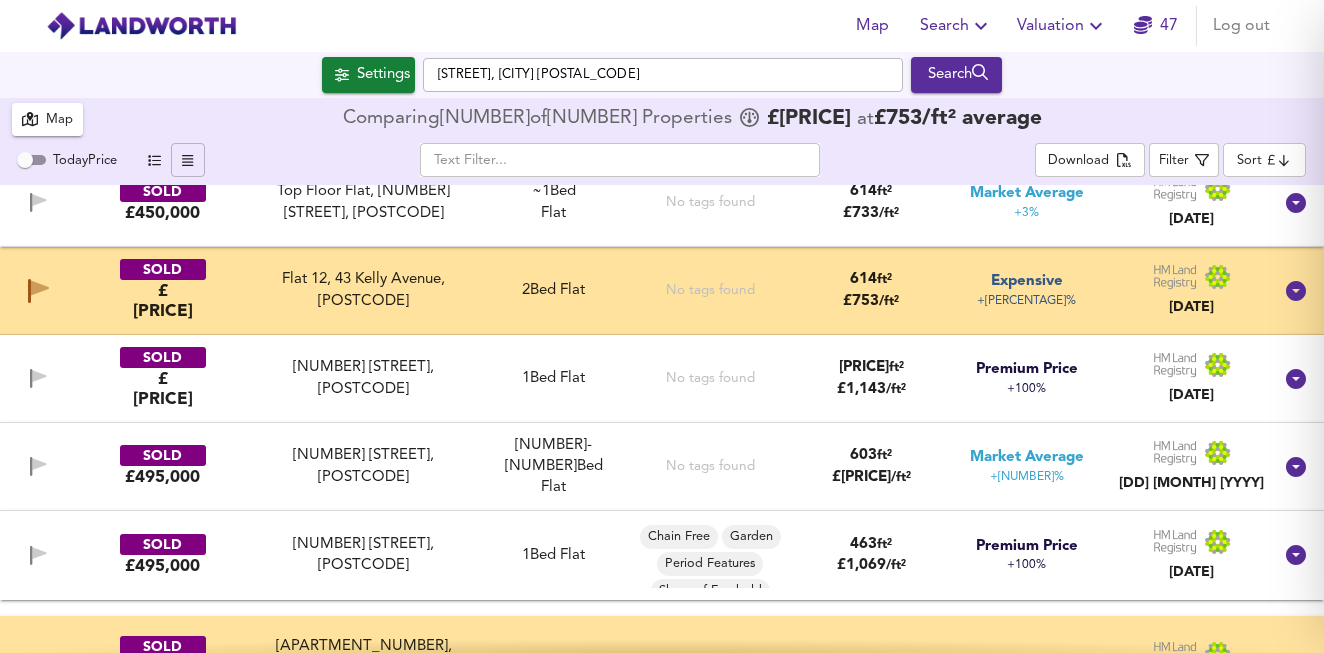 scroll, scrollTop: 1879, scrollLeft: 0, axis: vertical 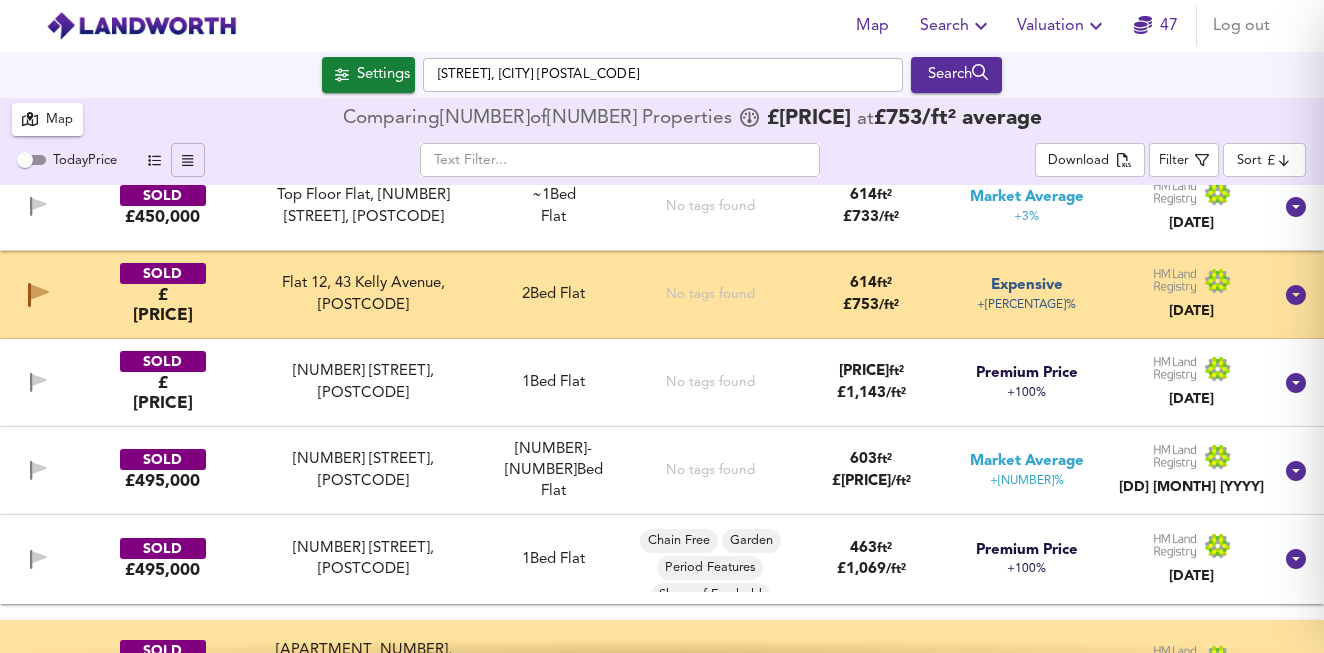 click on "SOLD £[NUMBER]" at bounding box center (163, 295) 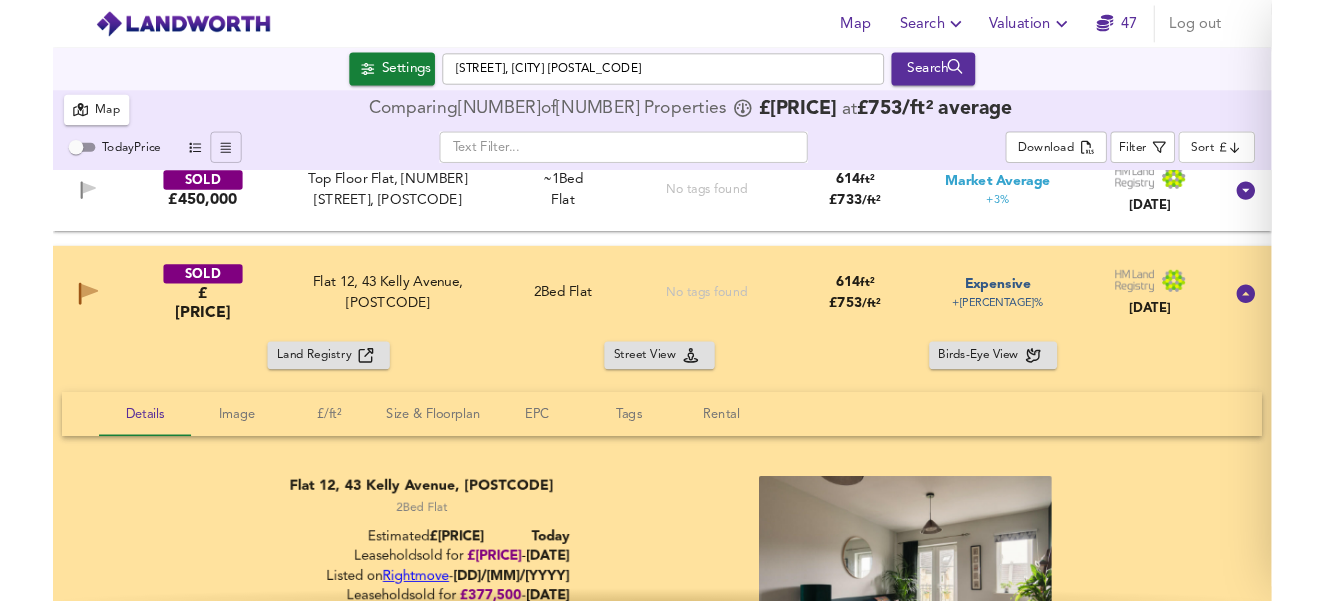 scroll, scrollTop: 2052, scrollLeft: 0, axis: vertical 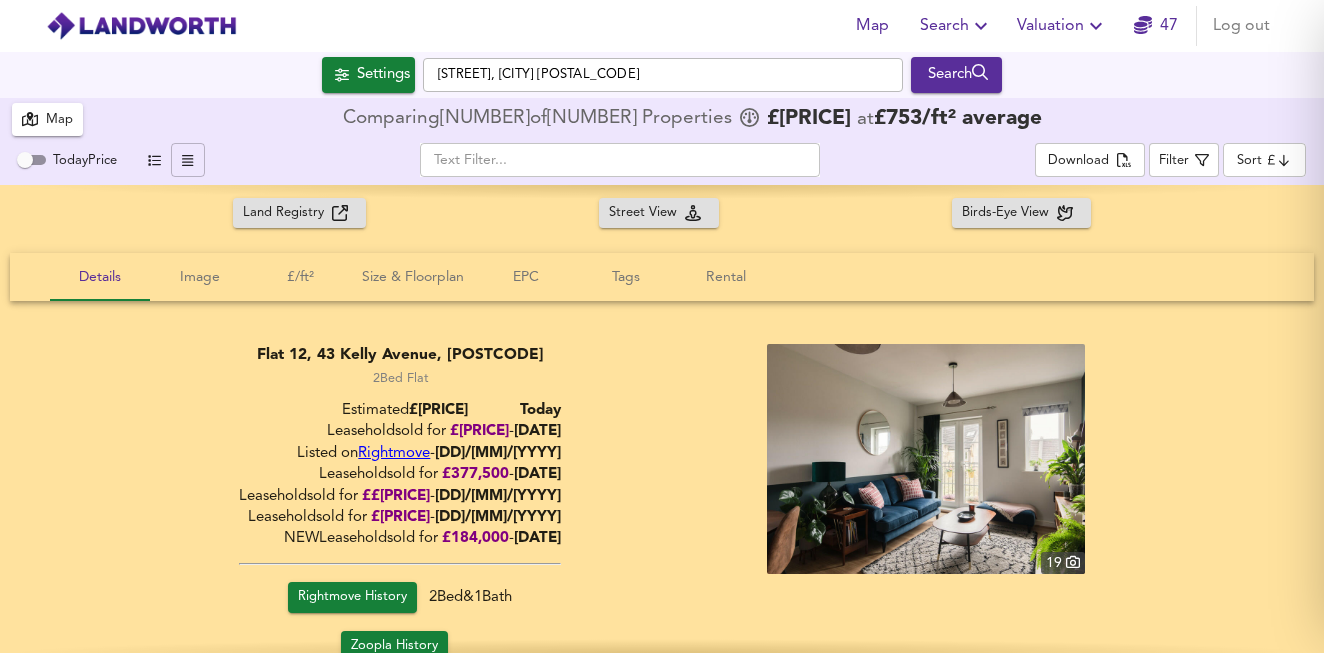 click at bounding box center [926, 459] 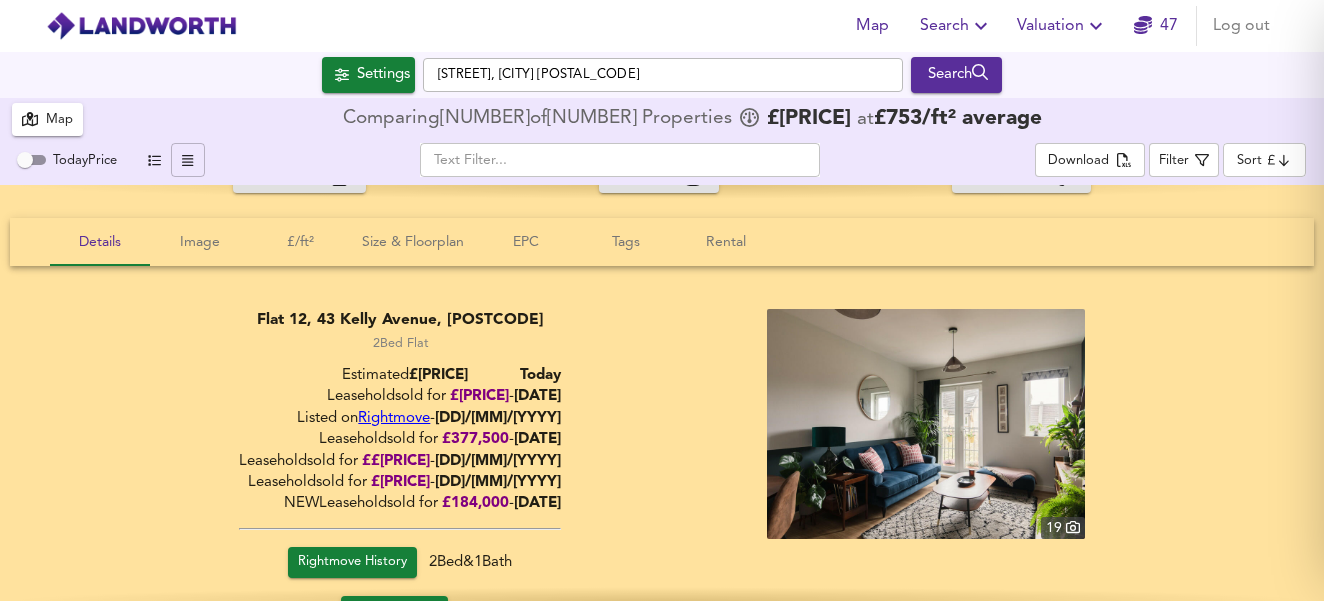 scroll, scrollTop: 2090, scrollLeft: 0, axis: vertical 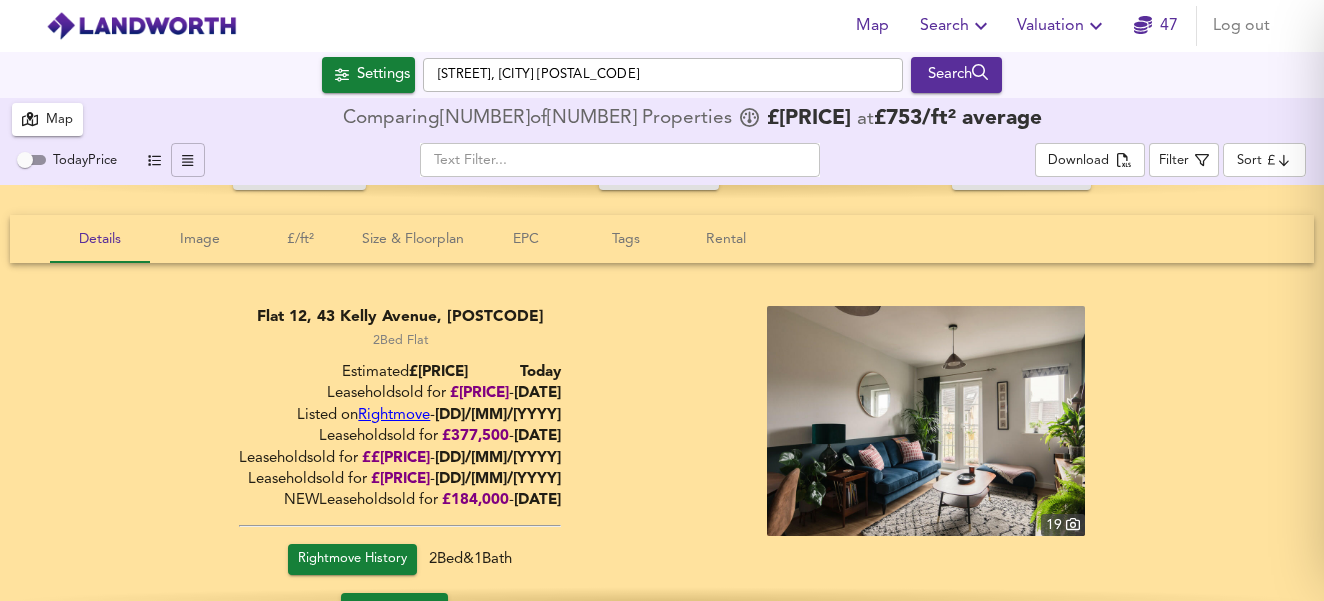 drag, startPoint x: 563, startPoint y: 397, endPoint x: 390, endPoint y: 392, distance: 173.07224 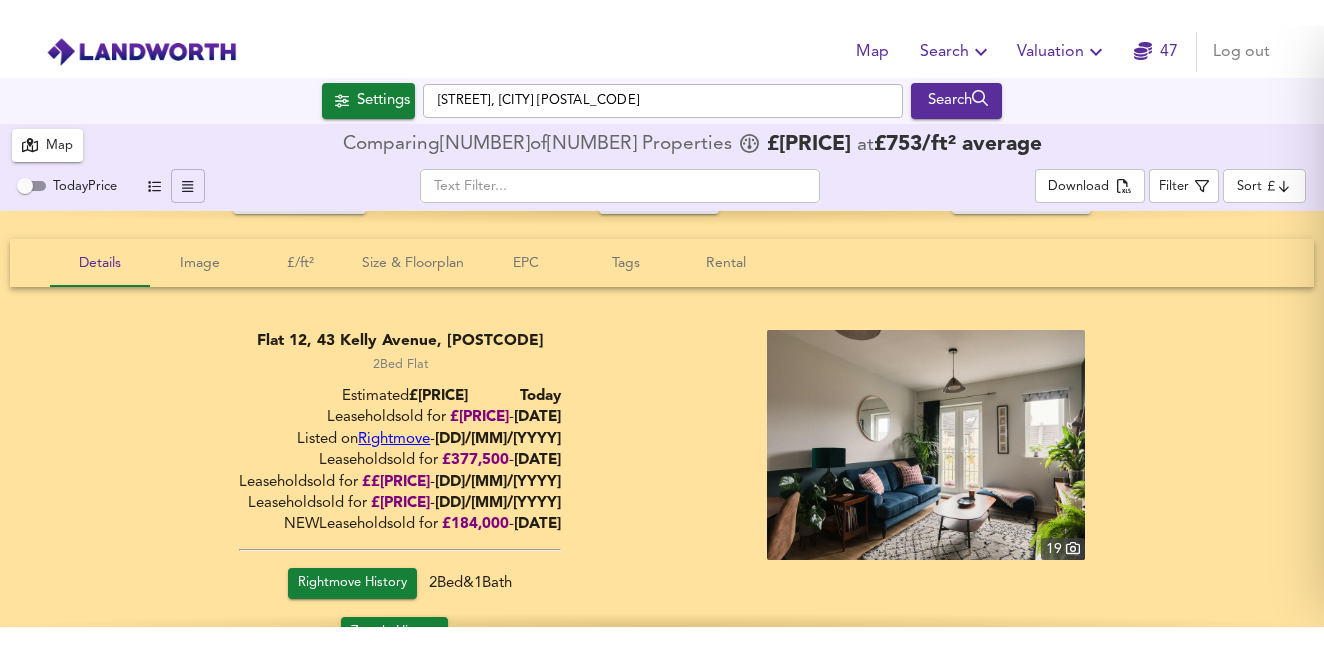 scroll, scrollTop: 2089, scrollLeft: 0, axis: vertical 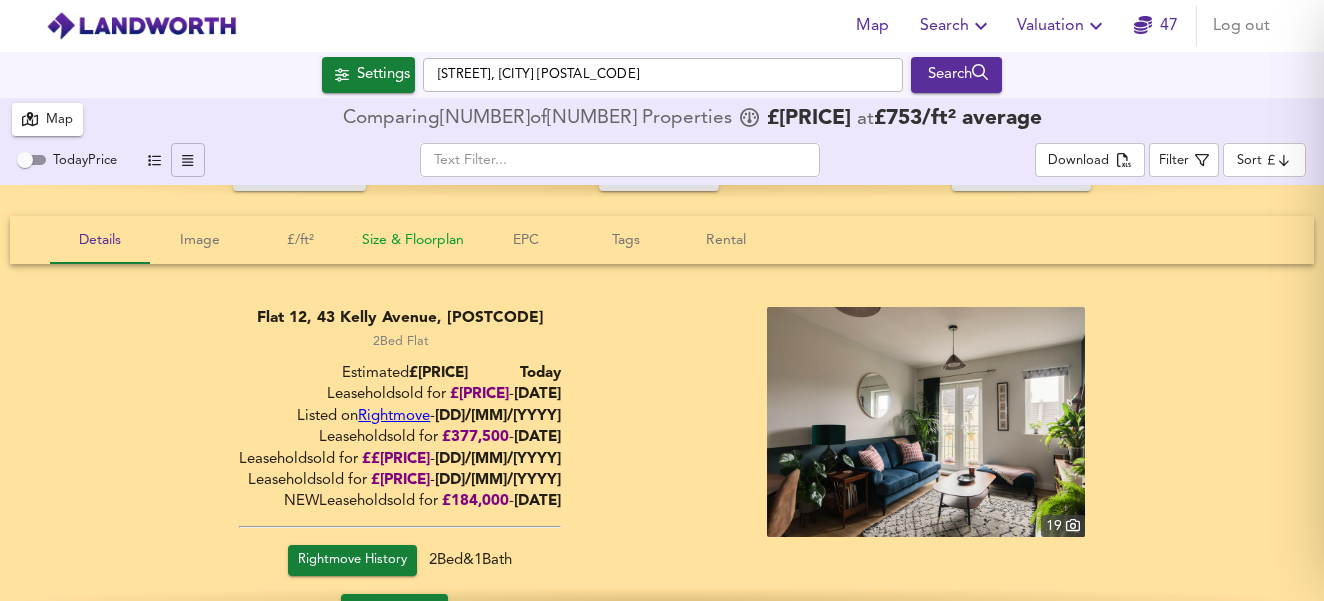 click on "Size & Floorplan" at bounding box center [100, 240] 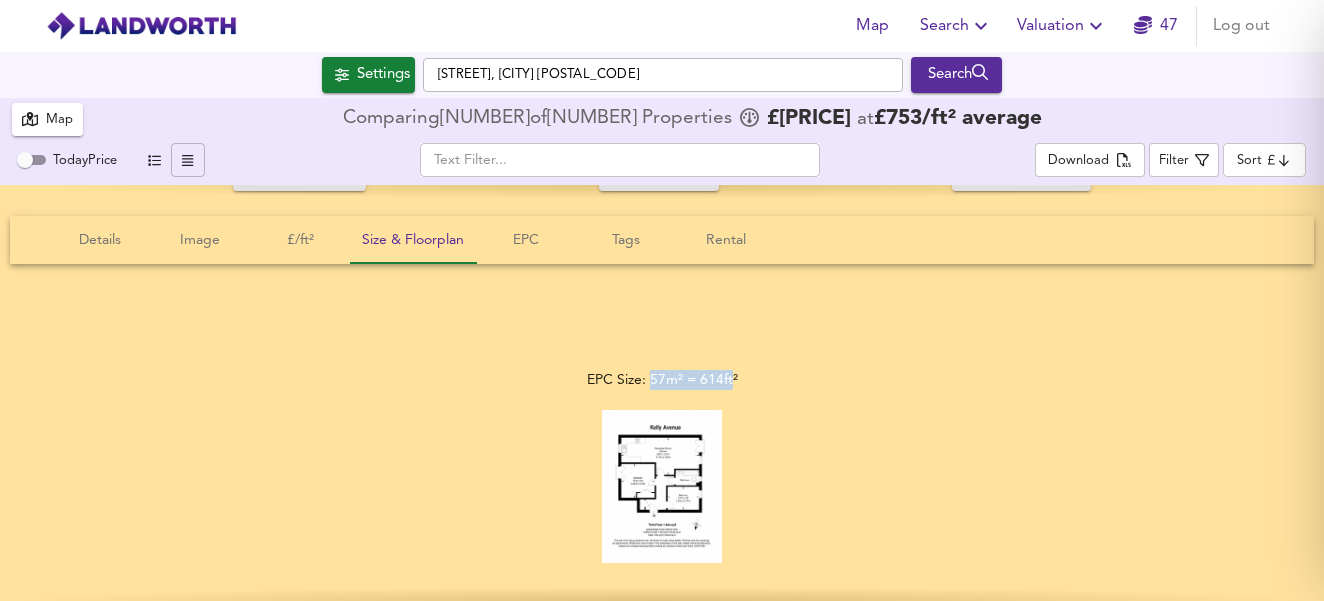 drag, startPoint x: 729, startPoint y: 373, endPoint x: 647, endPoint y: 373, distance: 82 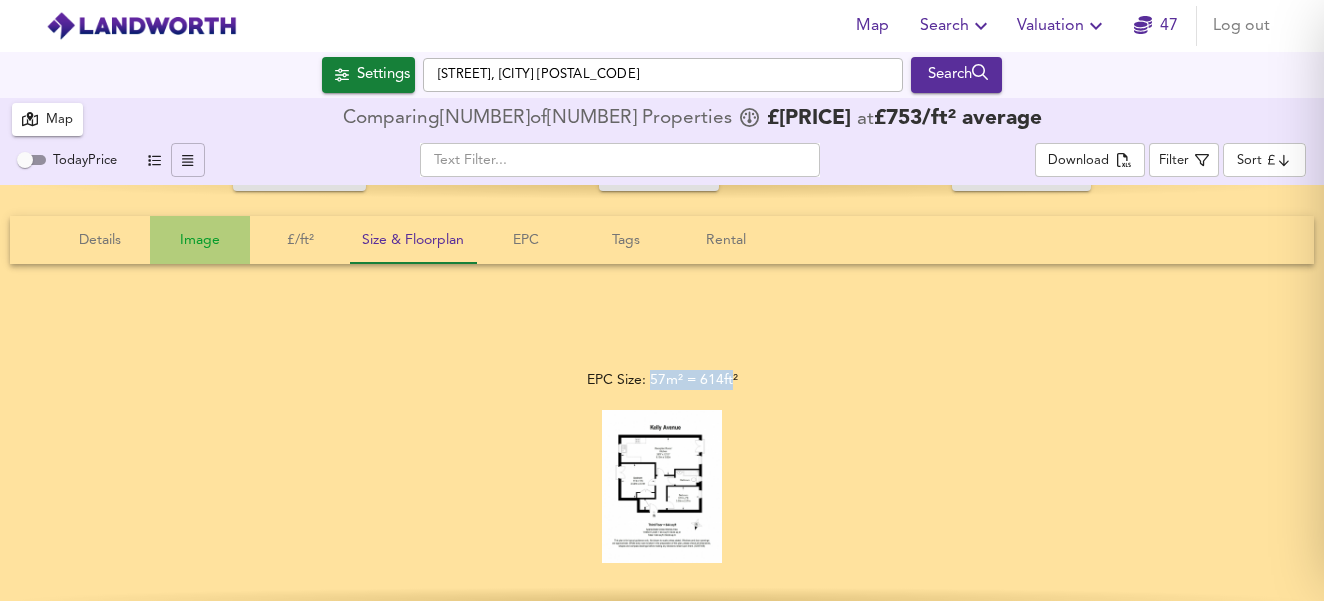 click on "Image" at bounding box center [100, 240] 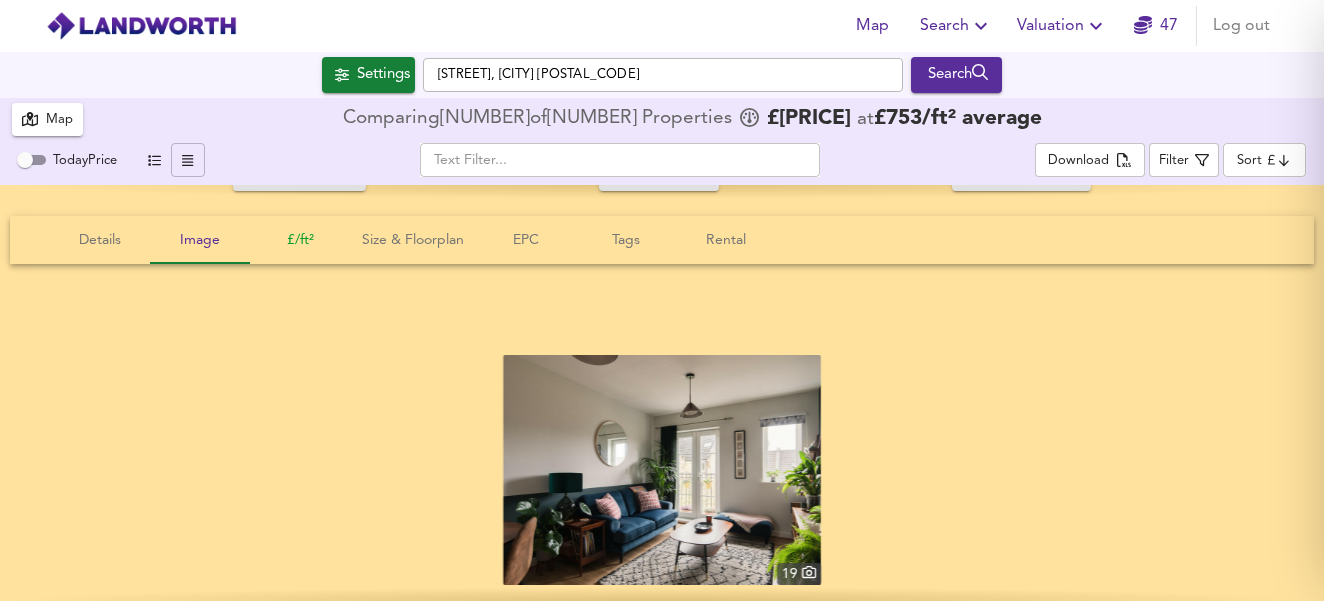 click on "£/ft²" at bounding box center [100, 240] 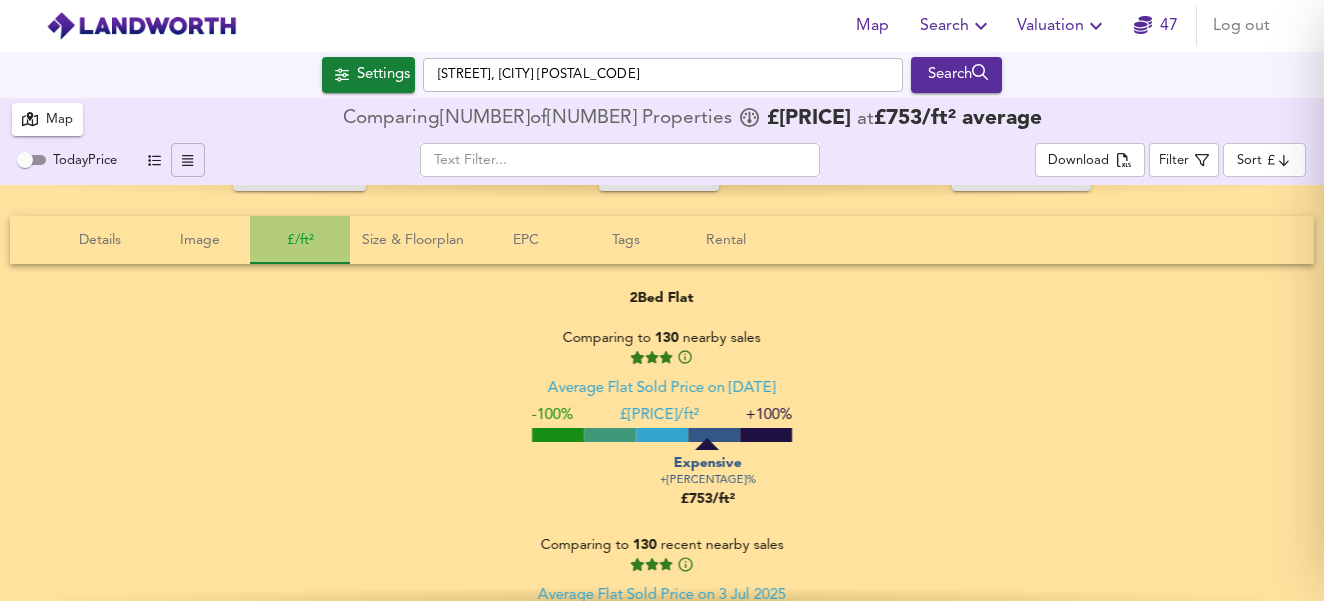 click on "£/ft²" at bounding box center [300, 240] 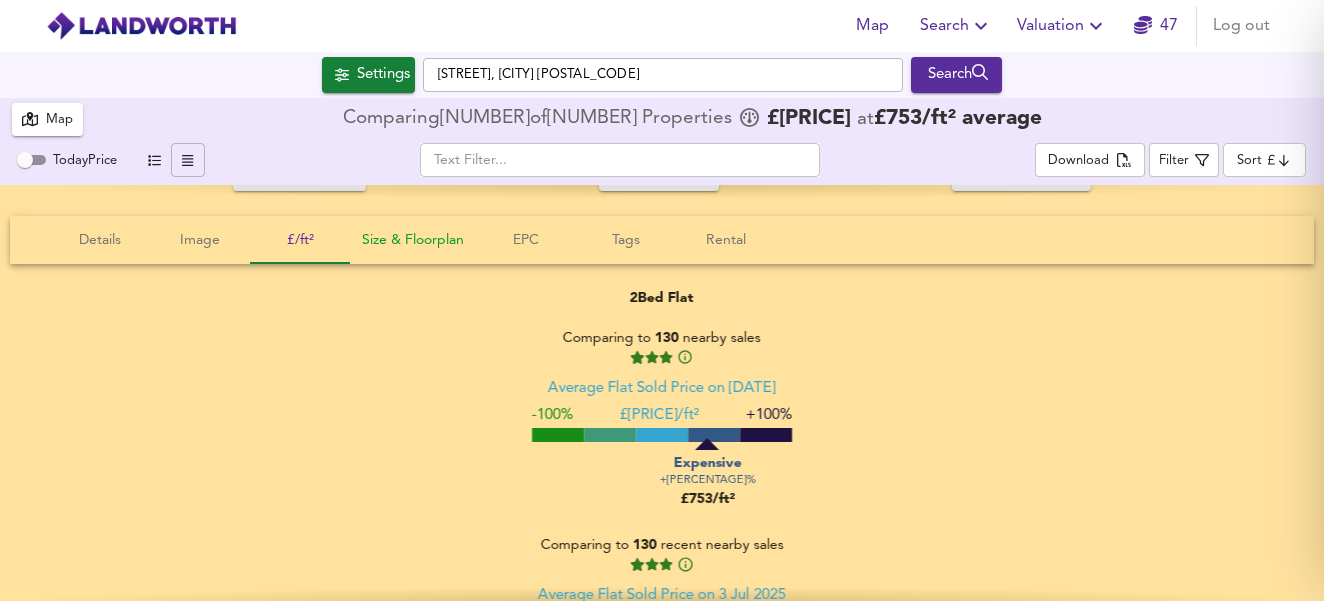 click on "Size & Floorplan" at bounding box center (100, 240) 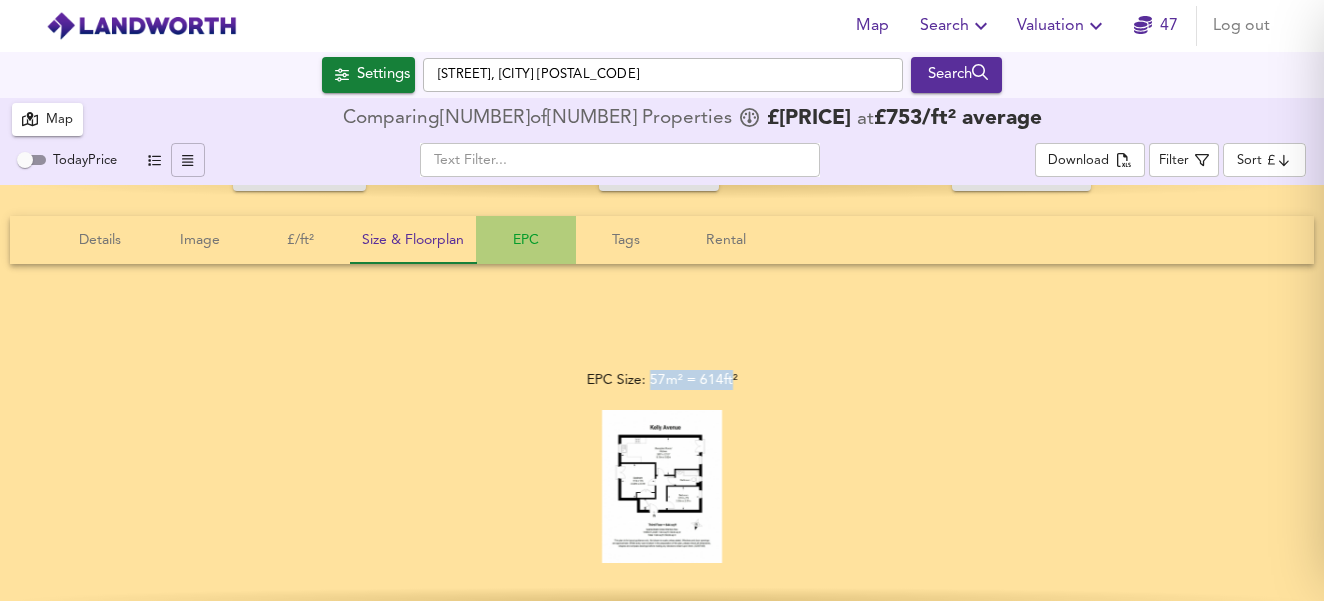 click on "EPC" at bounding box center (100, 240) 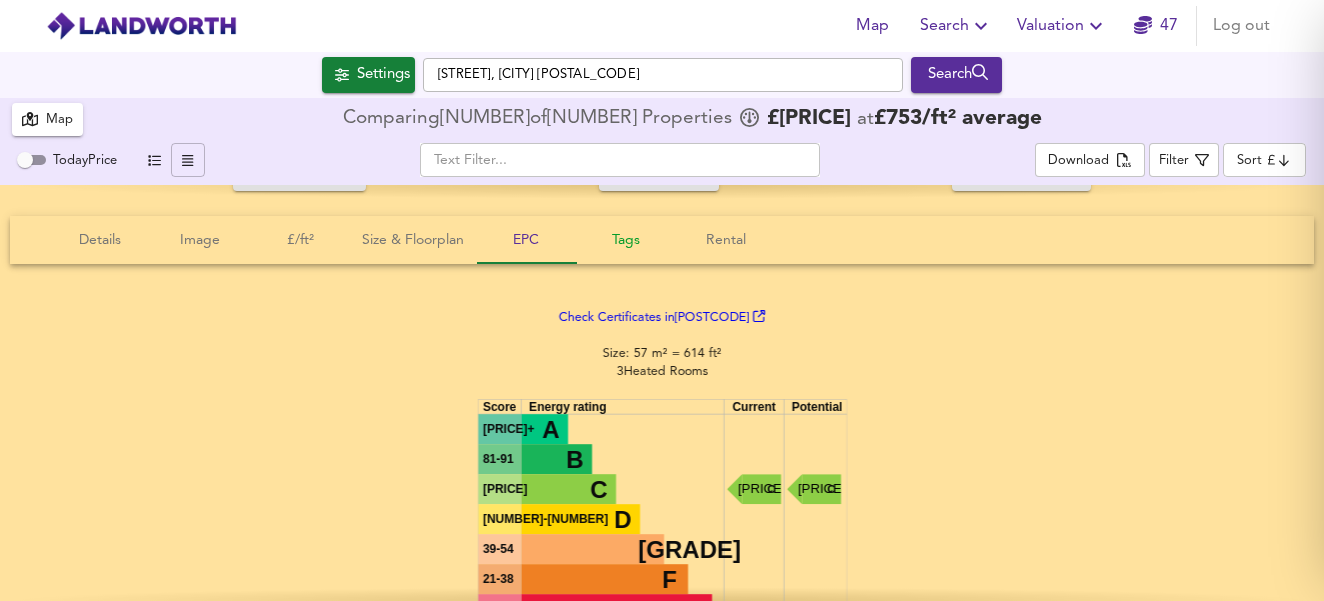 click on "Tags" at bounding box center (100, 240) 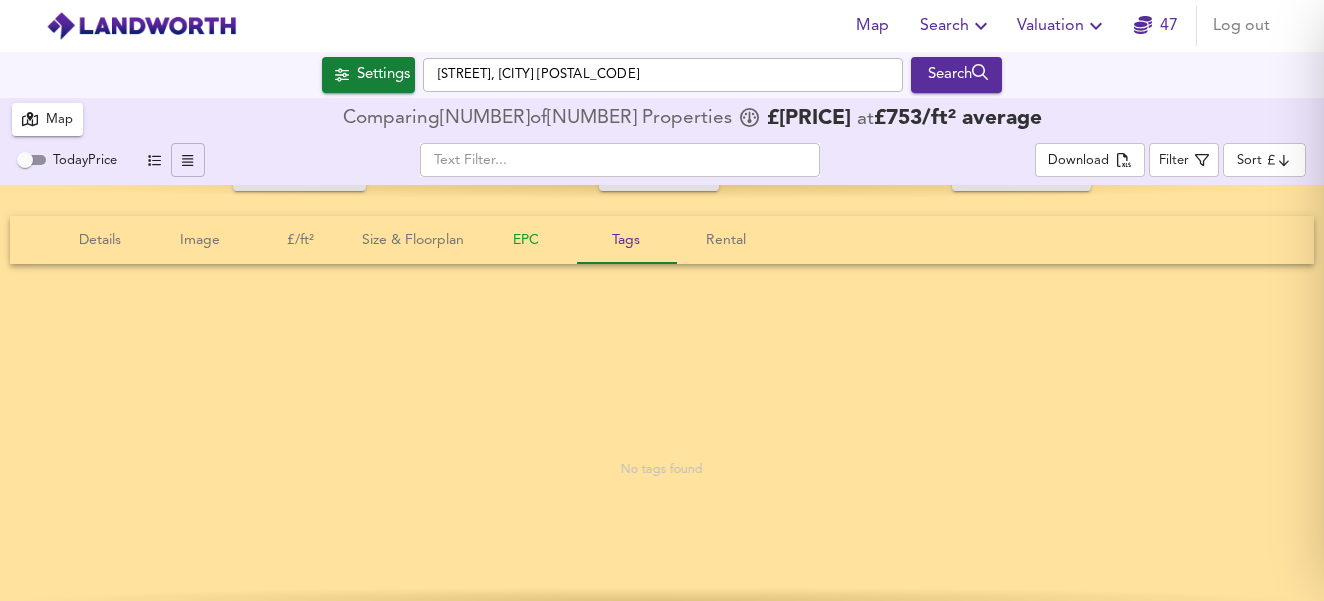 click on "EPC" at bounding box center (100, 240) 